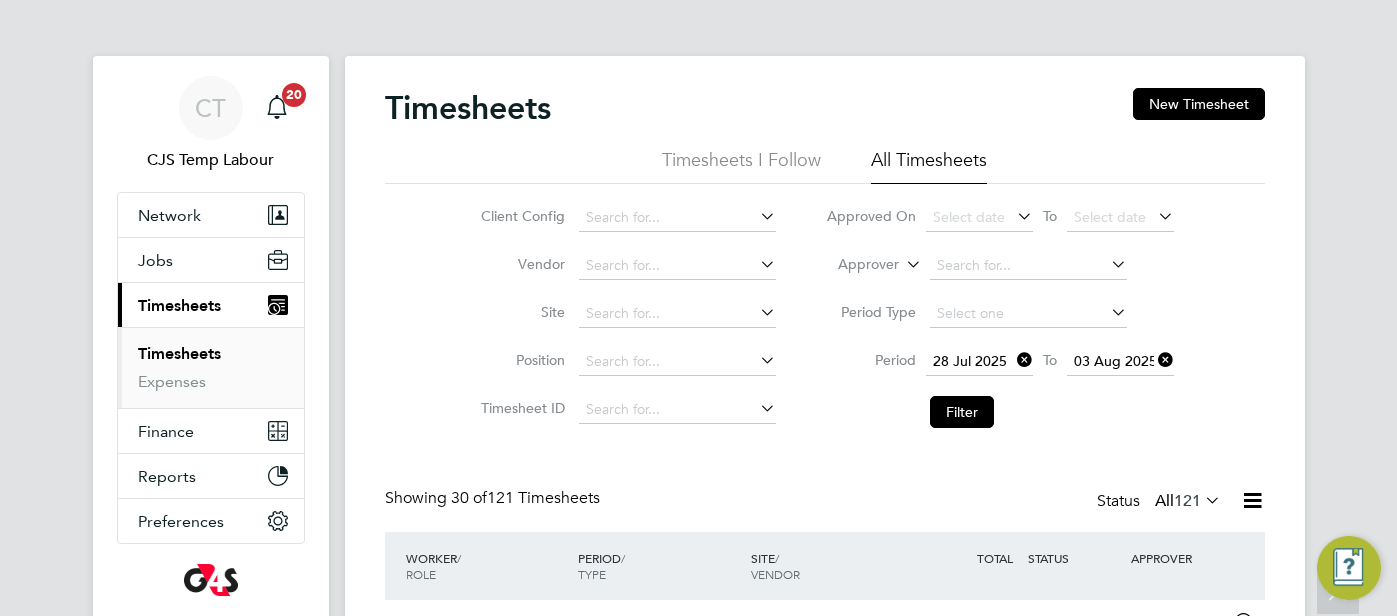 scroll, scrollTop: 122, scrollLeft: 0, axis: vertical 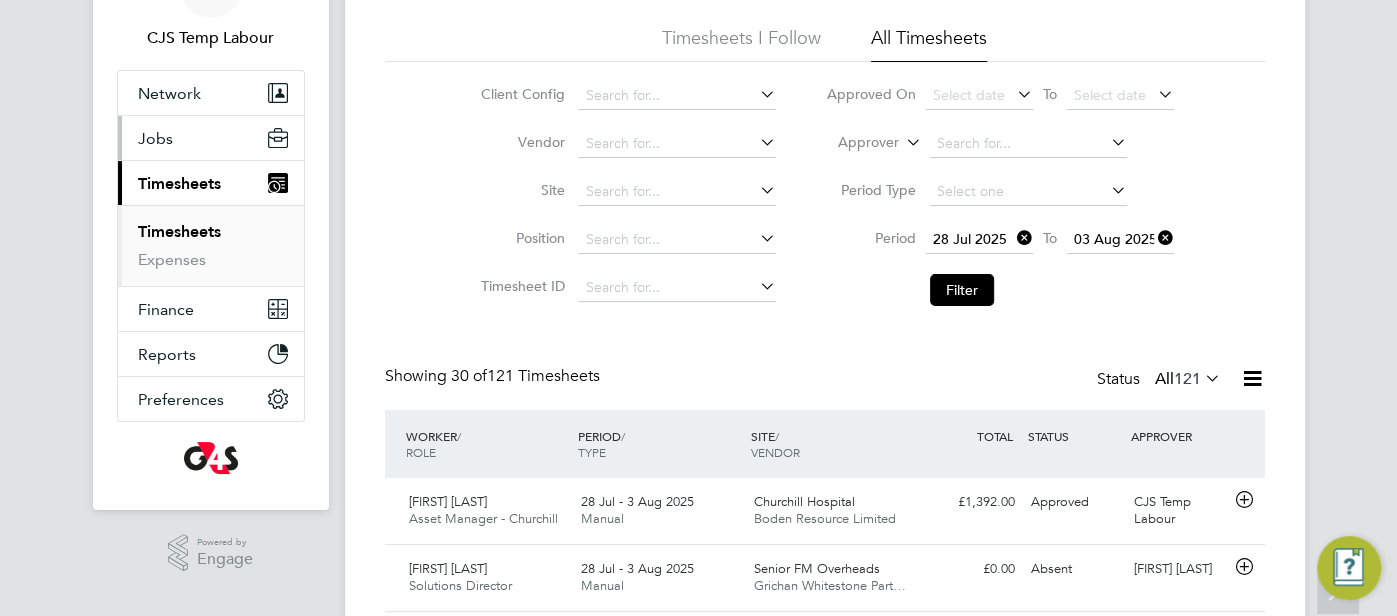 click on "Jobs" at bounding box center (211, 138) 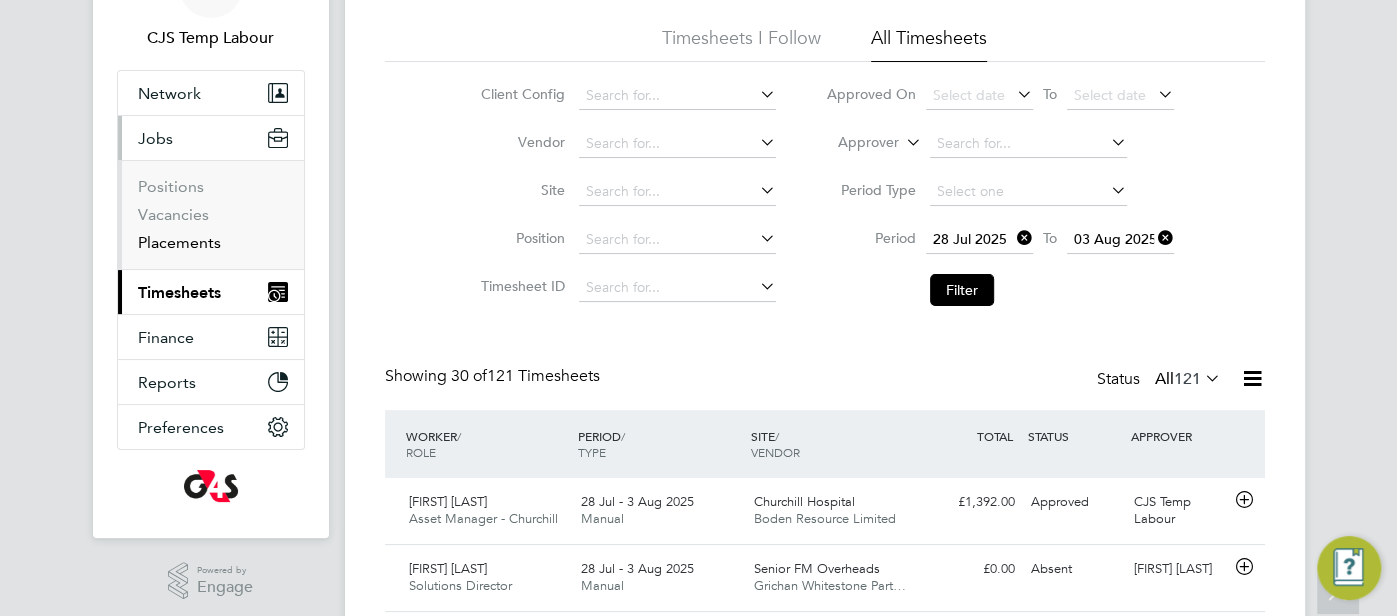click on "Placements" at bounding box center (179, 242) 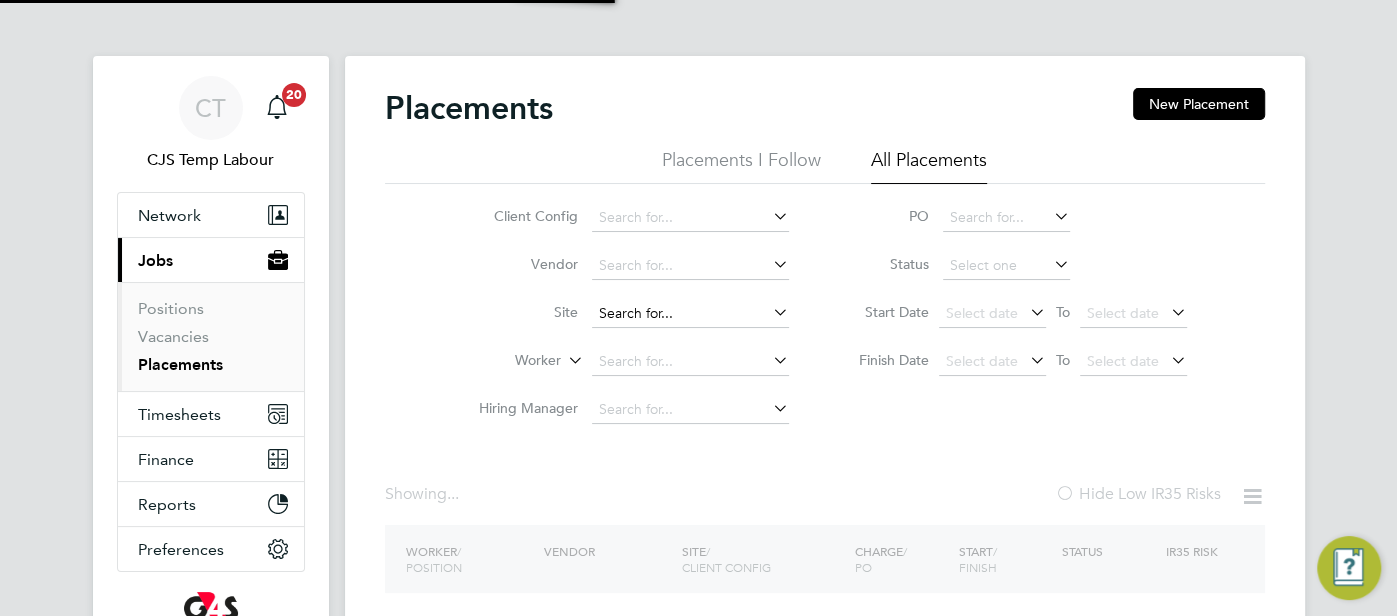 click 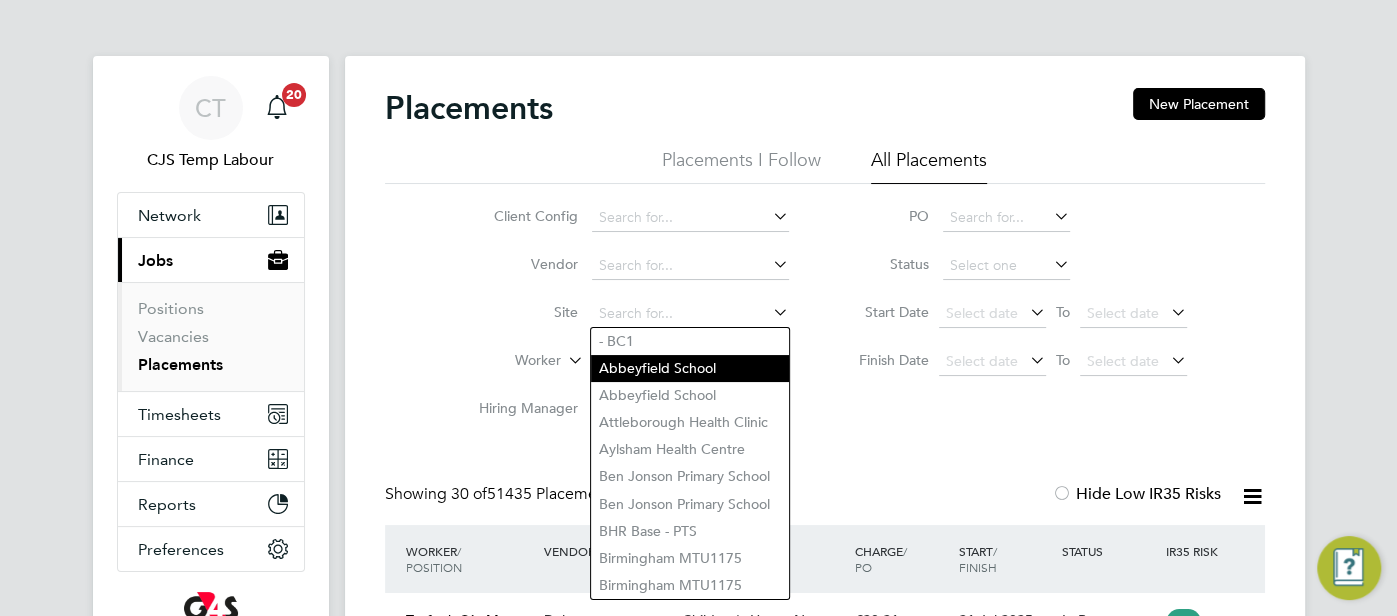 drag, startPoint x: 844, startPoint y: 358, endPoint x: 774, endPoint y: 355, distance: 70.064255 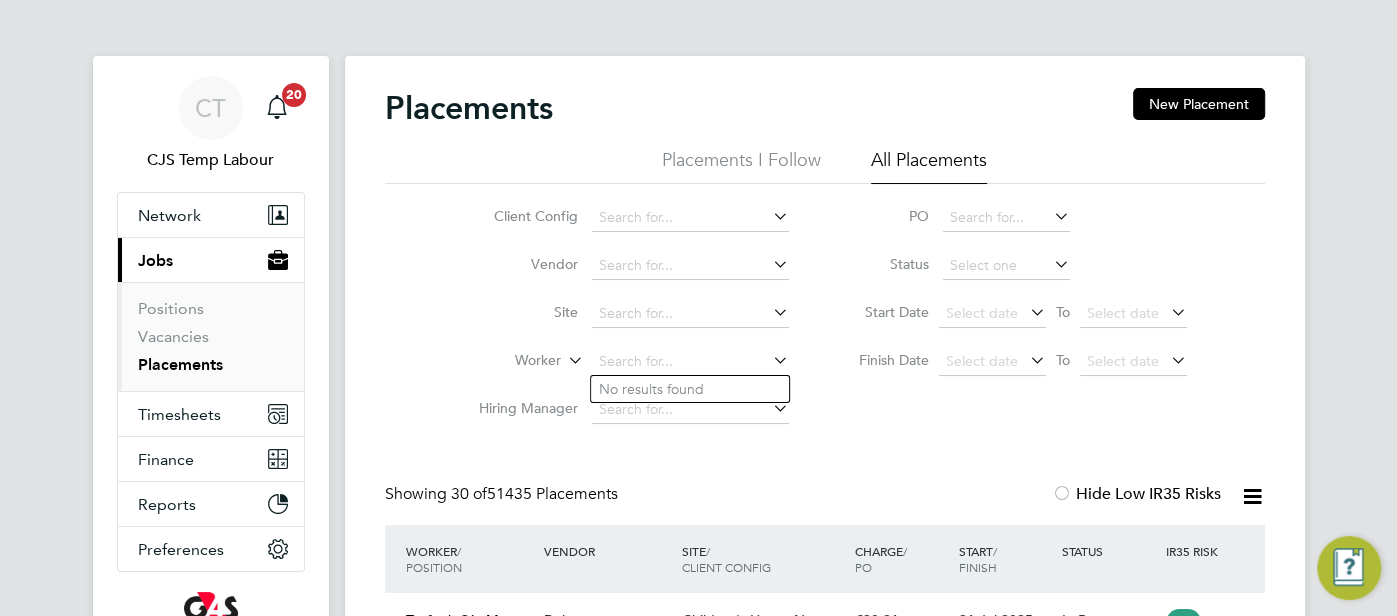 drag, startPoint x: 661, startPoint y: 358, endPoint x: 649, endPoint y: 346, distance: 16.970562 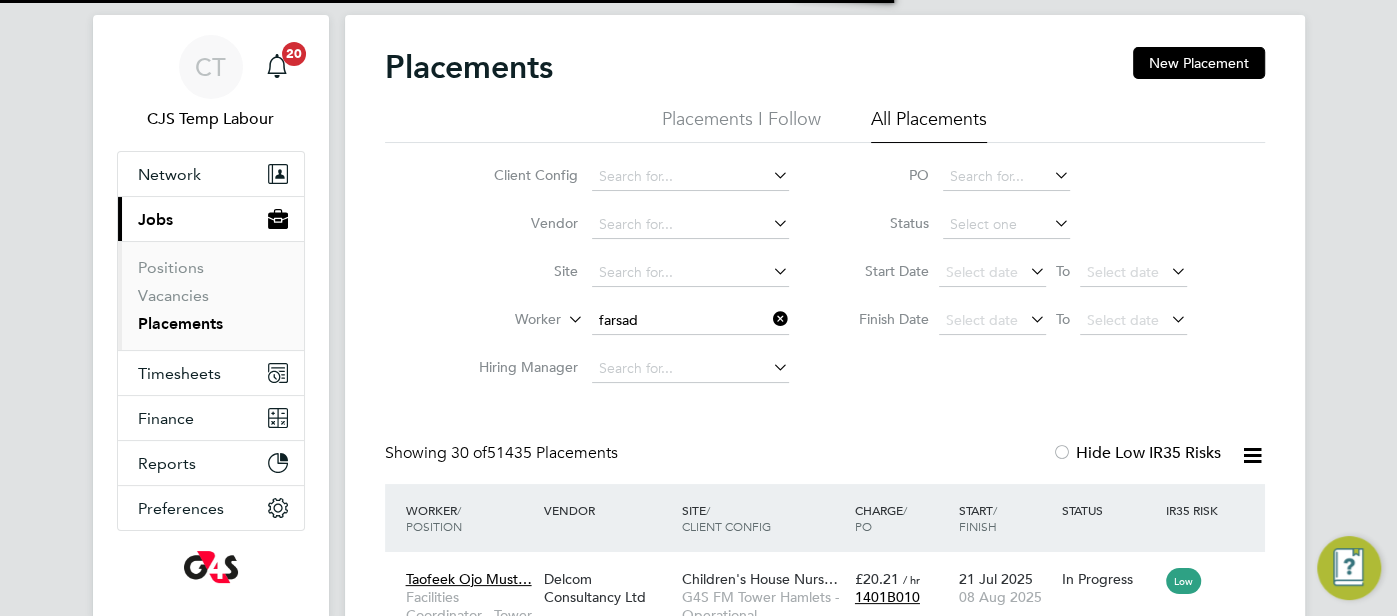 click on "Farsa d Hamadamin" 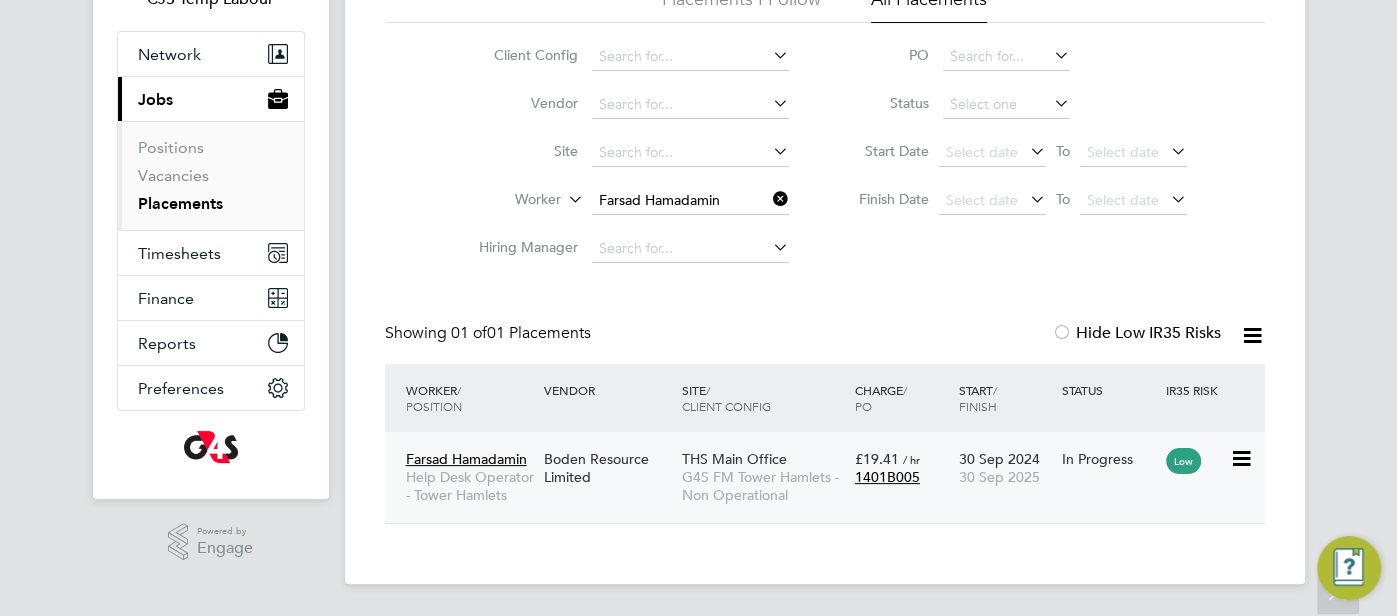 click on "30 Sep 2024 30 Sep 2025" 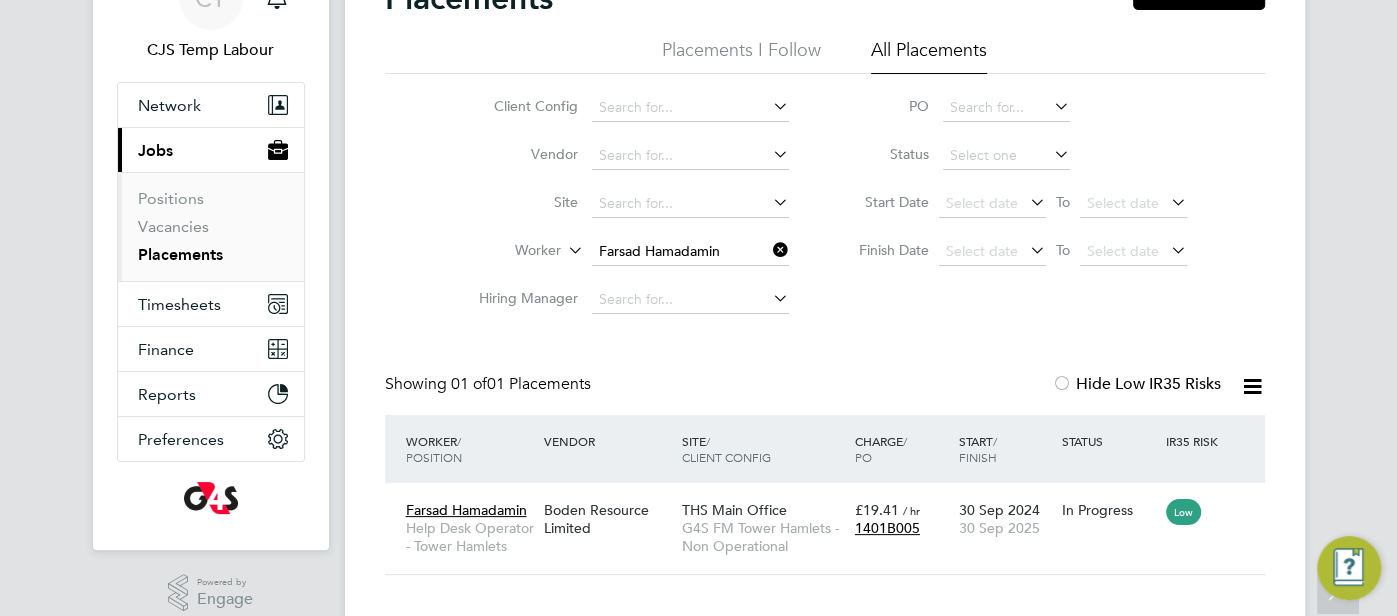 scroll, scrollTop: 0, scrollLeft: 0, axis: both 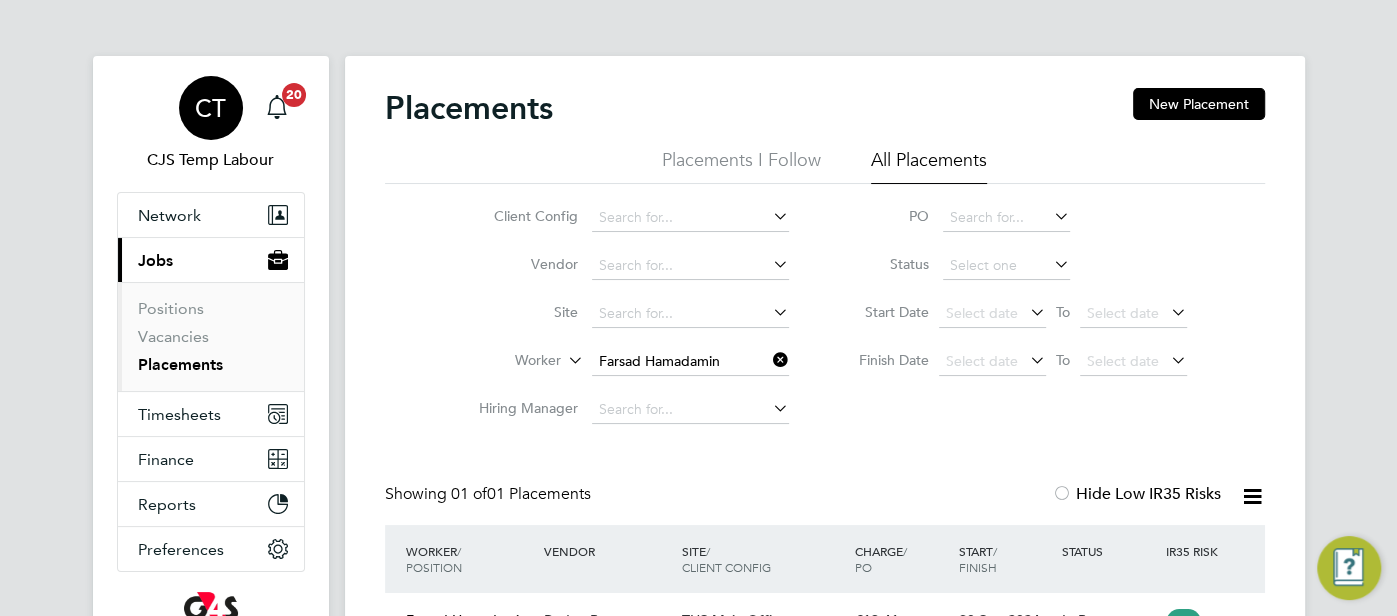 click on "CT" at bounding box center [211, 108] 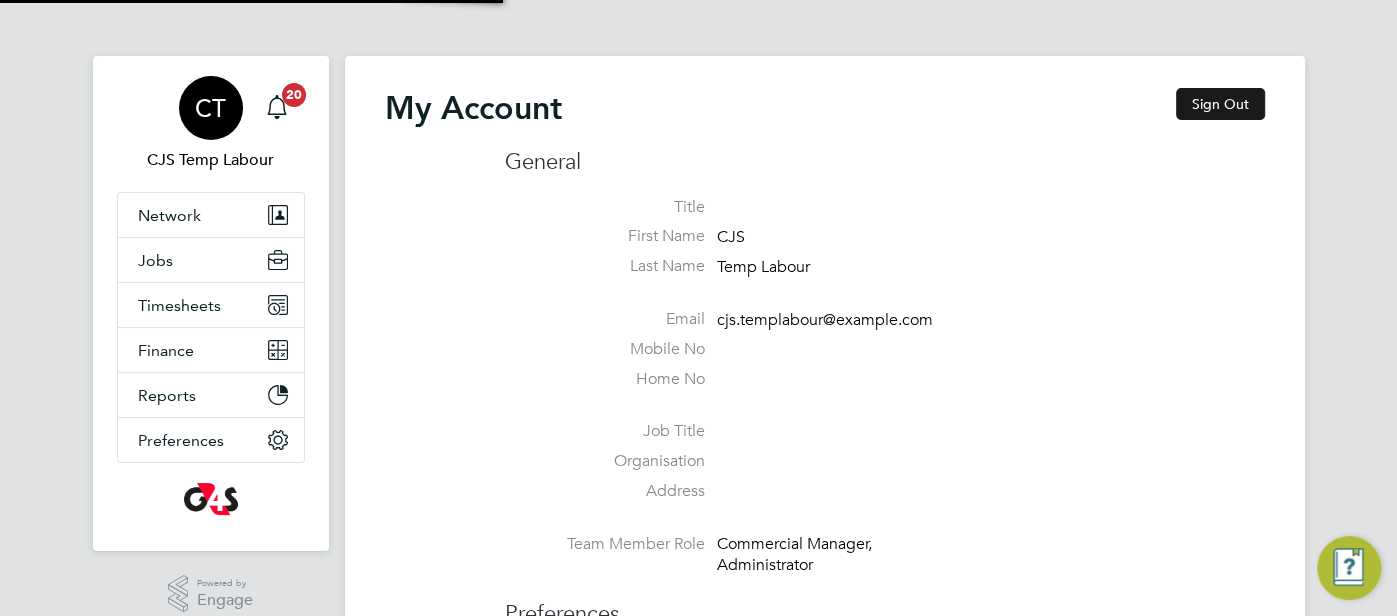 type on "cjs.templabour@[EXAMPLE]" 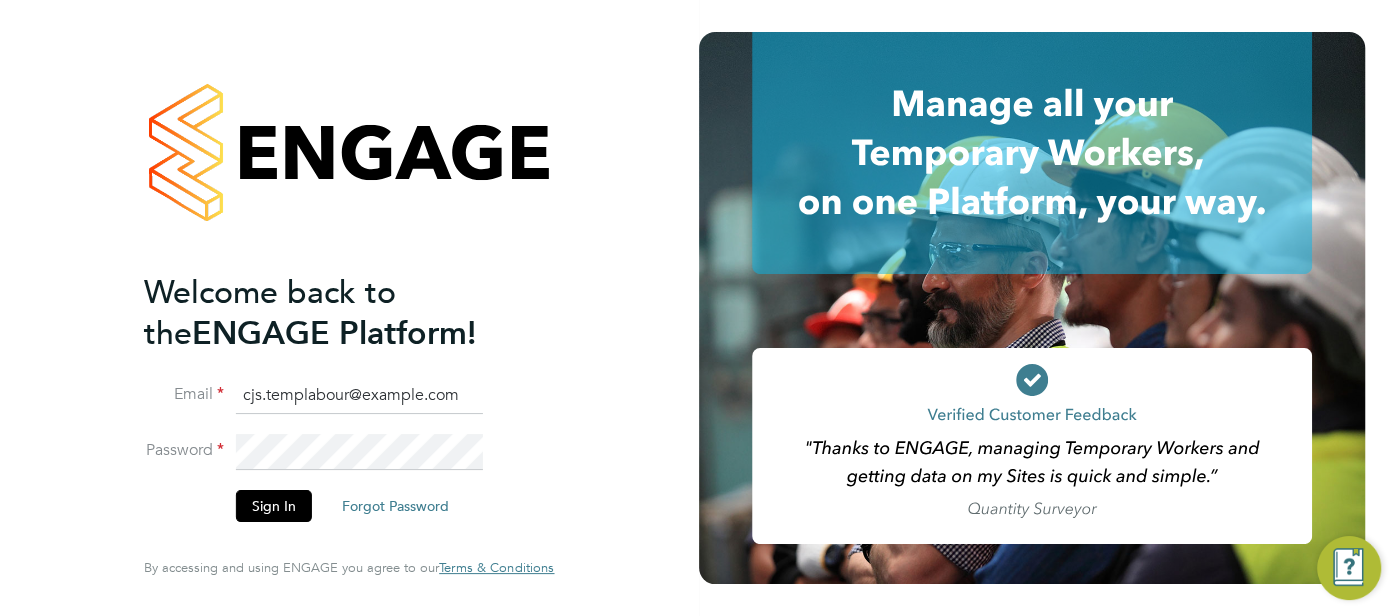 drag, startPoint x: 472, startPoint y: 399, endPoint x: 266, endPoint y: 394, distance: 206.06067 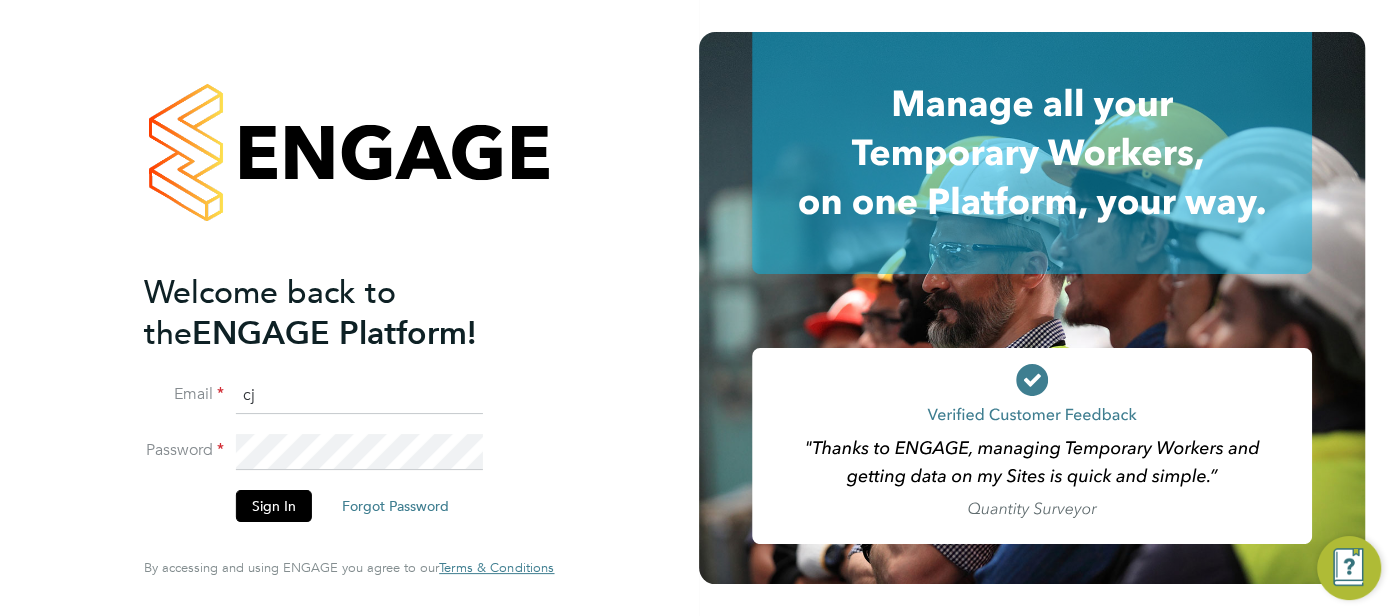type on "c" 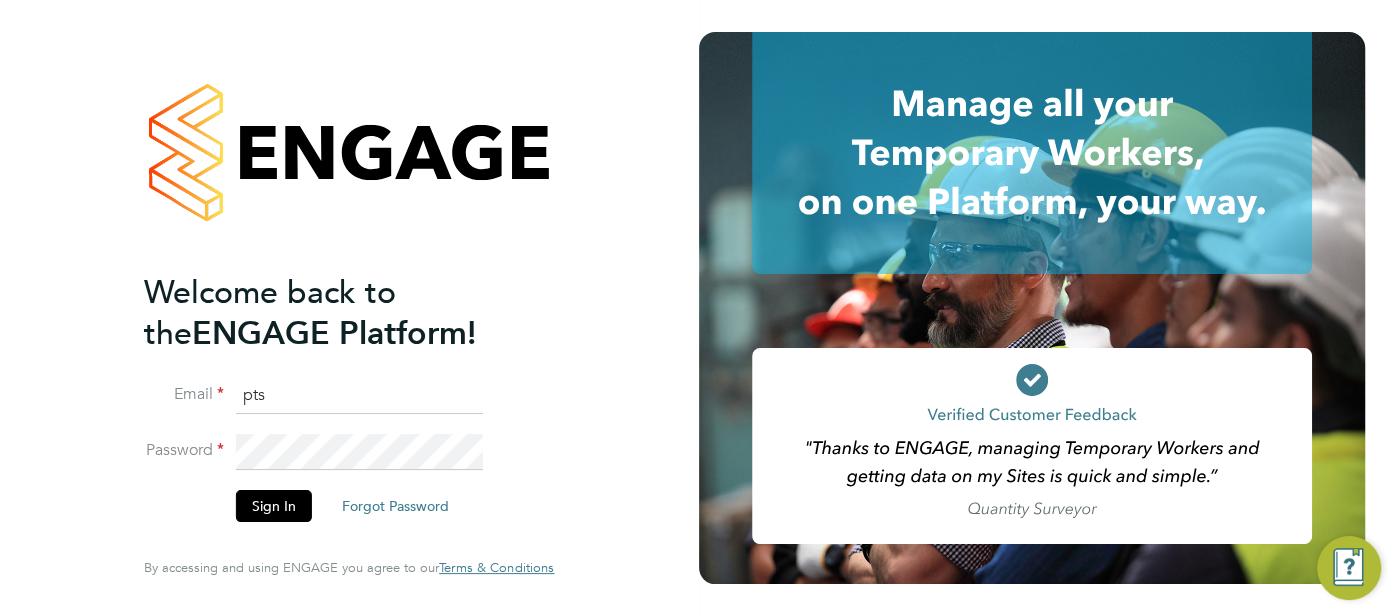 type on "pts.templabour@uk.g4s.com" 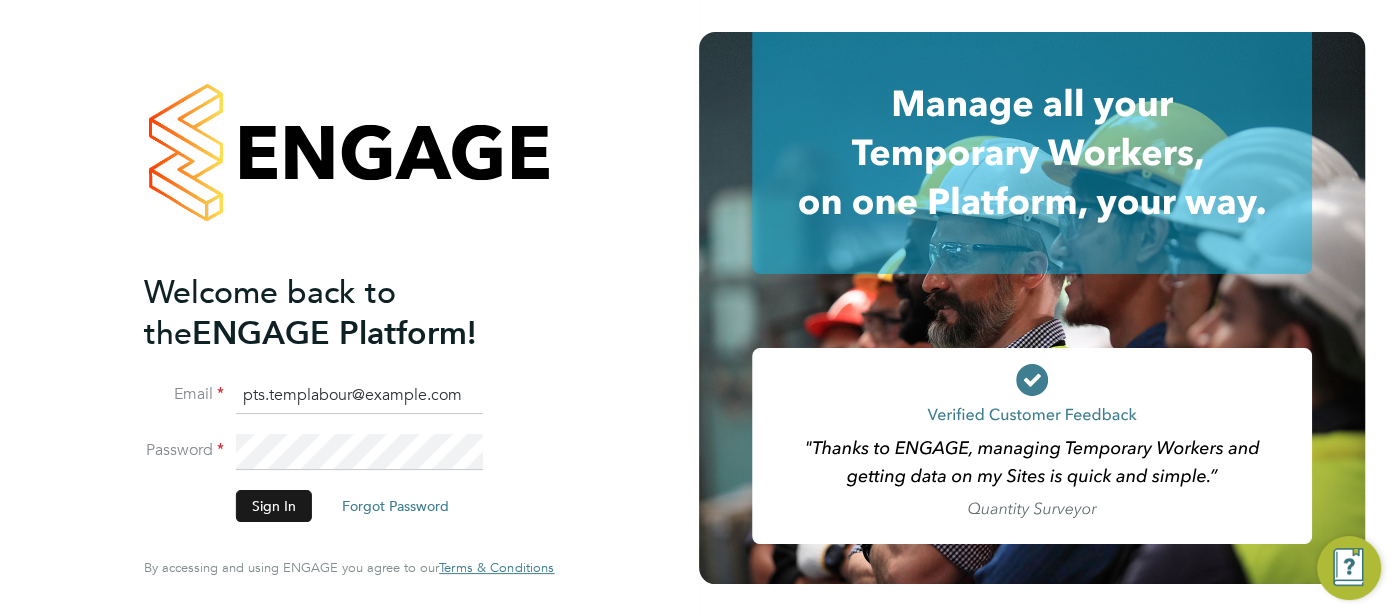 click on "Sign In" 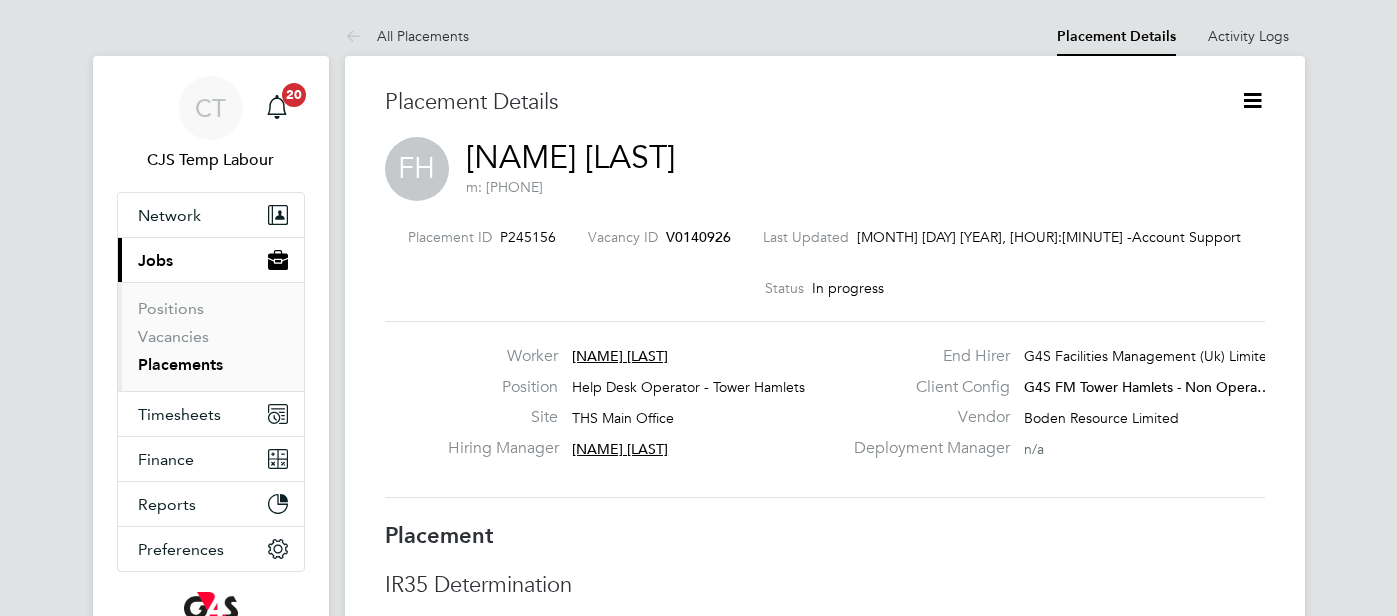 scroll, scrollTop: 0, scrollLeft: 0, axis: both 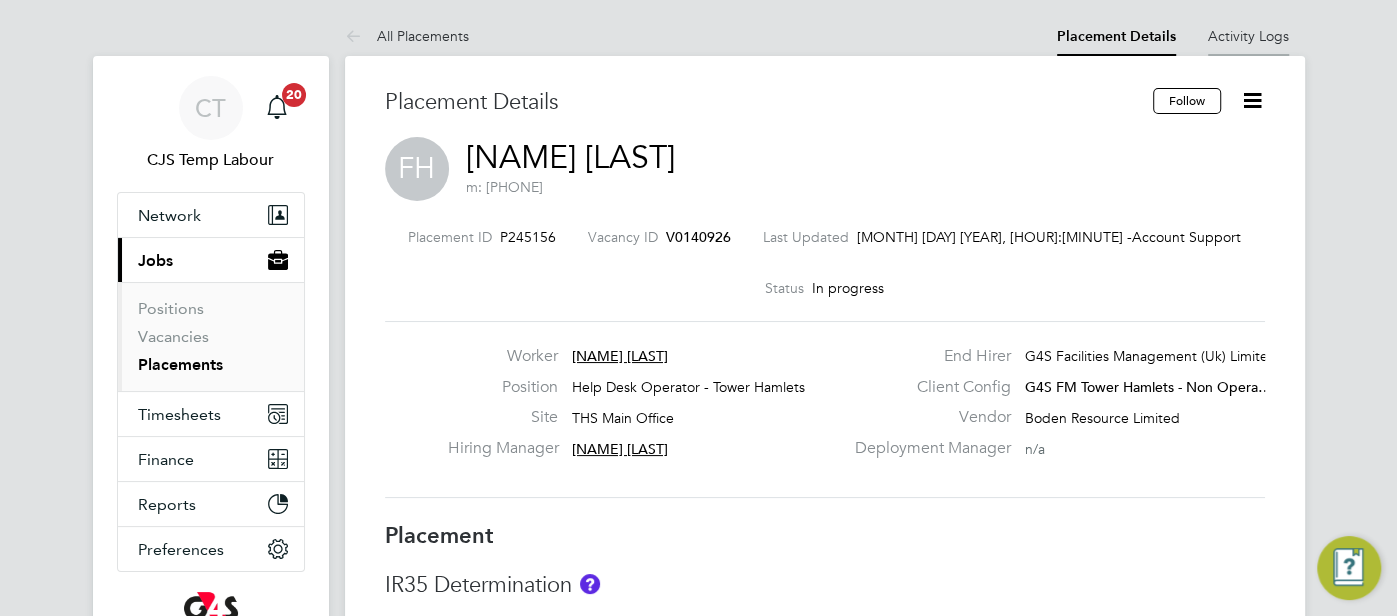 click on "Activity Logs" at bounding box center [1248, 36] 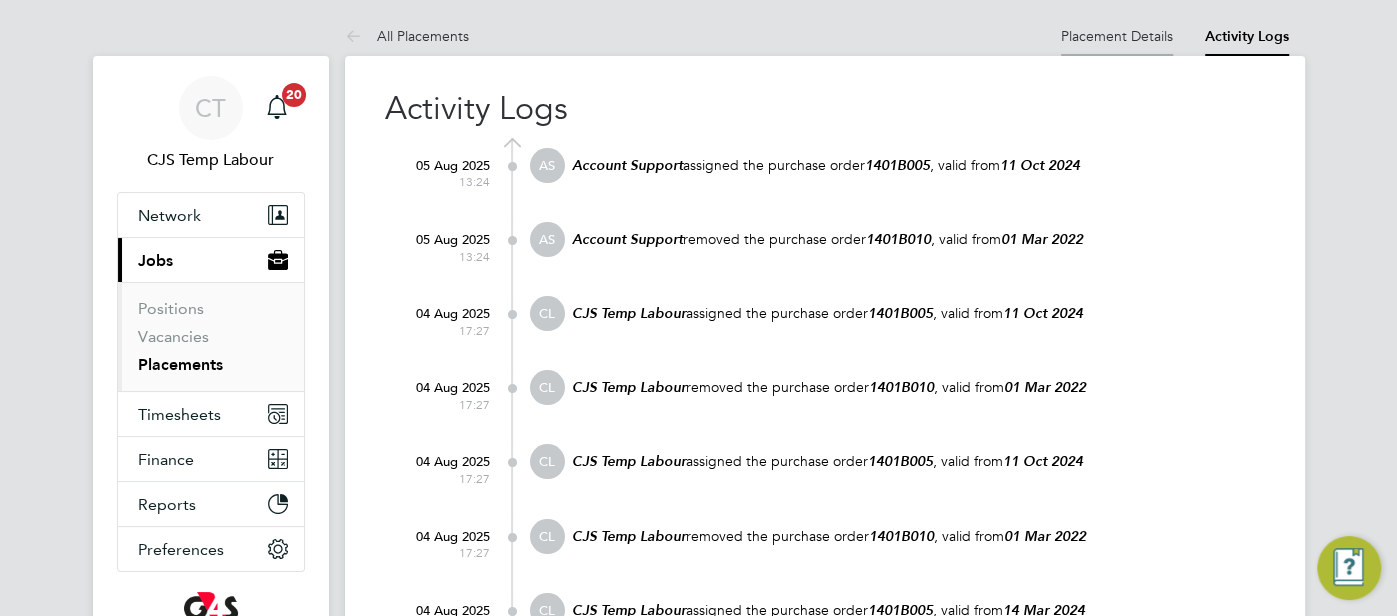 click on "Placement Details" at bounding box center (1117, 36) 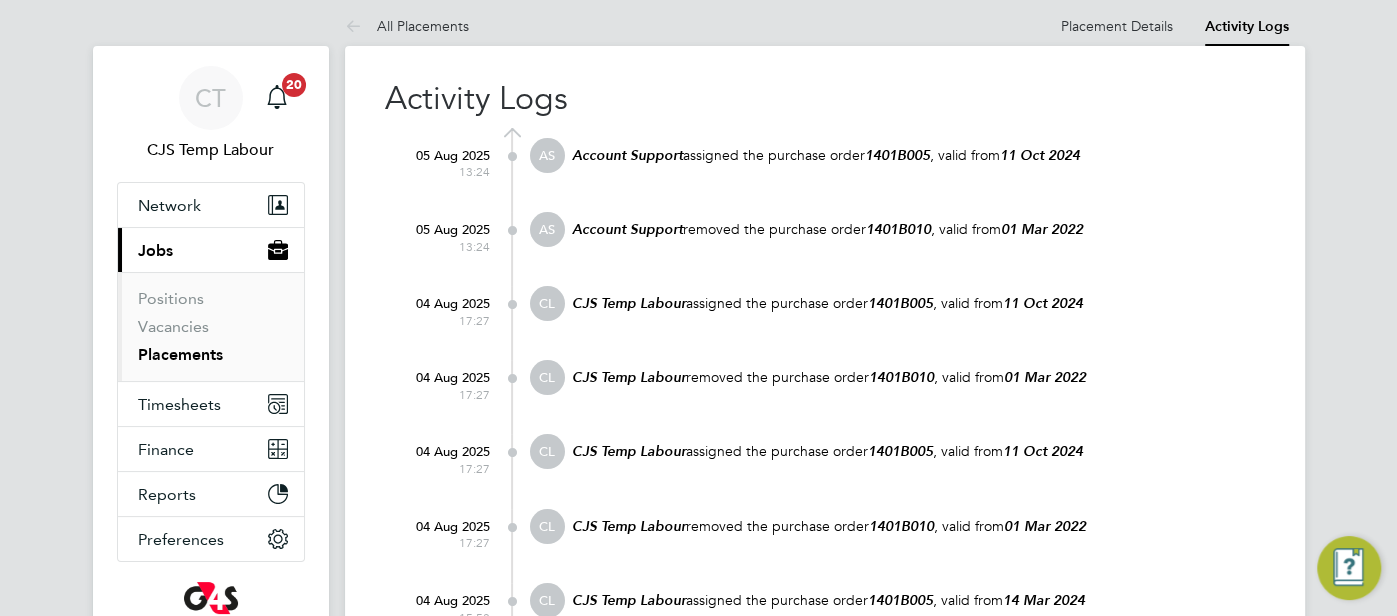 scroll, scrollTop: 0, scrollLeft: 0, axis: both 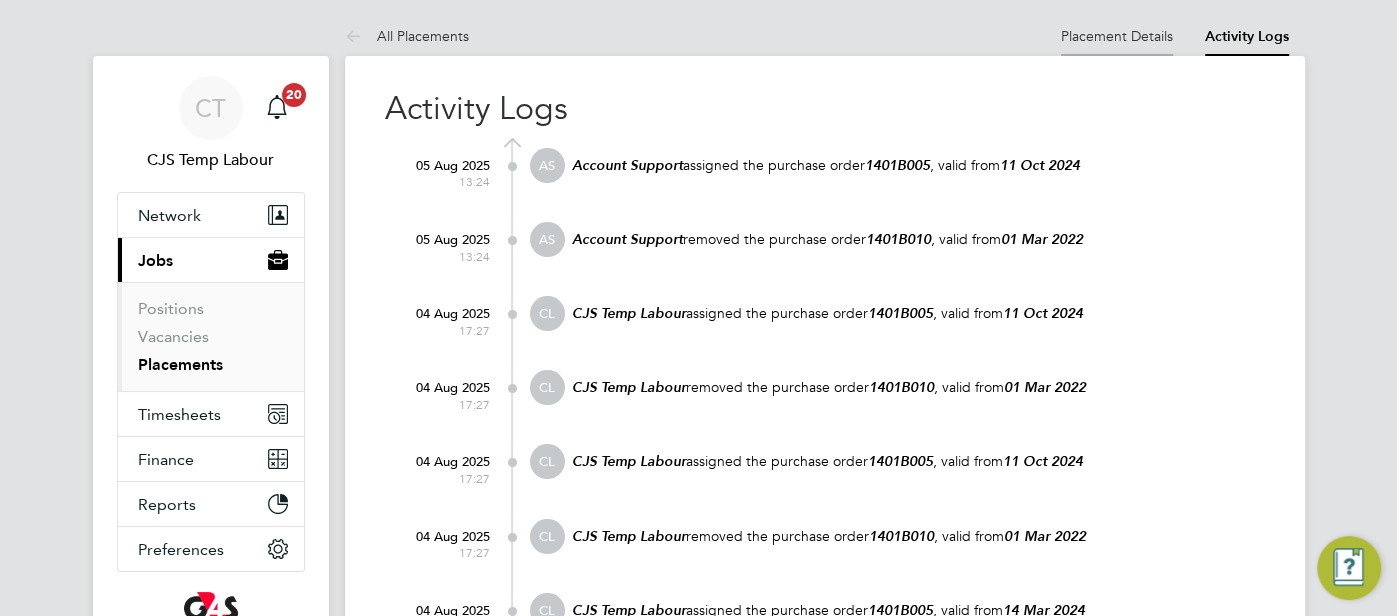 click on "Placement Details" at bounding box center [1117, 36] 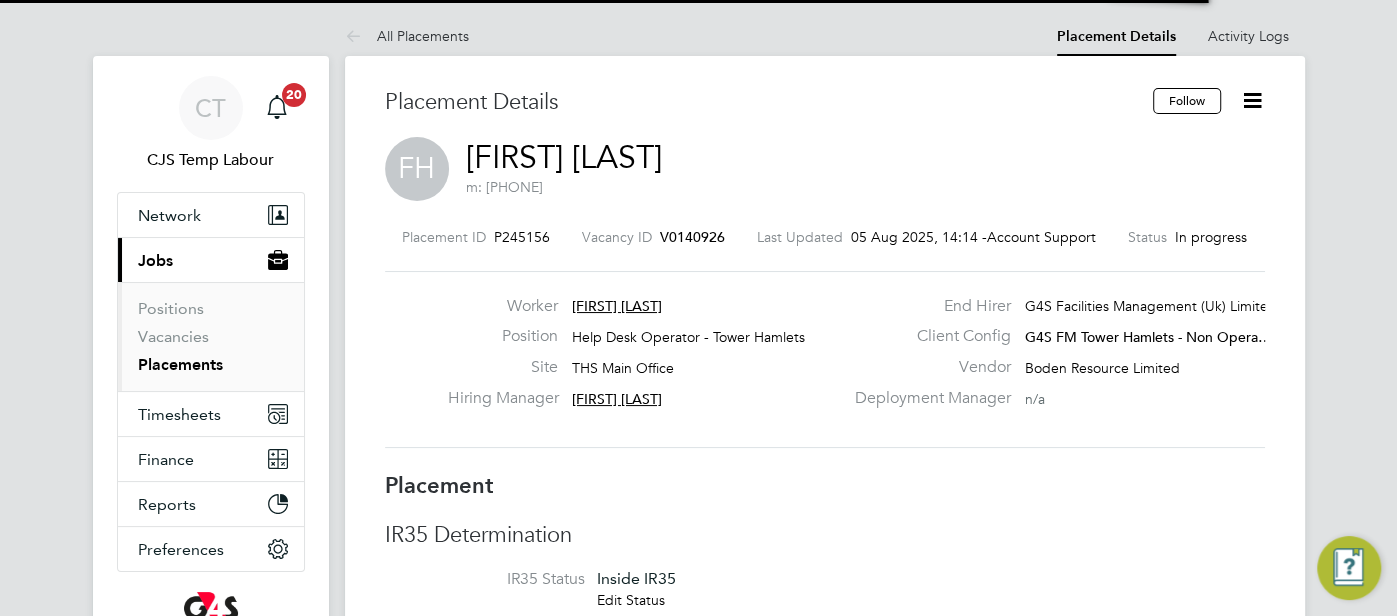 scroll, scrollTop: 10, scrollLeft: 10, axis: both 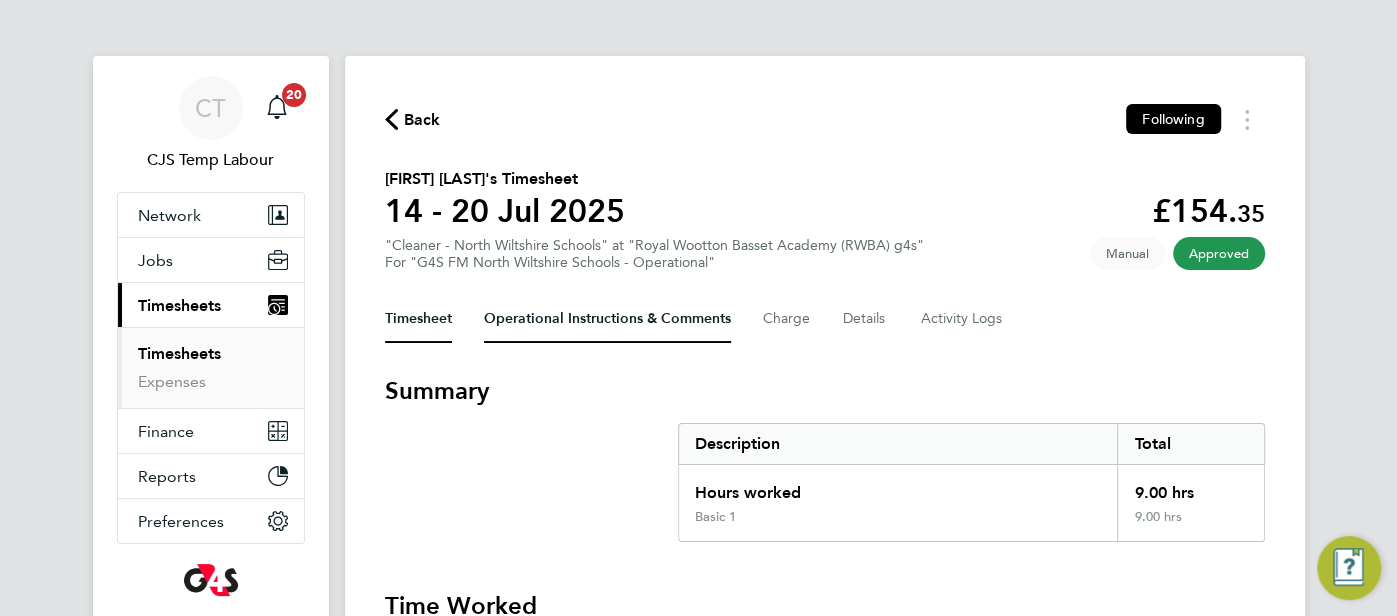 click on "Operational Instructions & Comments" at bounding box center (607, 319) 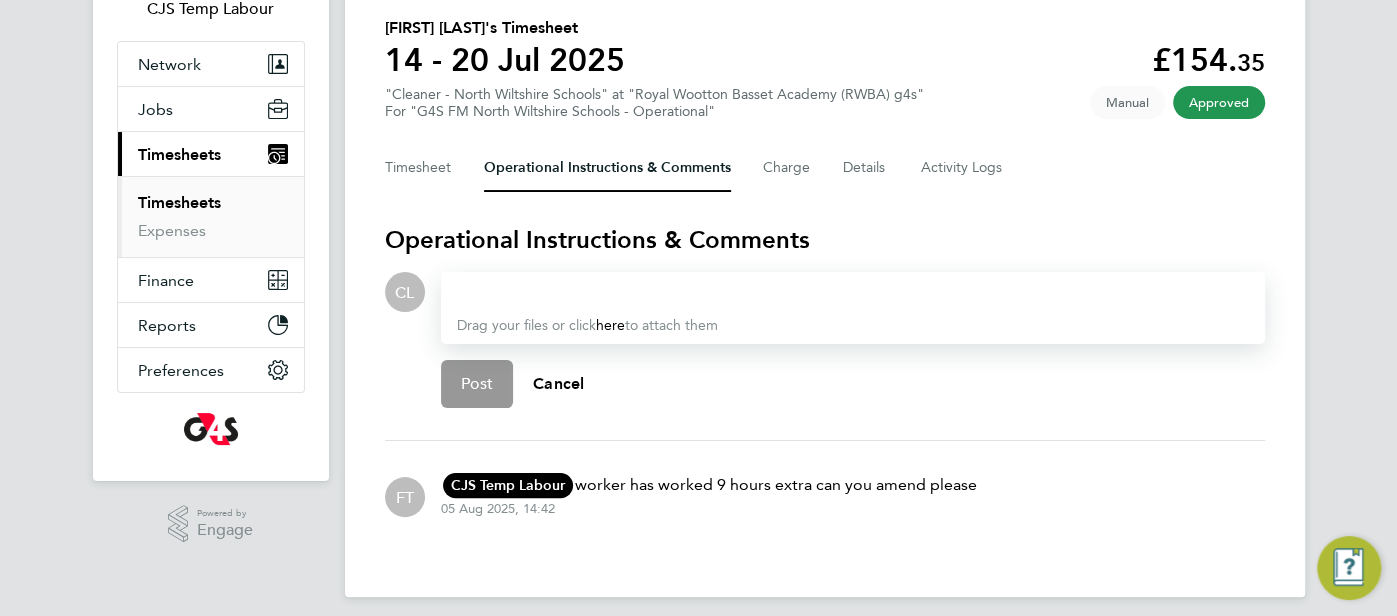 scroll, scrollTop: 162, scrollLeft: 0, axis: vertical 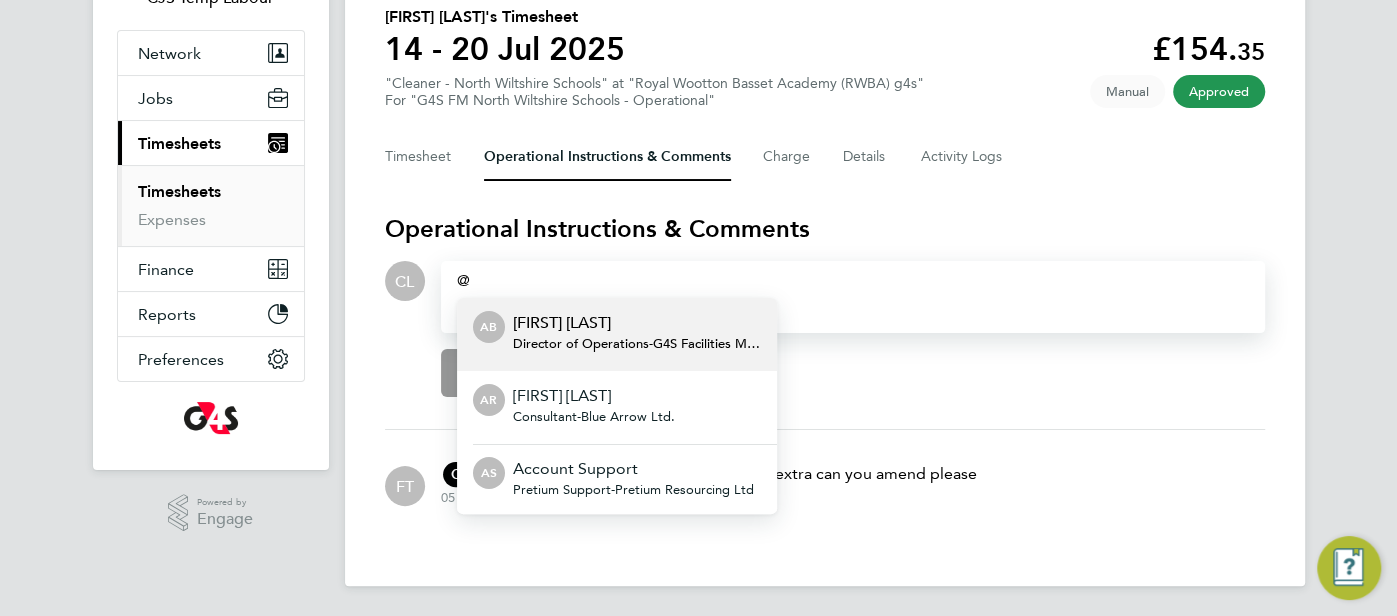 type 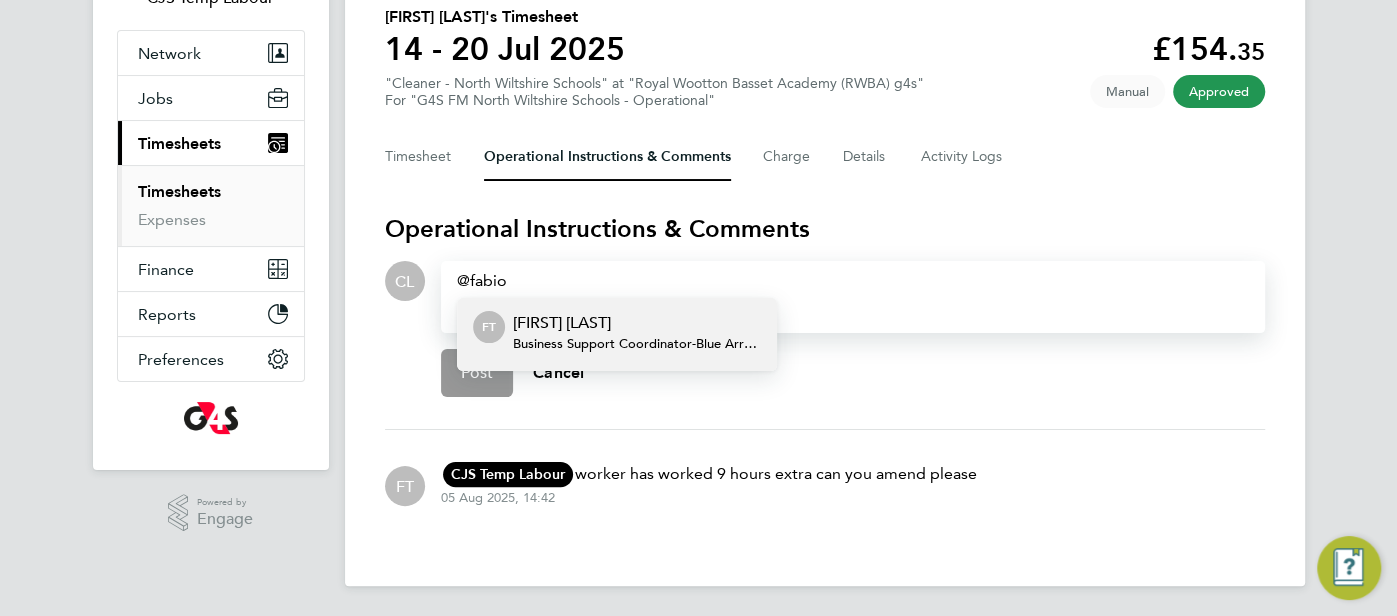 click on "Fabio Del Turco" at bounding box center (637, 323) 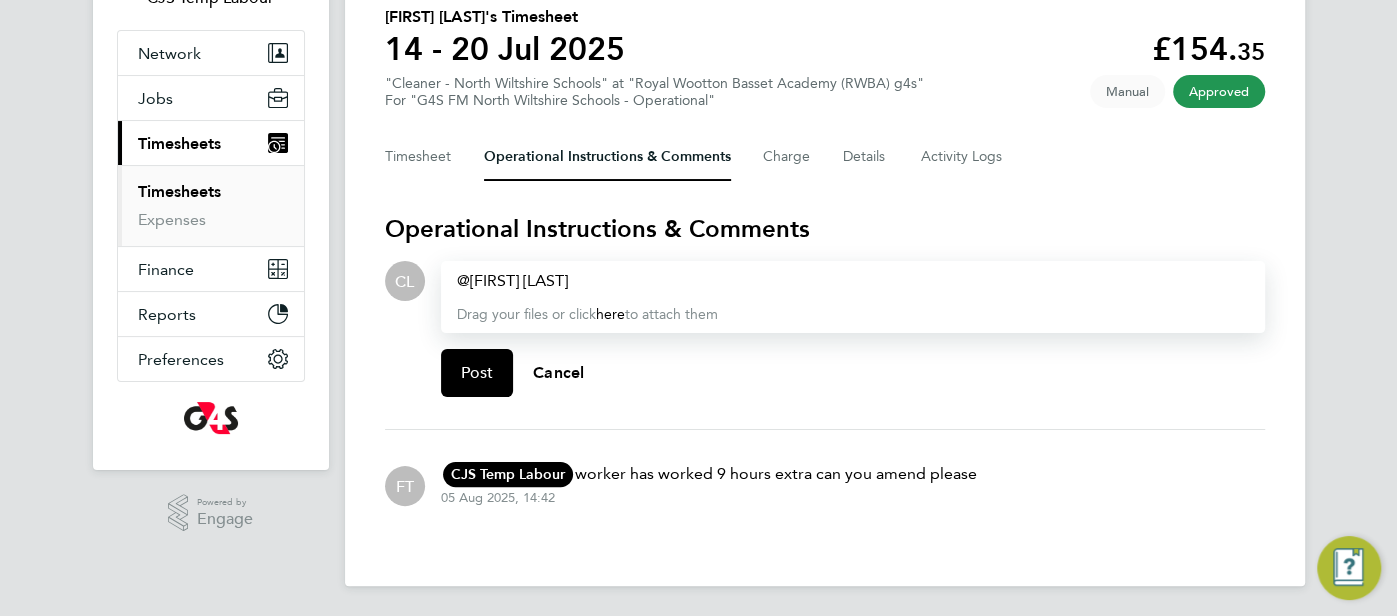 click on "Fabio Del Turco ​   Drag your files or click  here  to attach them" 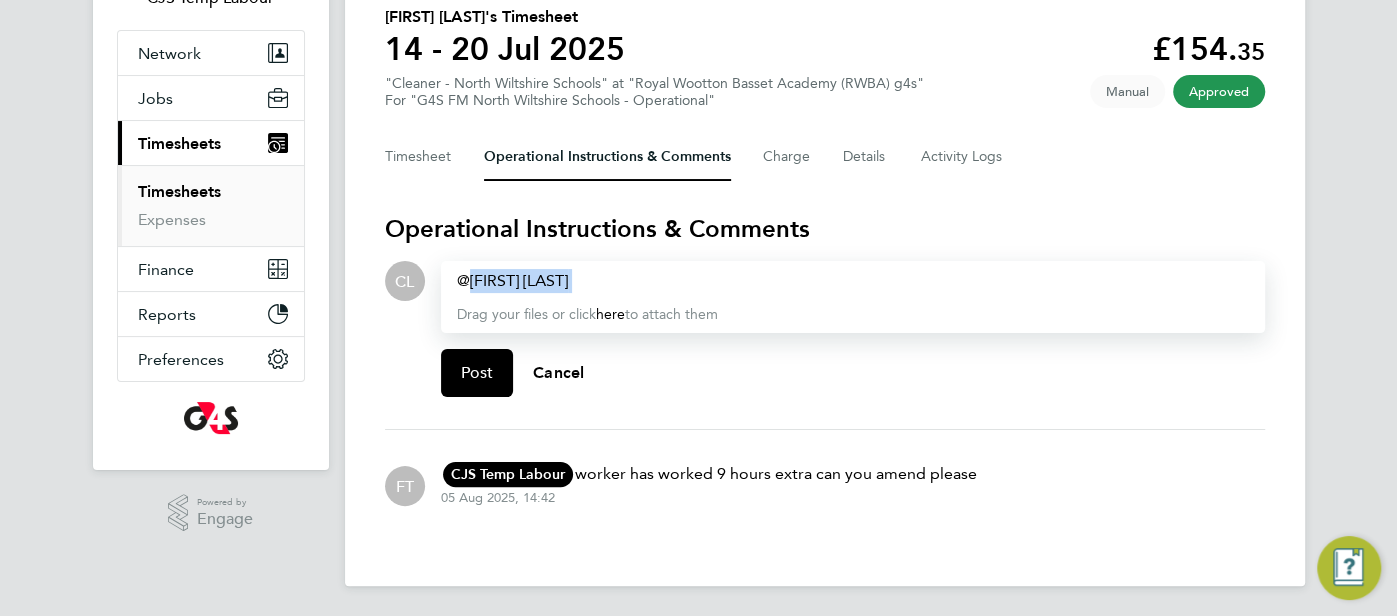 drag, startPoint x: 607, startPoint y: 289, endPoint x: 434, endPoint y: 279, distance: 173.28877 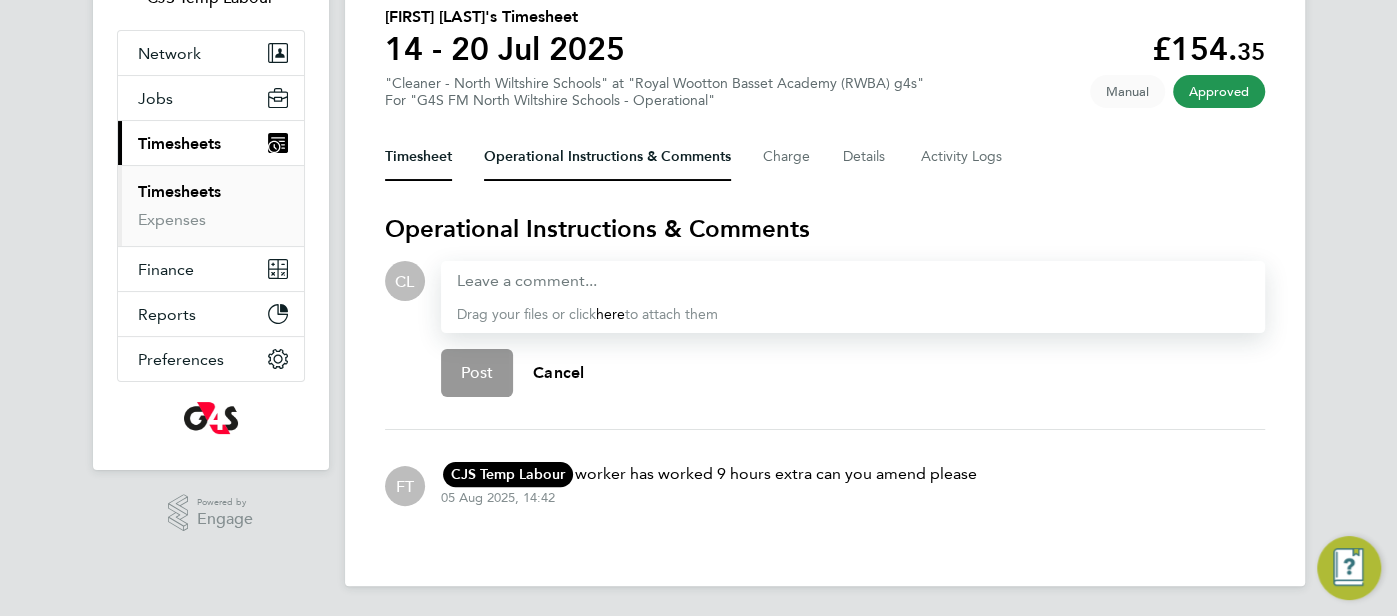 click on "Timesheet" at bounding box center [418, 157] 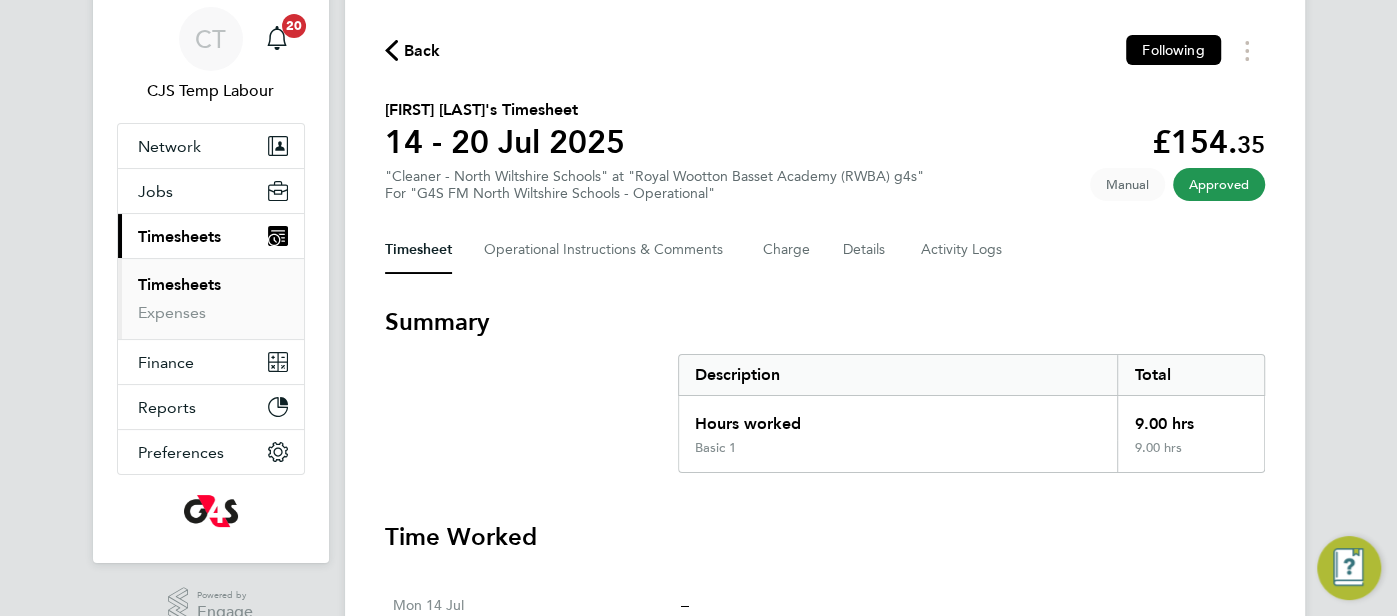 scroll, scrollTop: 165, scrollLeft: 0, axis: vertical 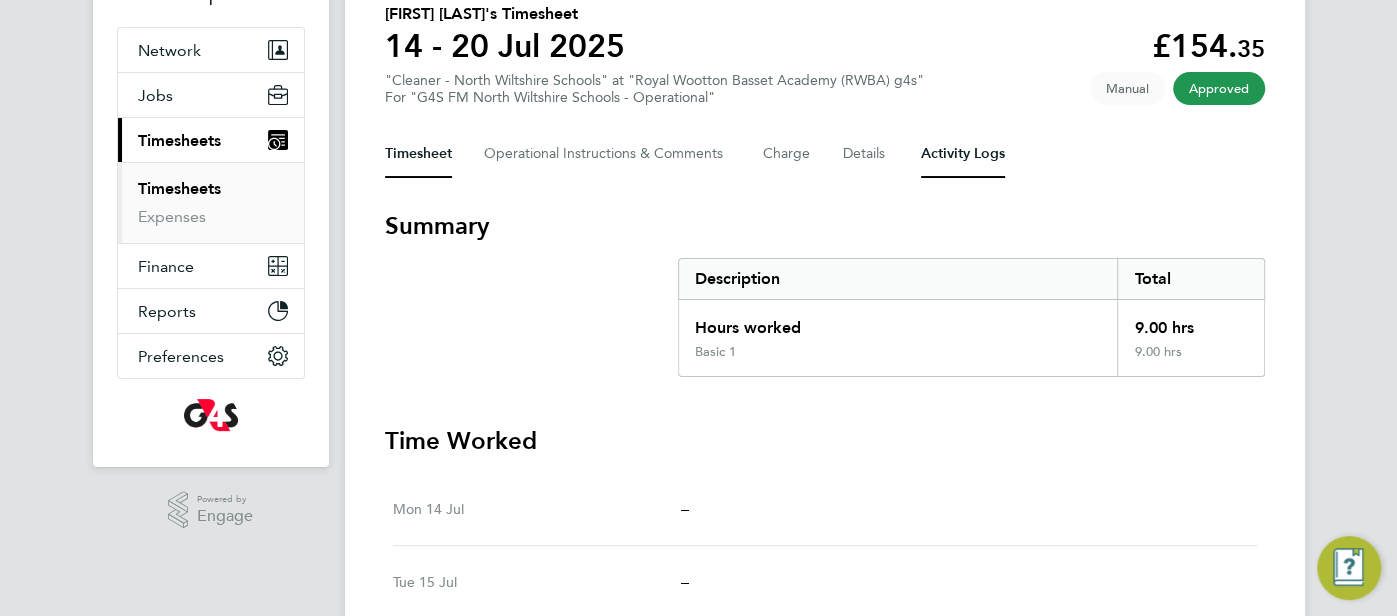 click on "Activity Logs" at bounding box center (963, 154) 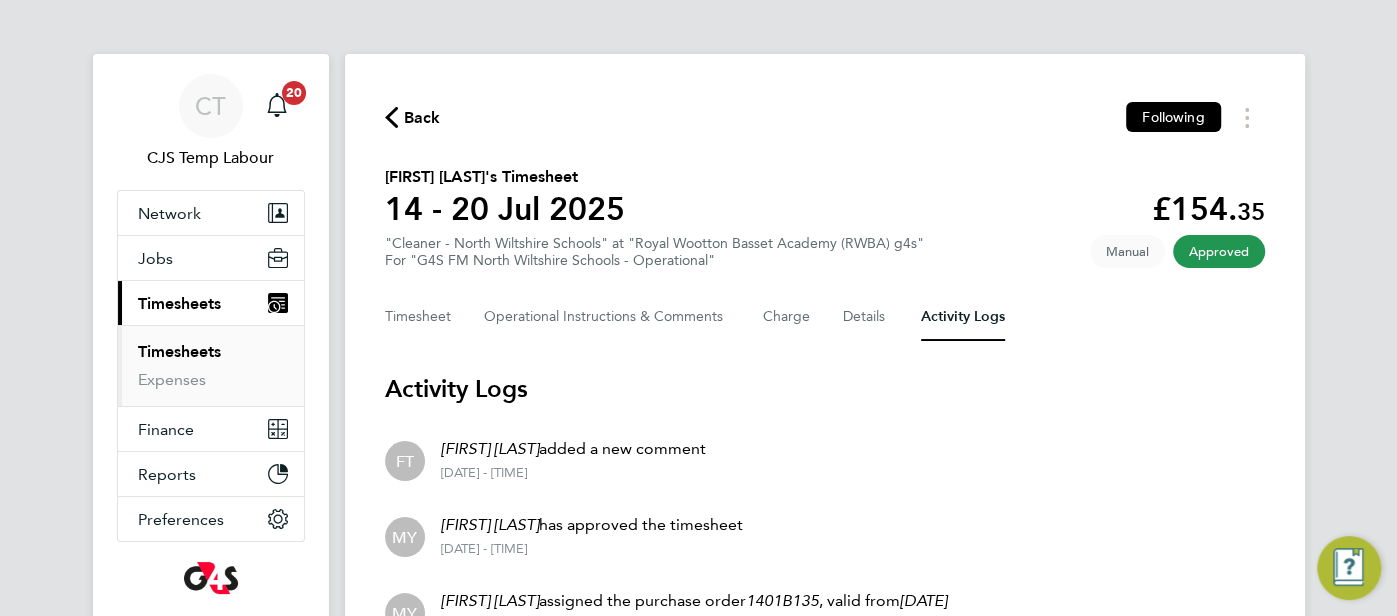 scroll, scrollTop: 0, scrollLeft: 0, axis: both 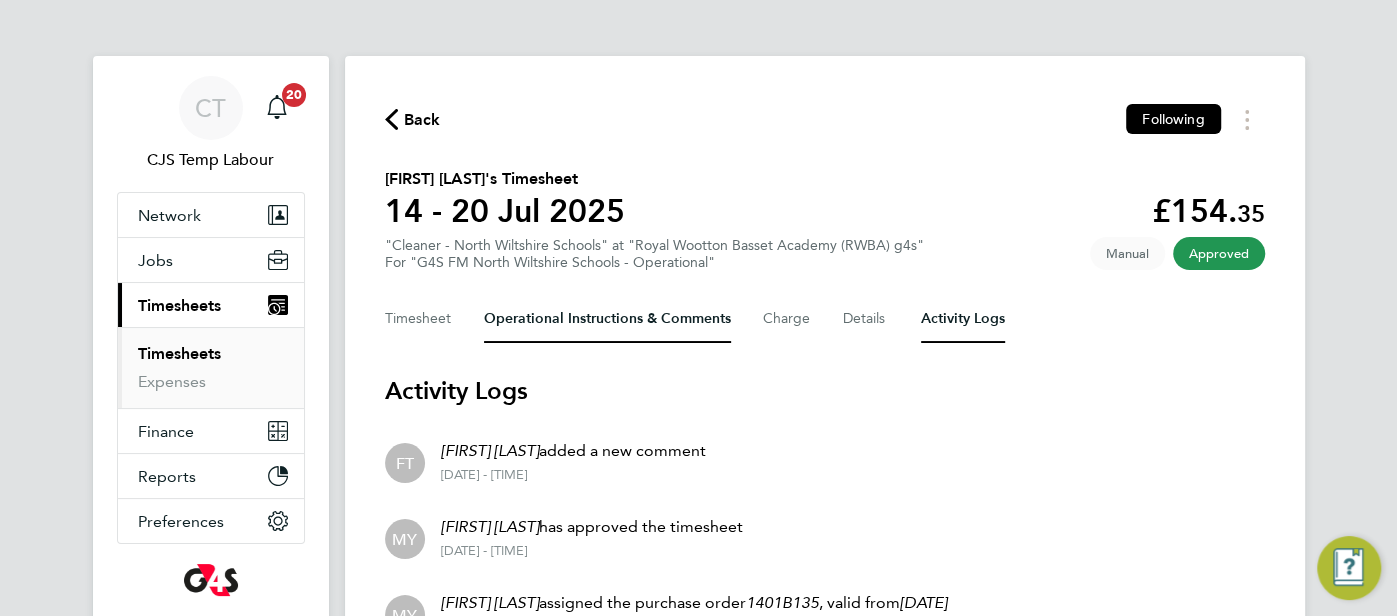 click on "Operational Instructions & Comments" at bounding box center (607, 319) 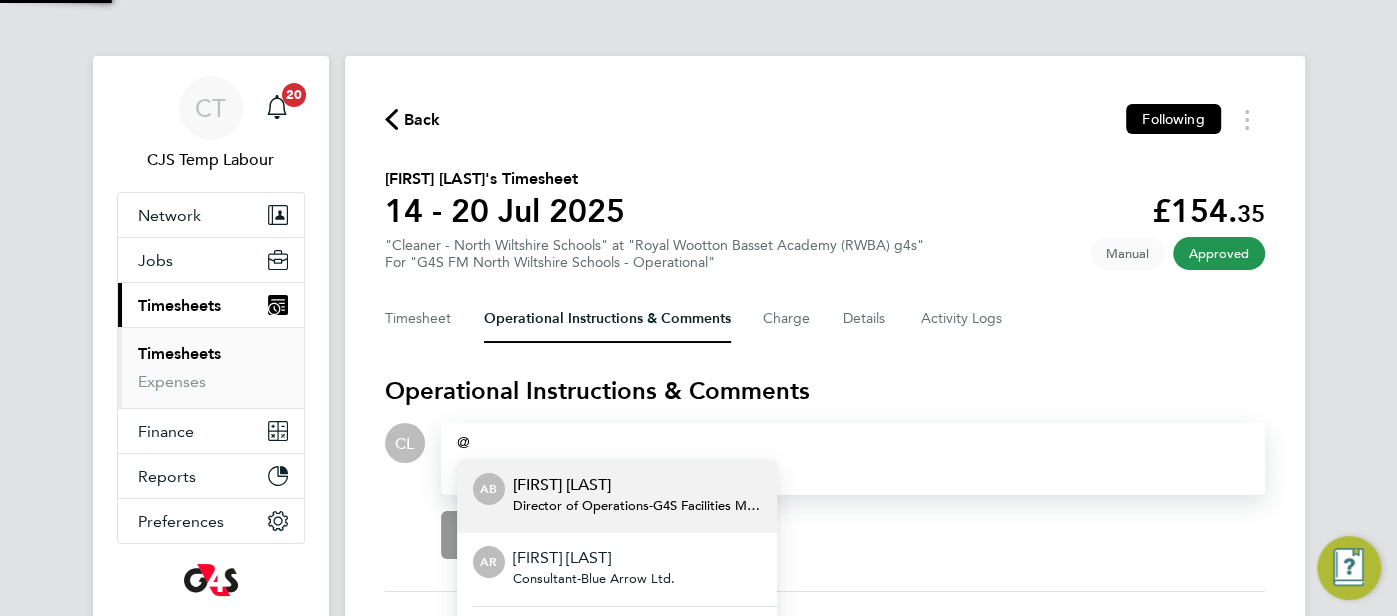 type 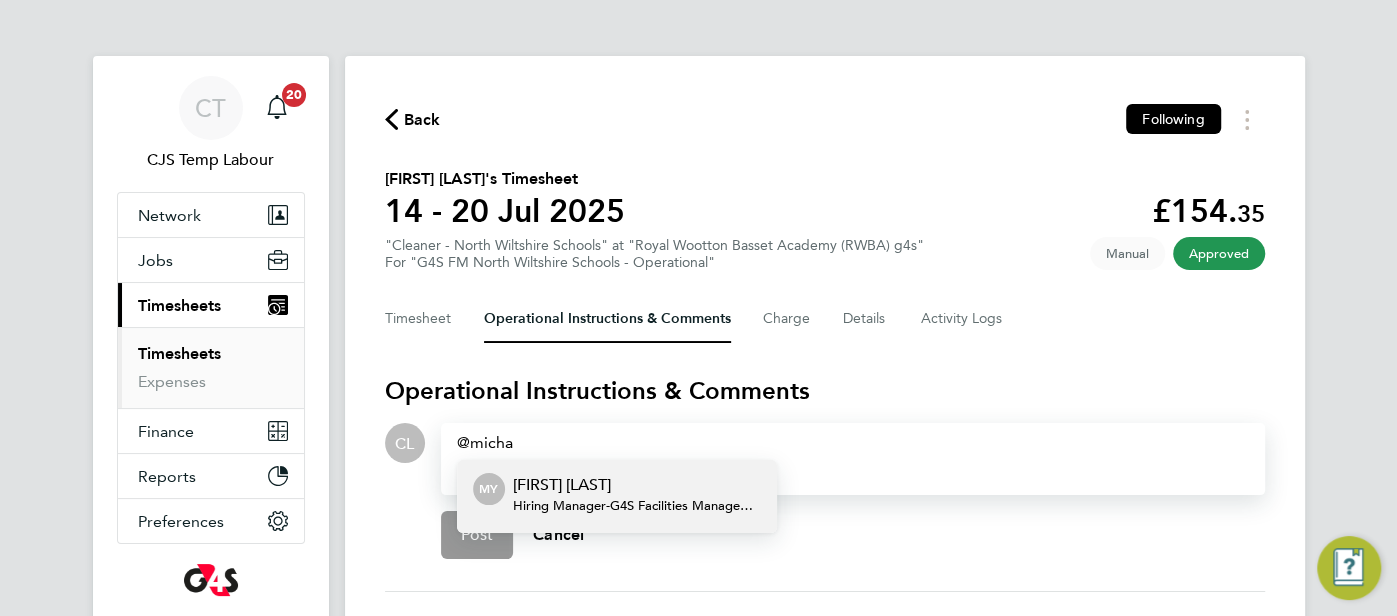 click on "Michael Yates" at bounding box center [637, 485] 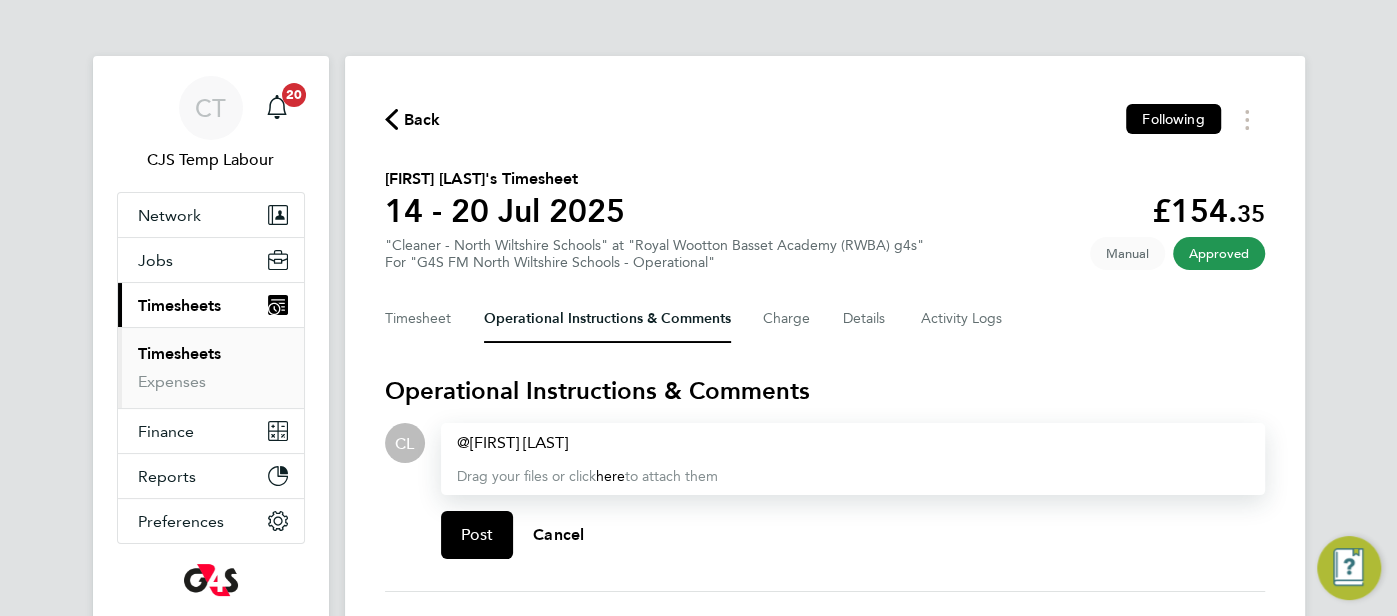 type 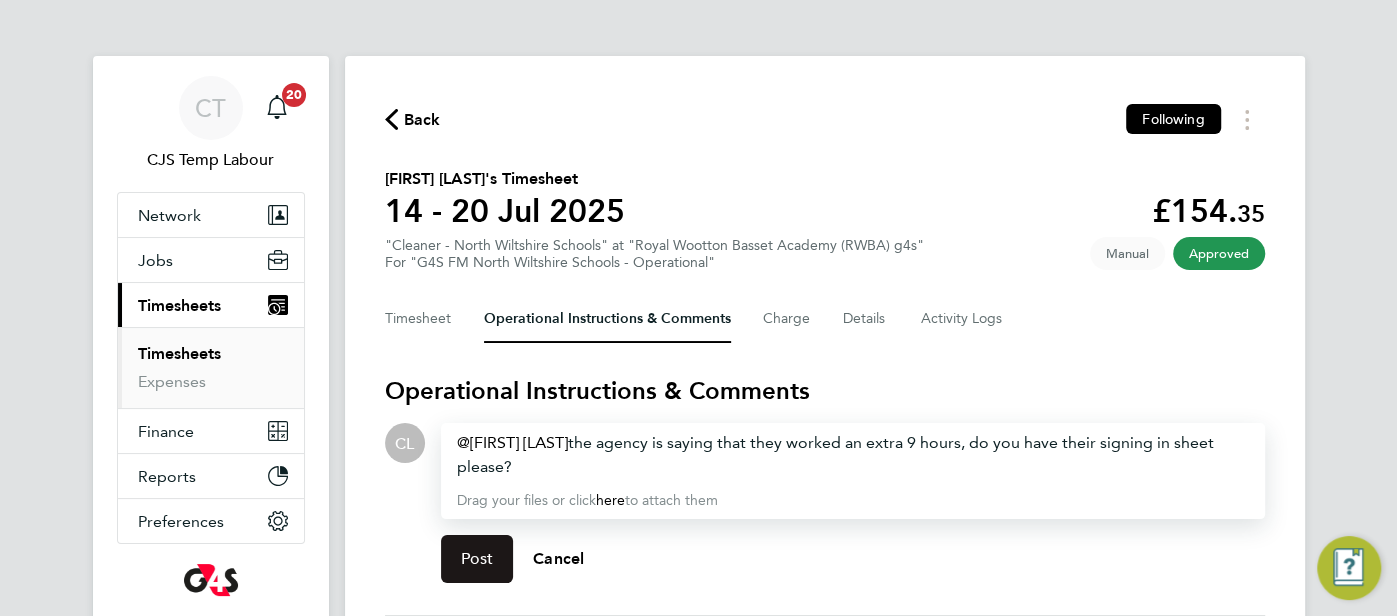click on "Post" 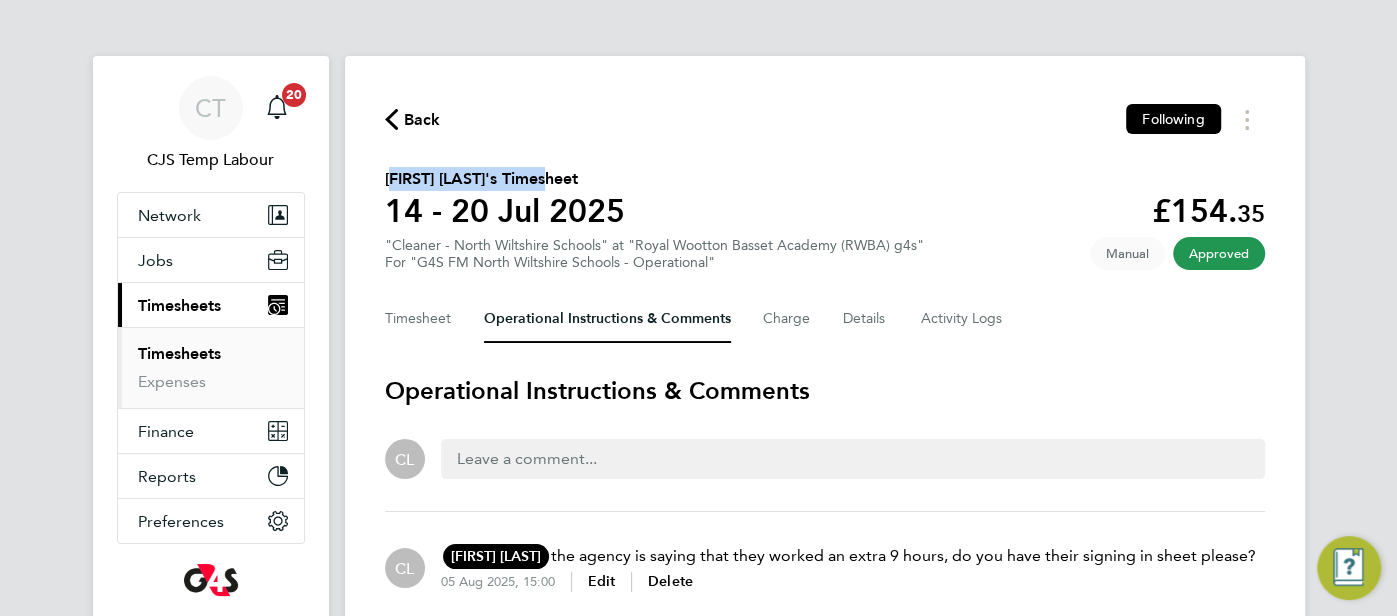 drag, startPoint x: 562, startPoint y: 182, endPoint x: 383, endPoint y: 177, distance: 179.06982 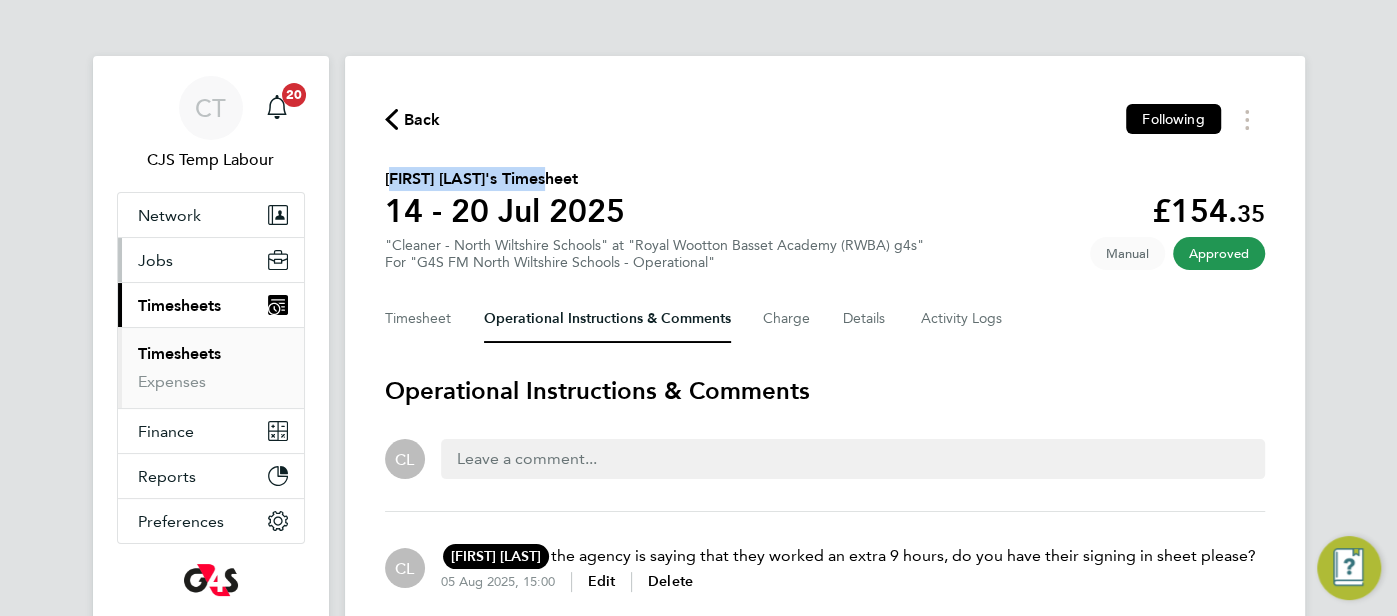 click on "Jobs" at bounding box center (155, 260) 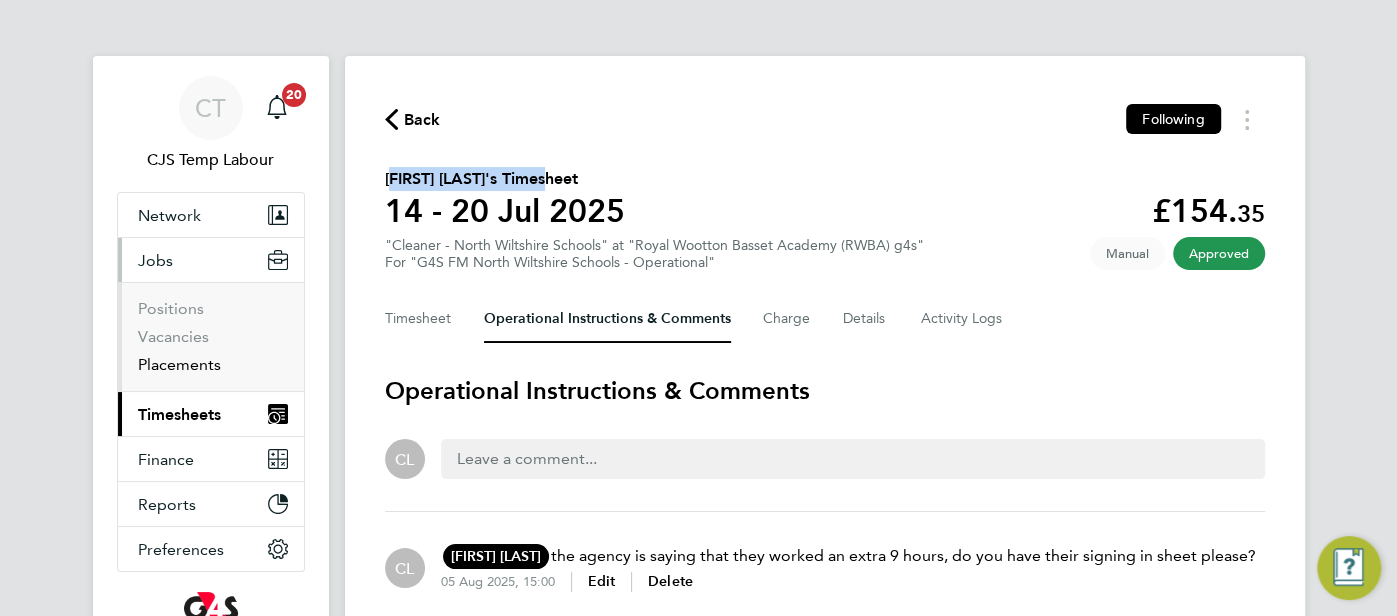 click on "Placements" at bounding box center (179, 364) 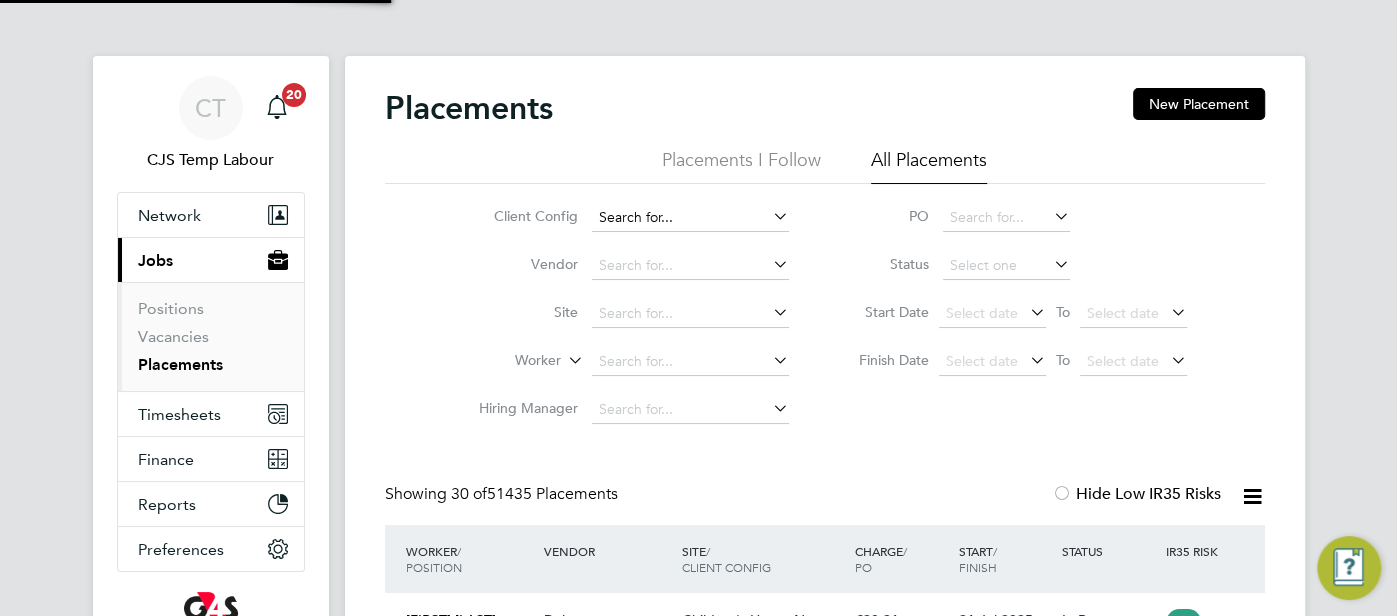 click 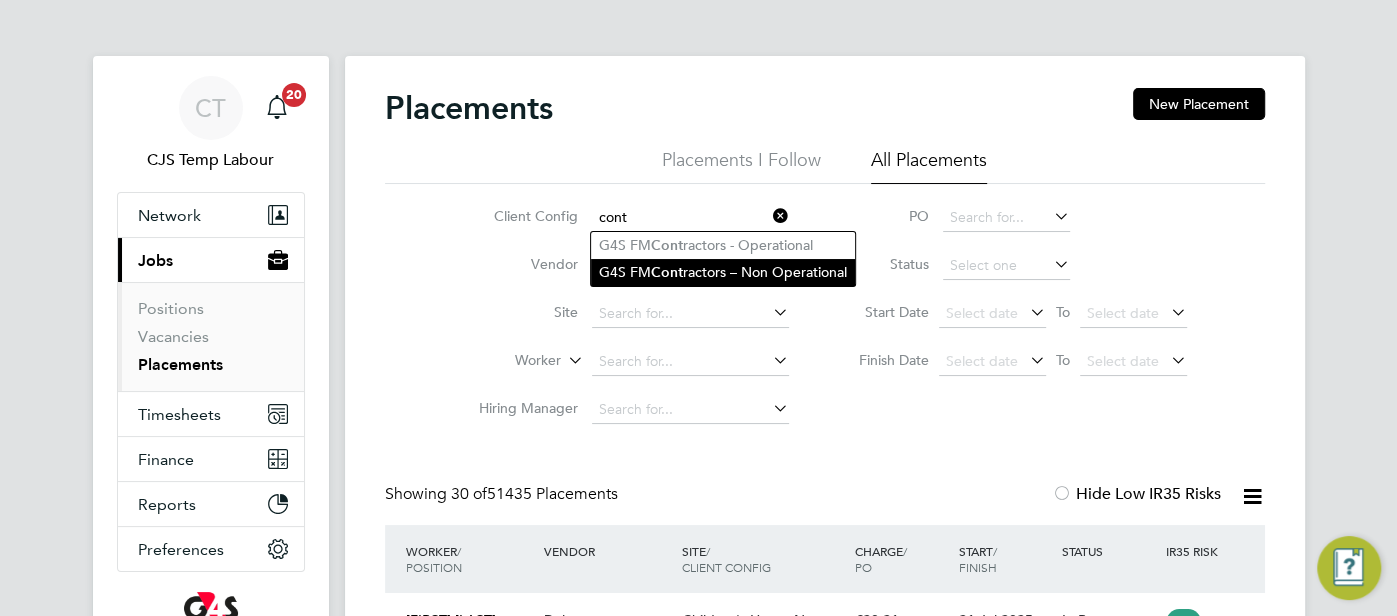 click on "G4S FM  Cont ractors – Non Operational" 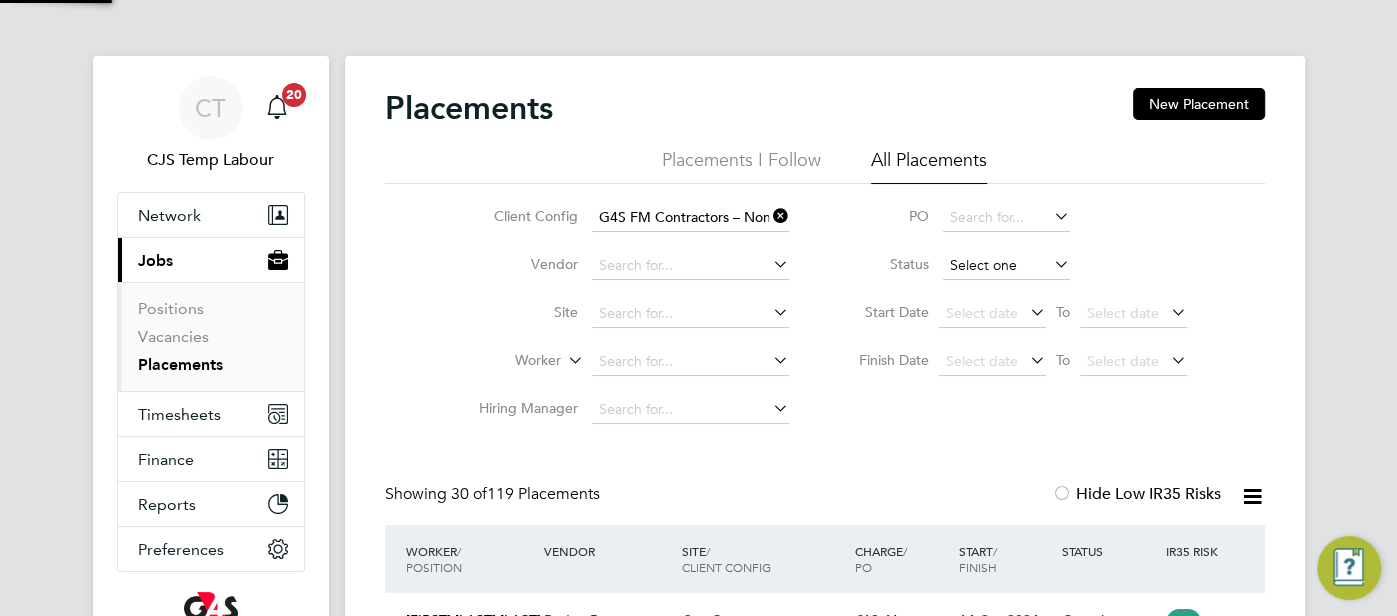 click 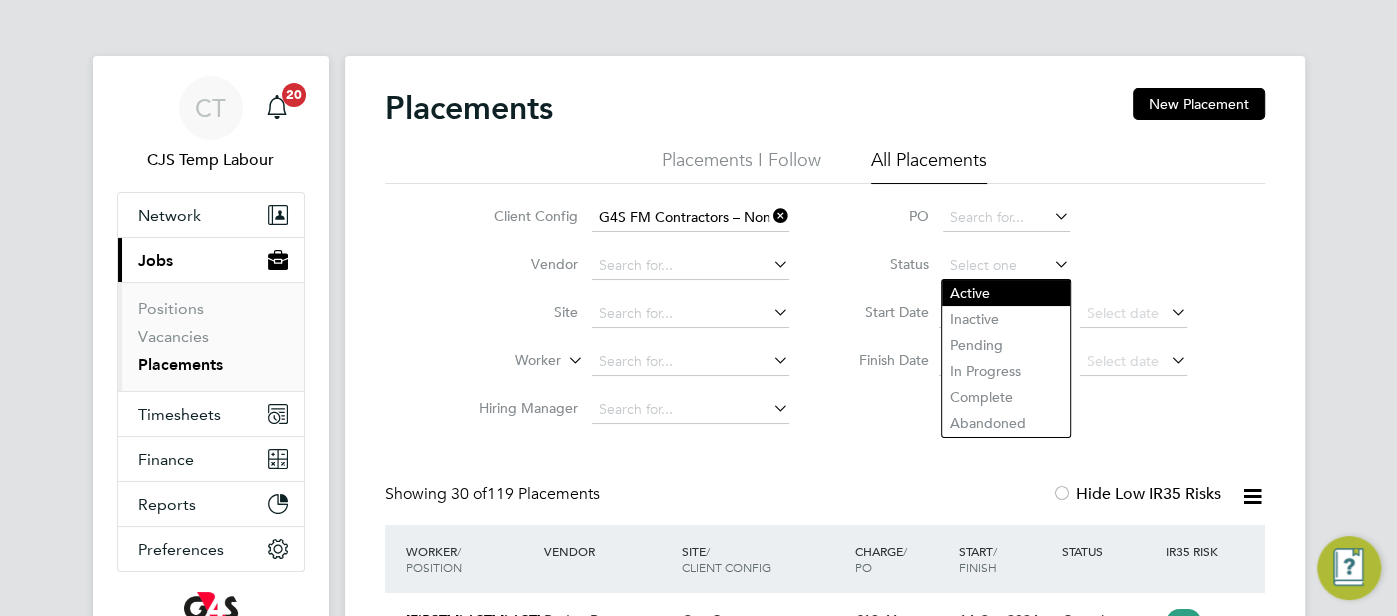 click on "Active" 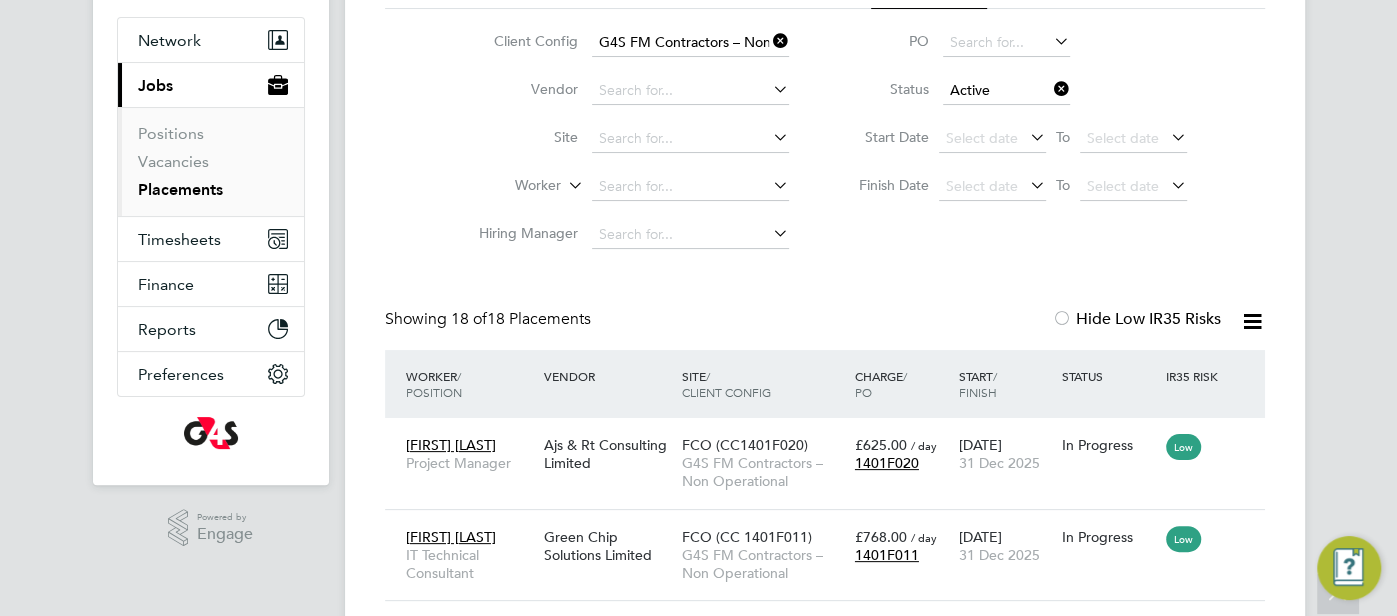 click 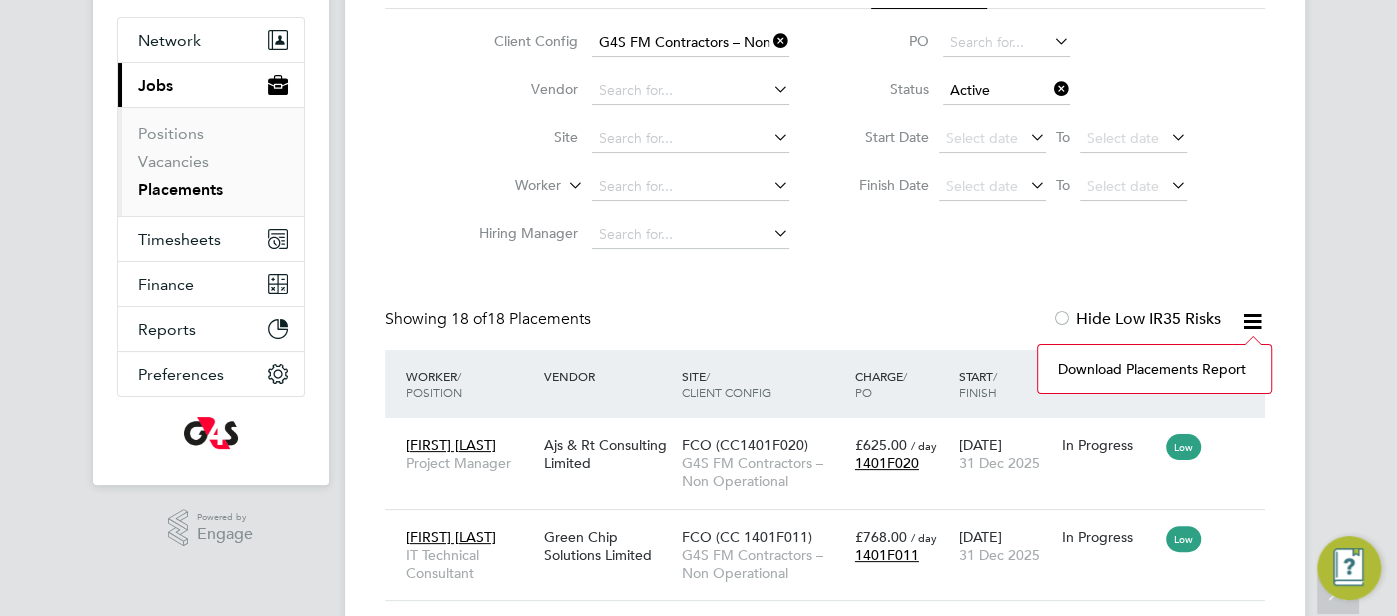 click on "Download Placements Report" 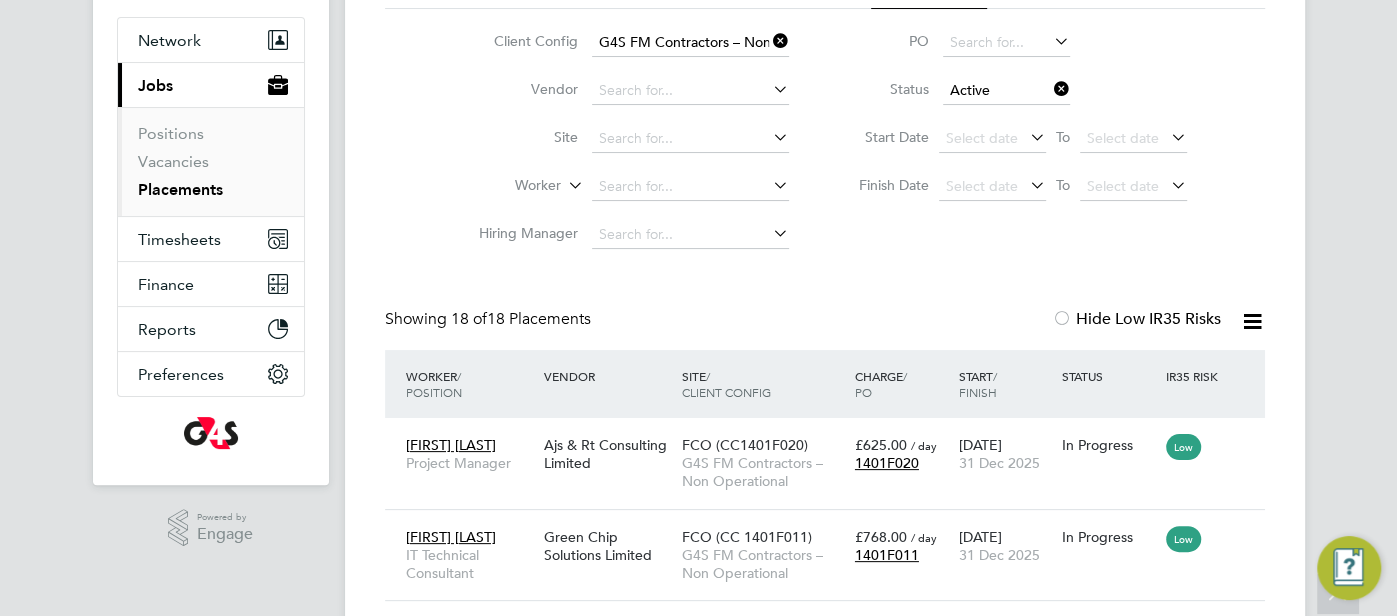 click 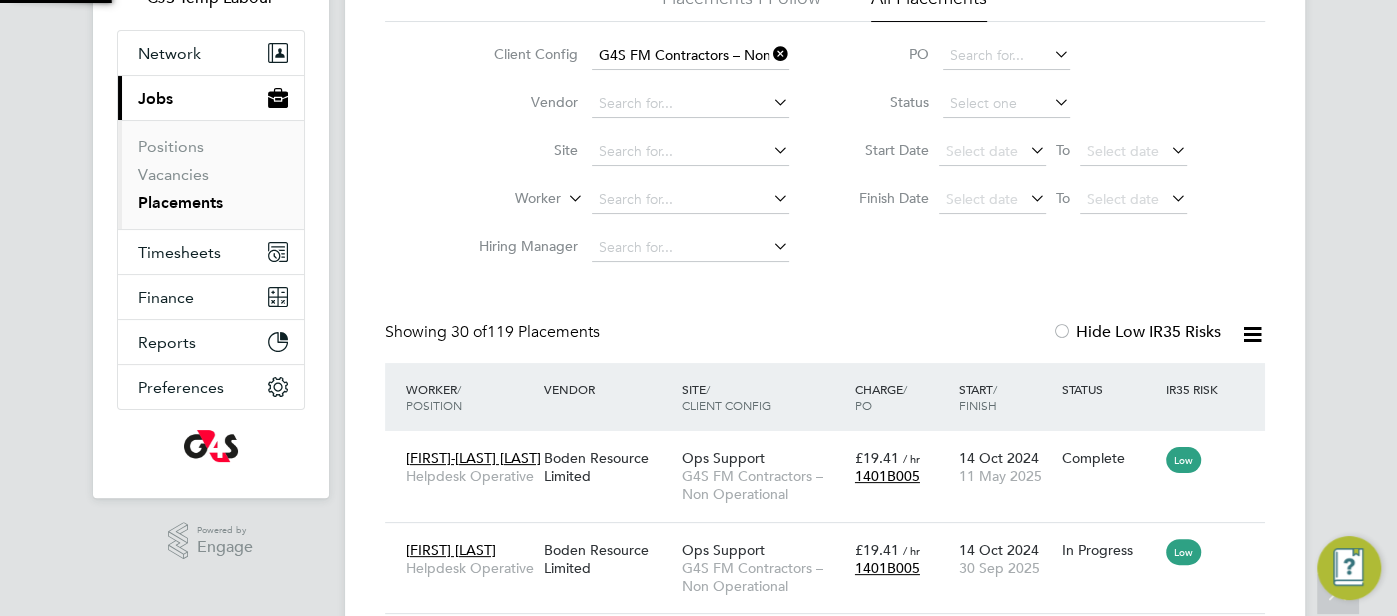 click on "G4S FM Contractors – Non Operational" 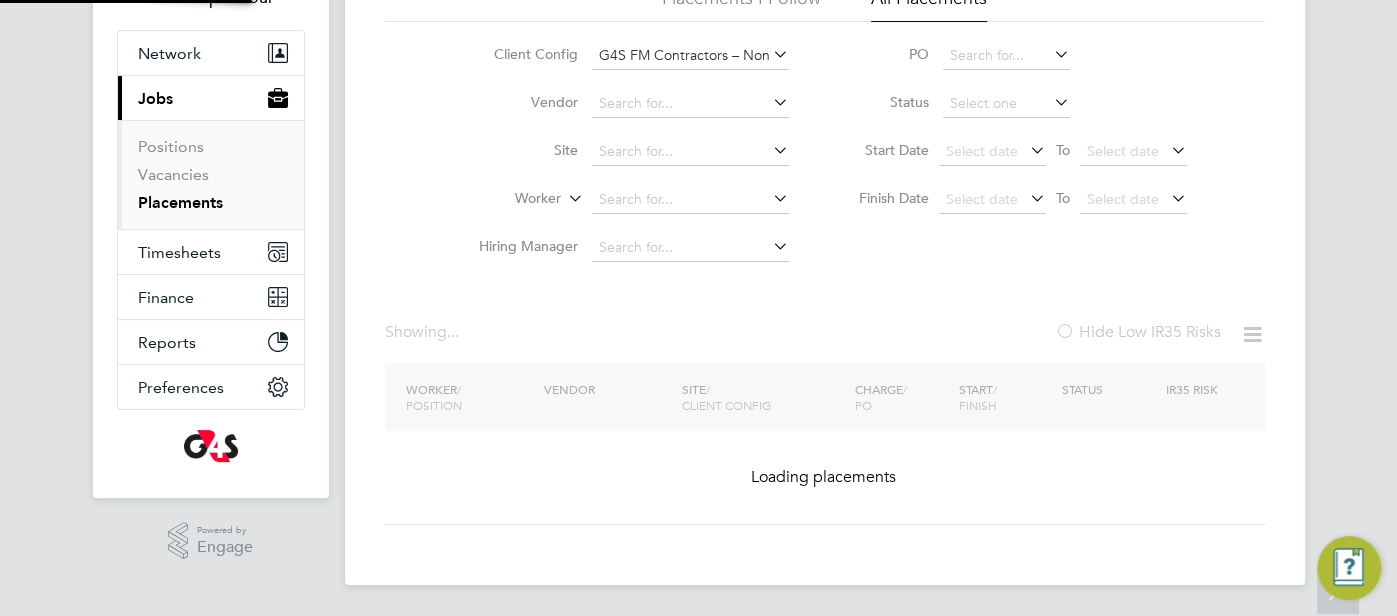 type 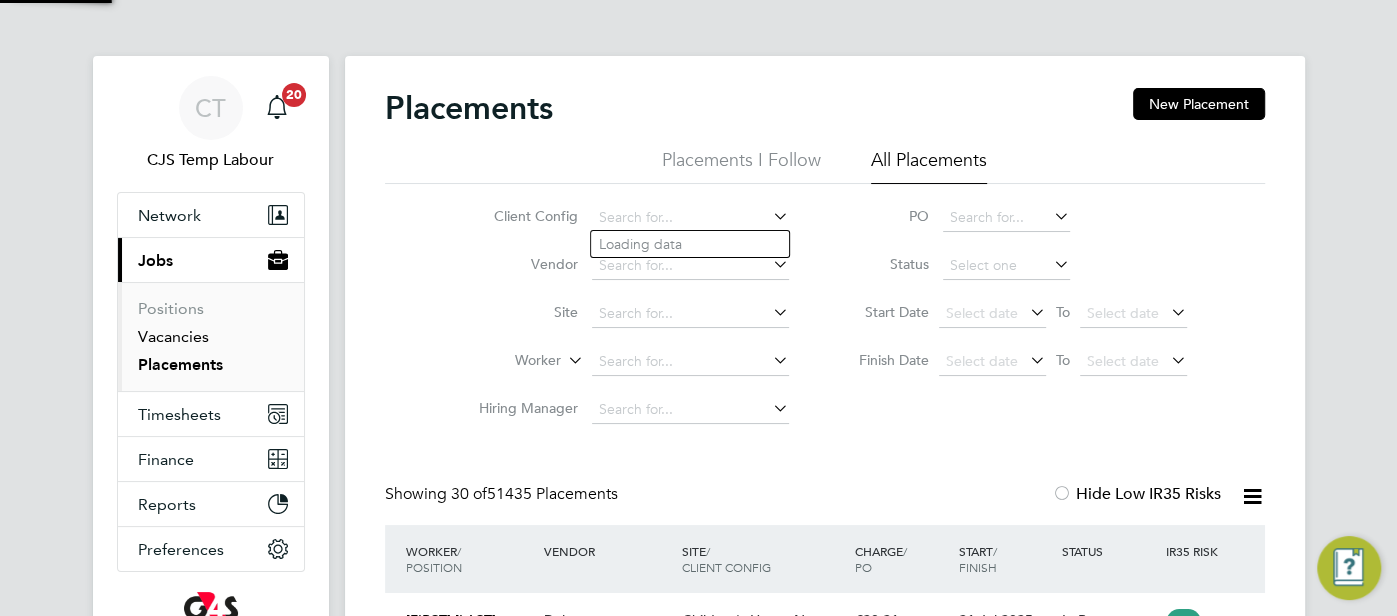 click on "Vacancies" at bounding box center [173, 336] 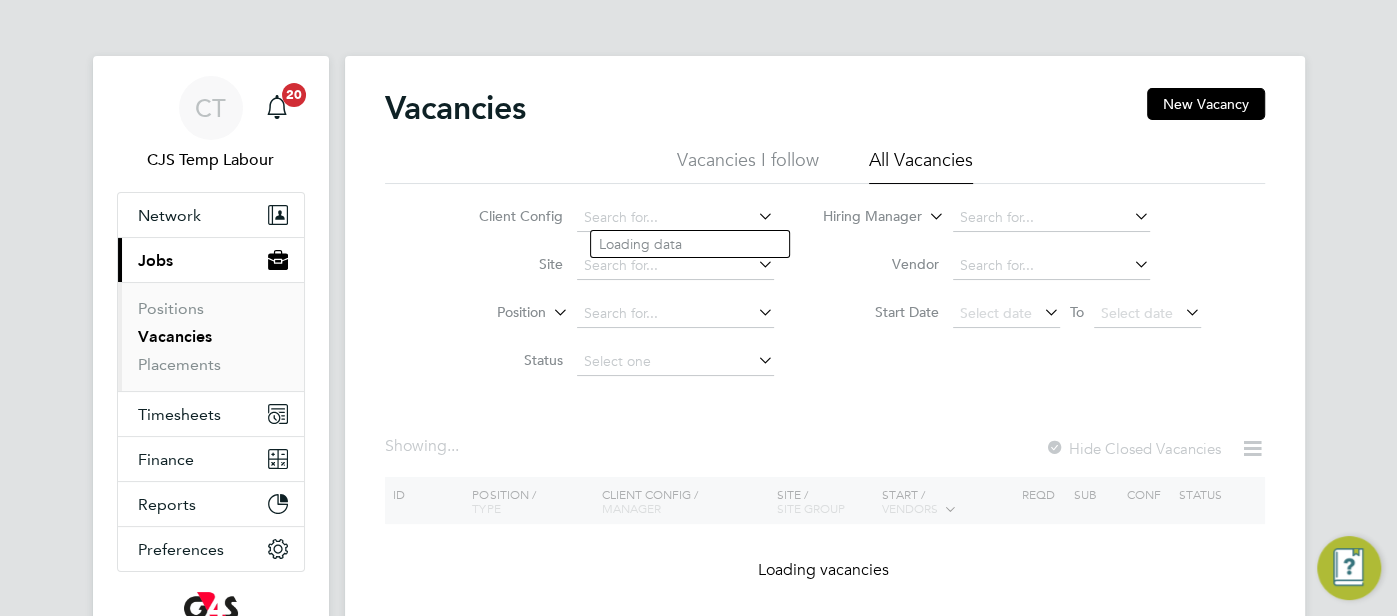 click on "Vacancies" at bounding box center [175, 336] 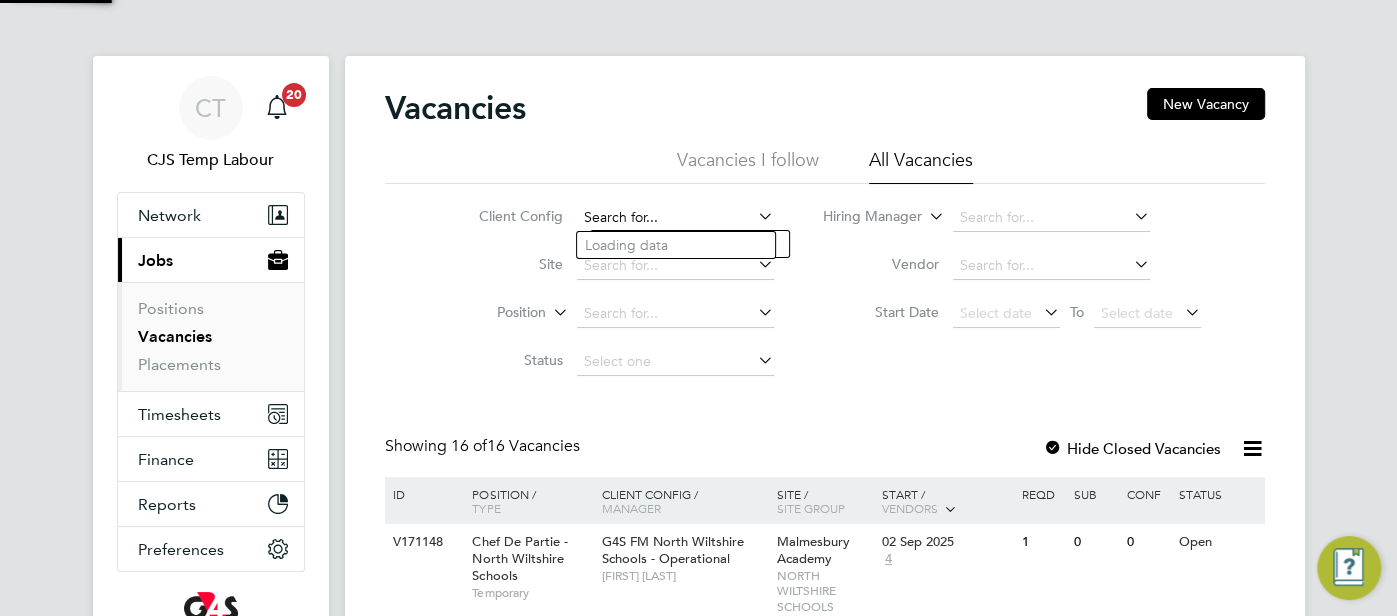 click 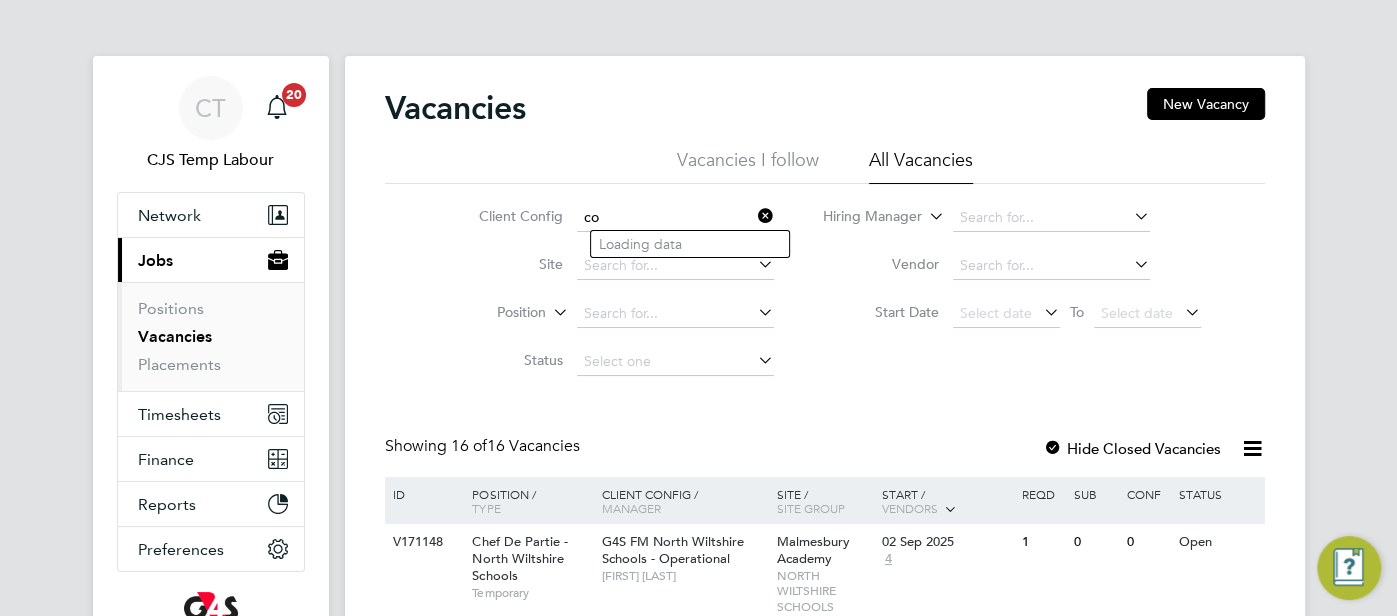 click on "G4S FM  Co ntractors – Non Operational" 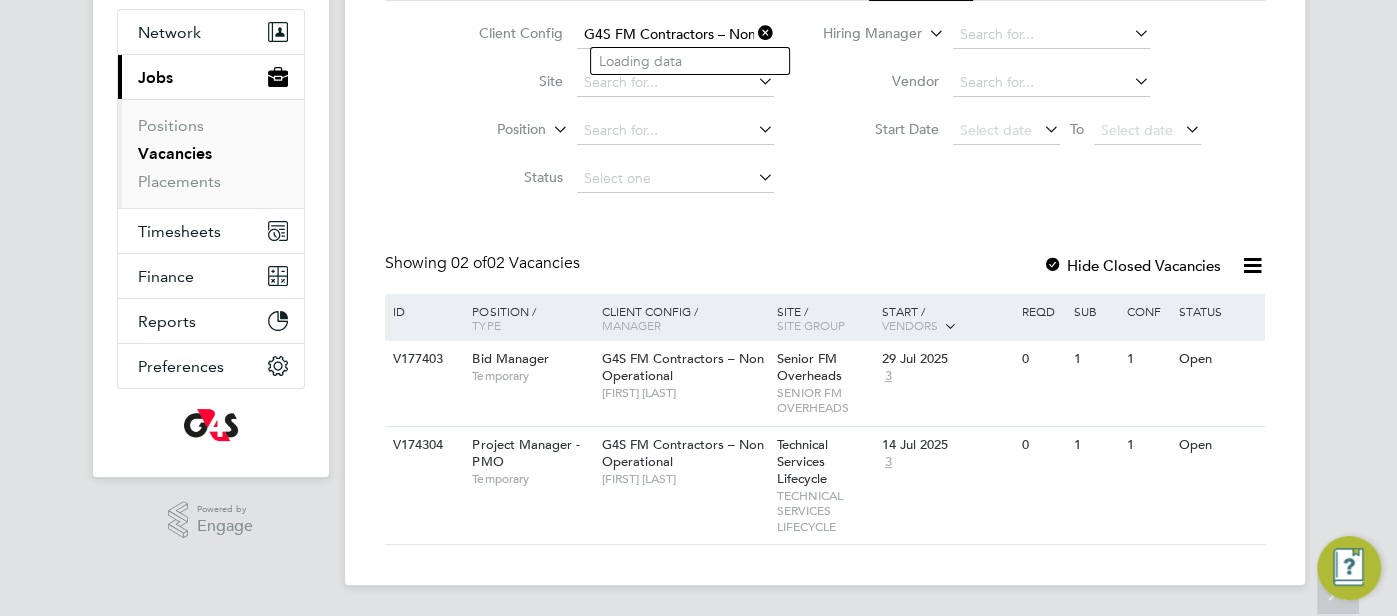 click 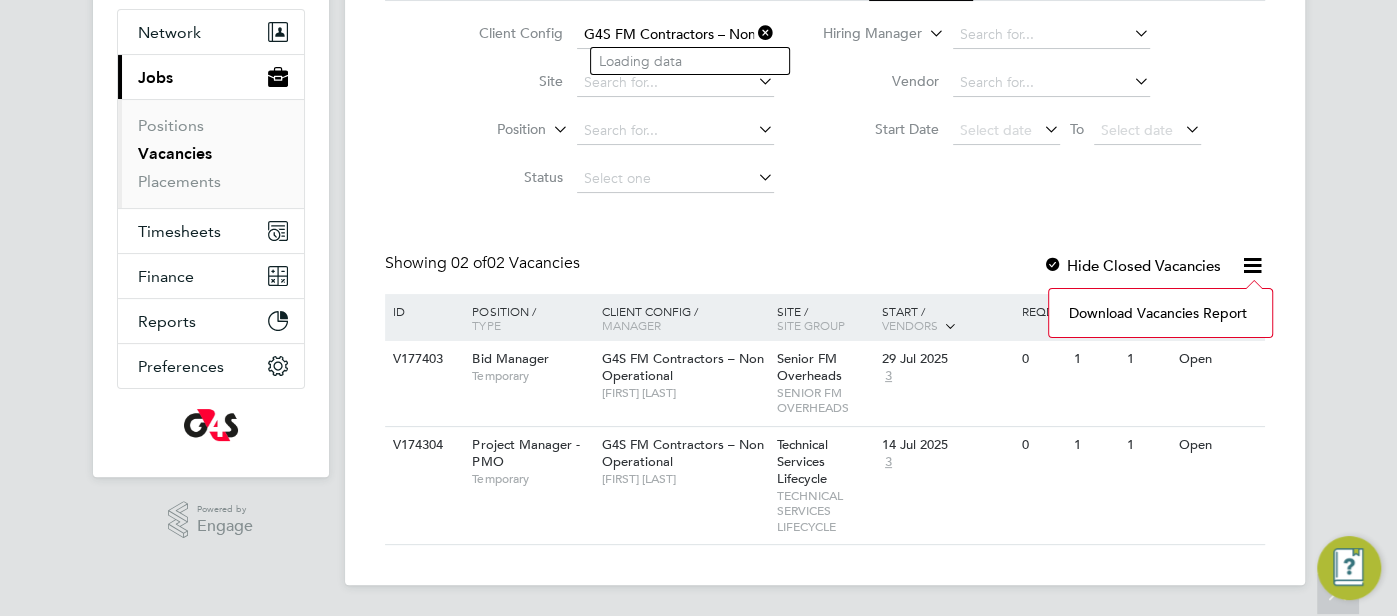 click on "Download vacancies report" 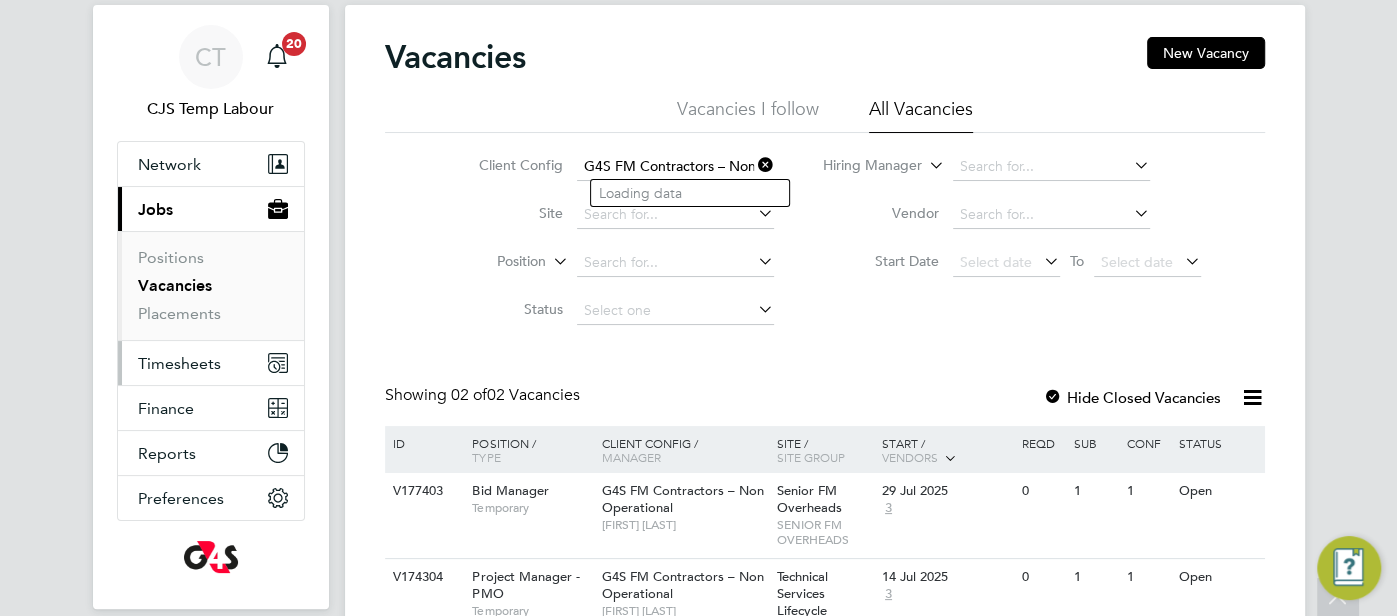 scroll, scrollTop: 50, scrollLeft: 0, axis: vertical 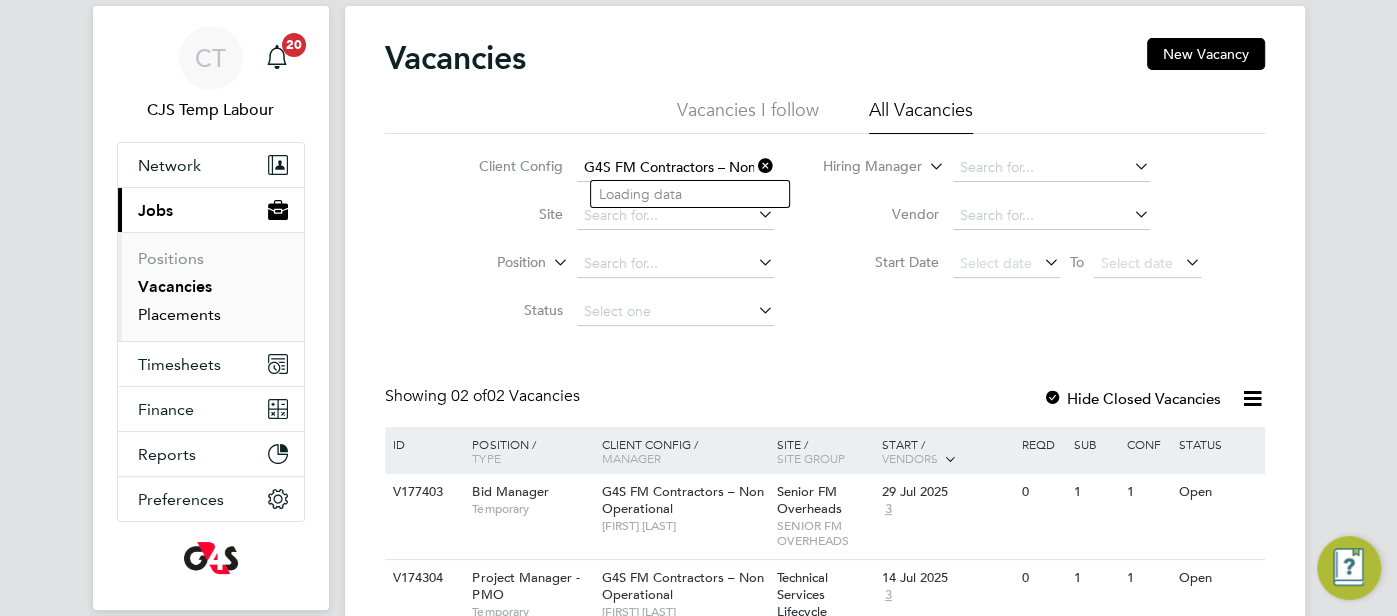 click on "Placements" at bounding box center [179, 314] 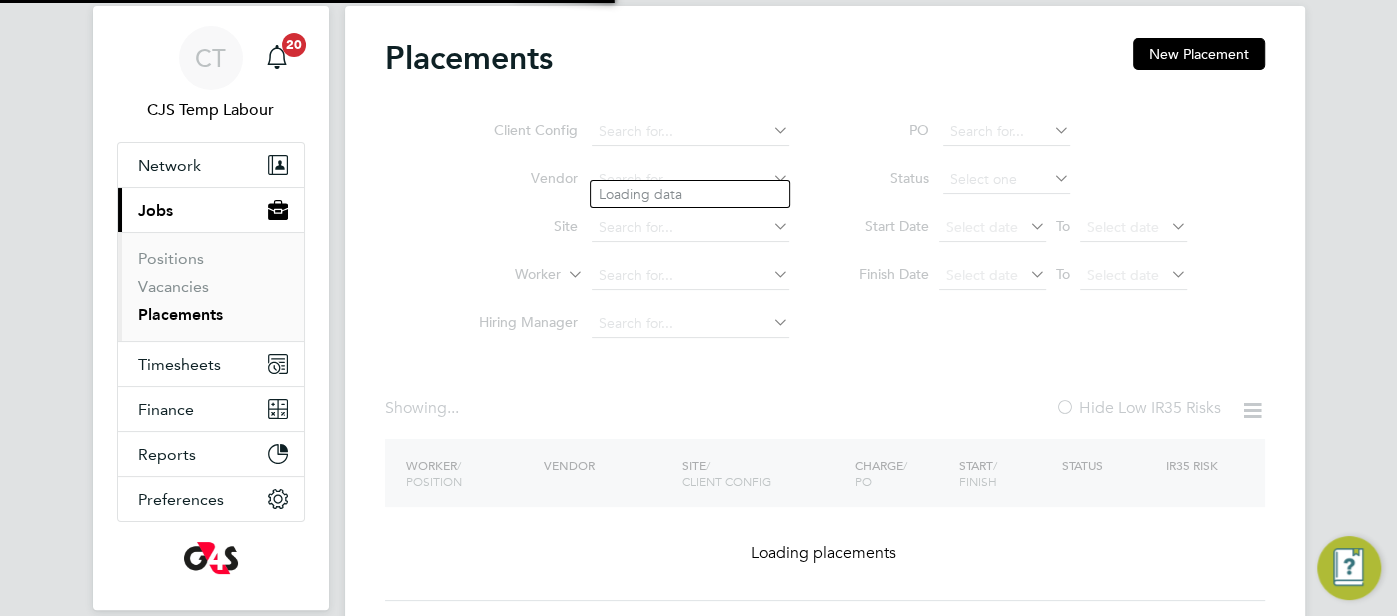 scroll, scrollTop: 0, scrollLeft: 0, axis: both 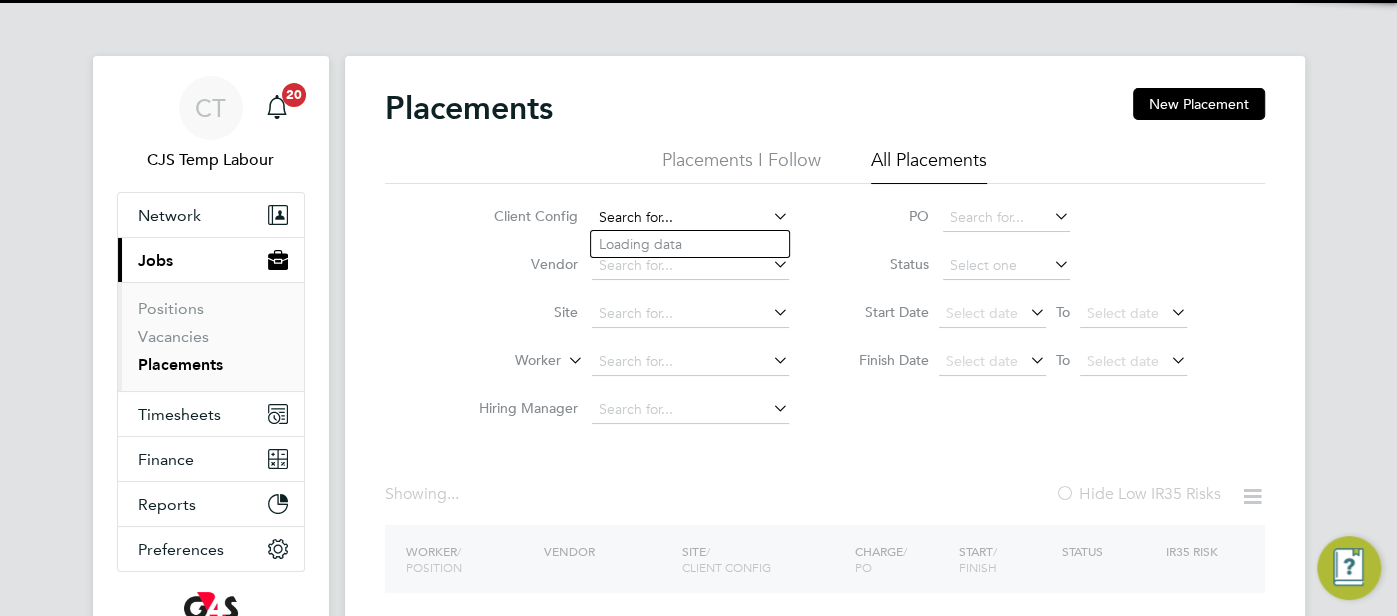 click 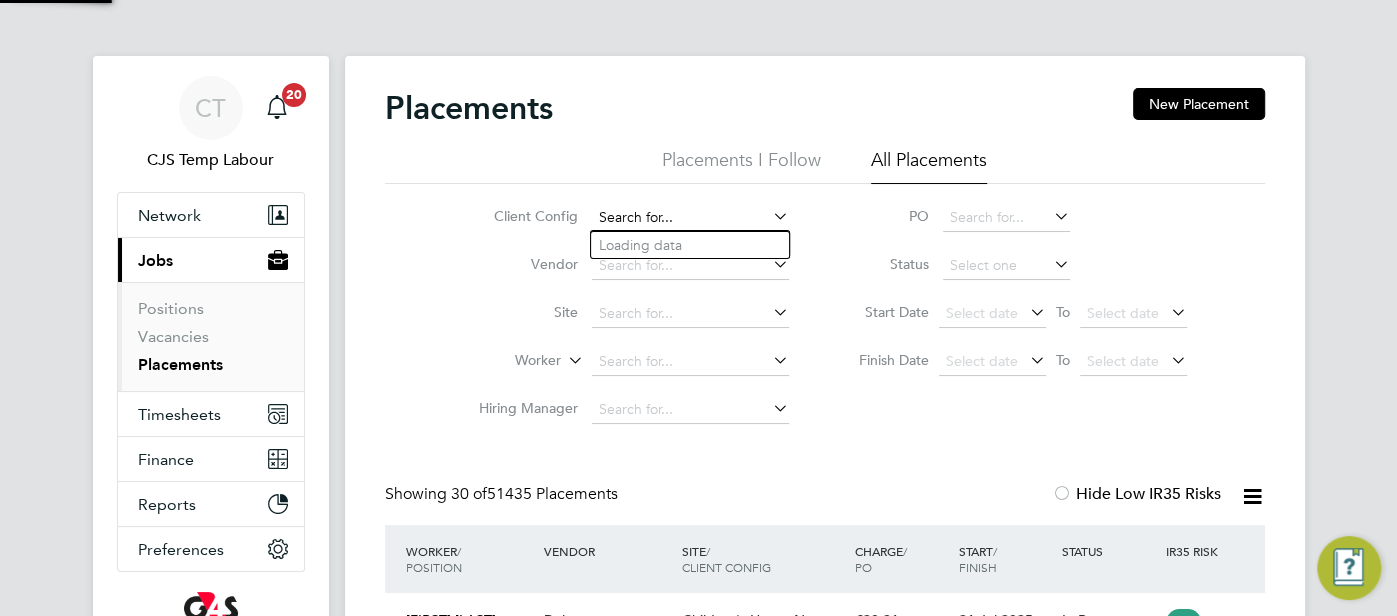scroll, scrollTop: 10, scrollLeft: 9, axis: both 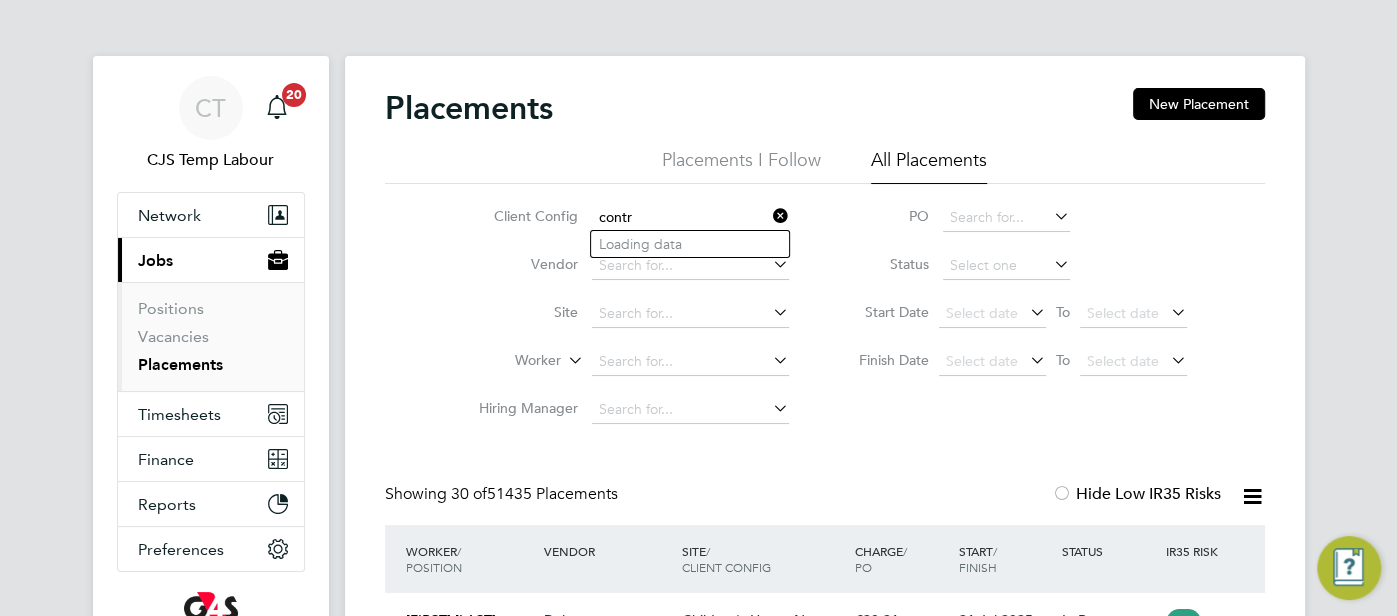 click on "Contr" 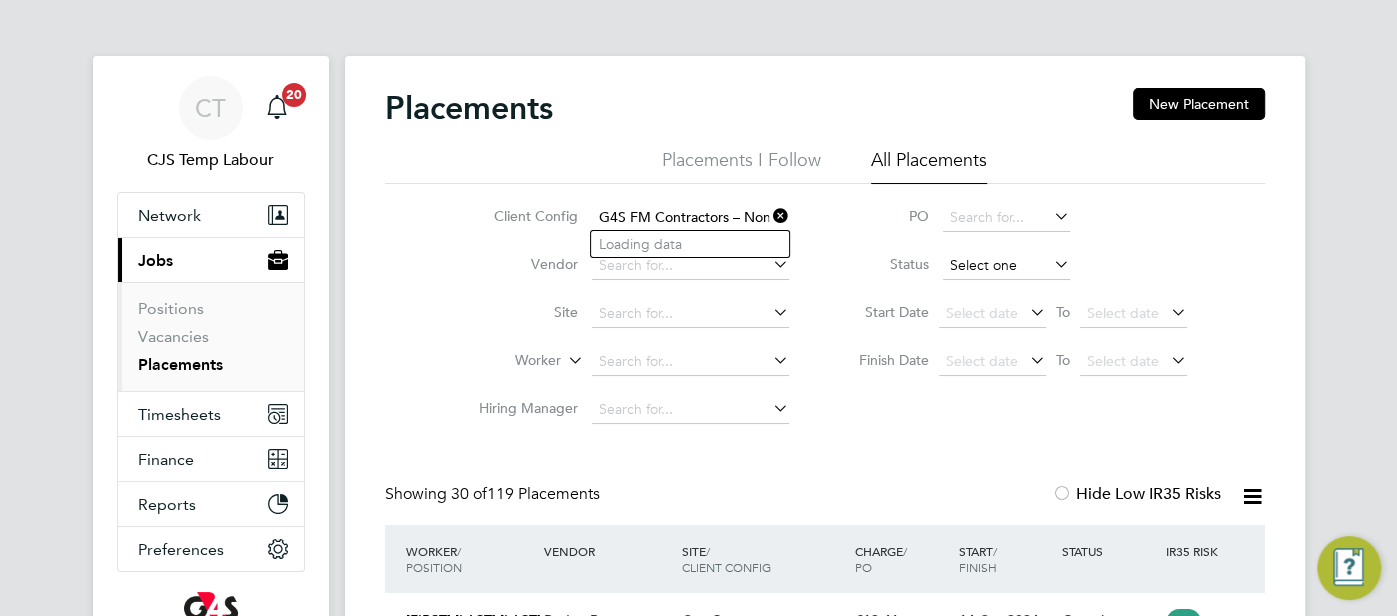 click 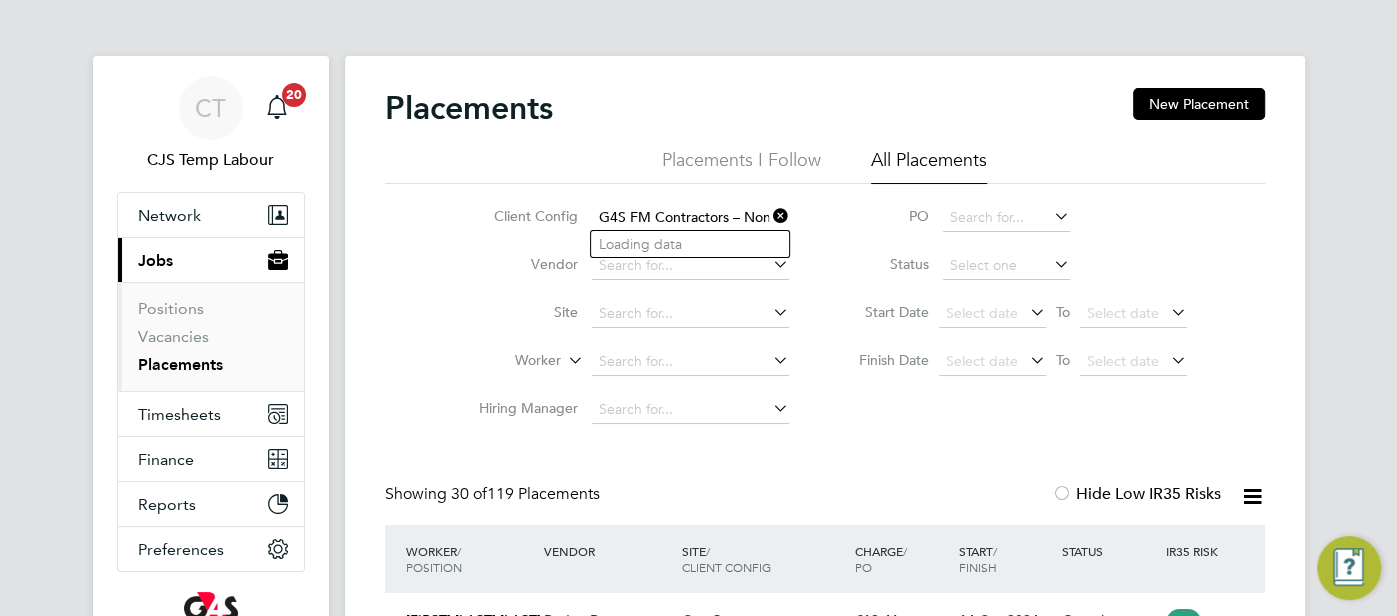 click on "Active" 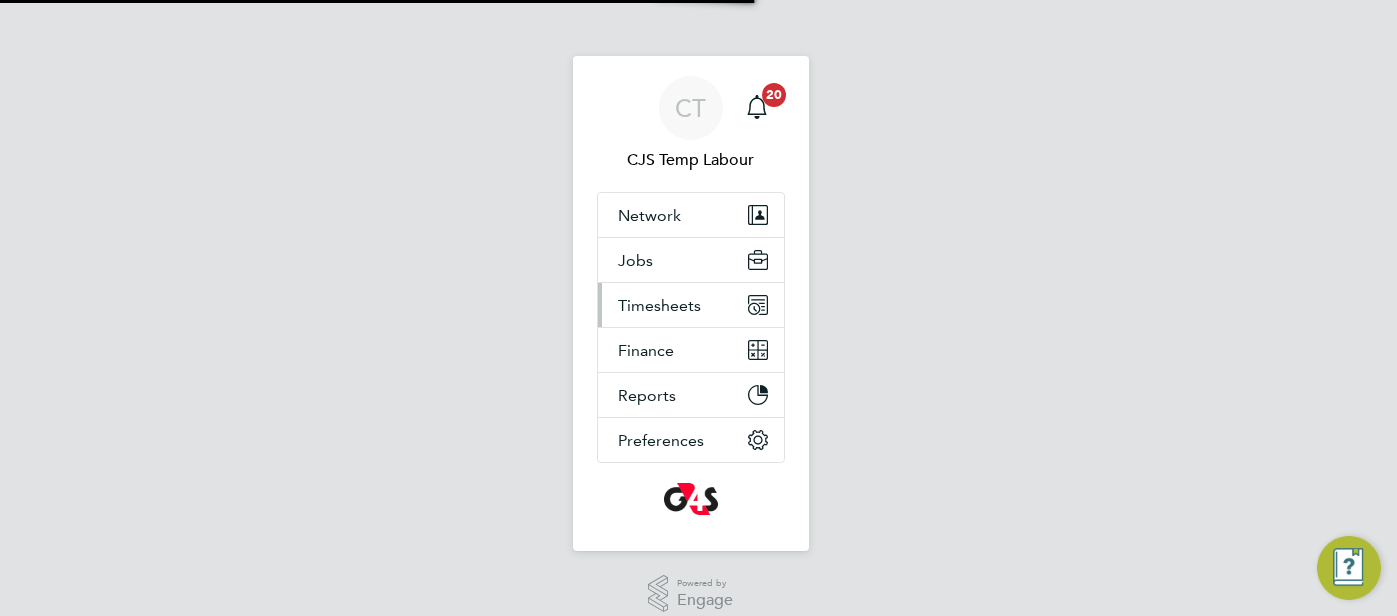 scroll, scrollTop: 0, scrollLeft: 0, axis: both 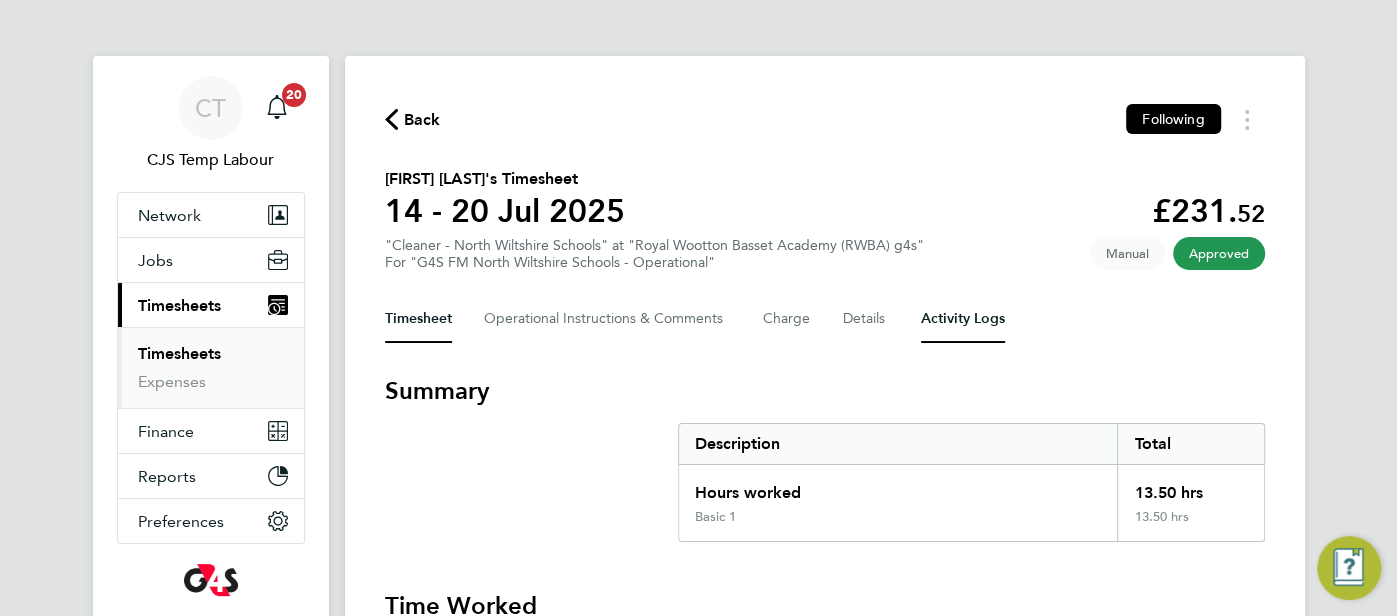 click on "Activity Logs" at bounding box center [963, 319] 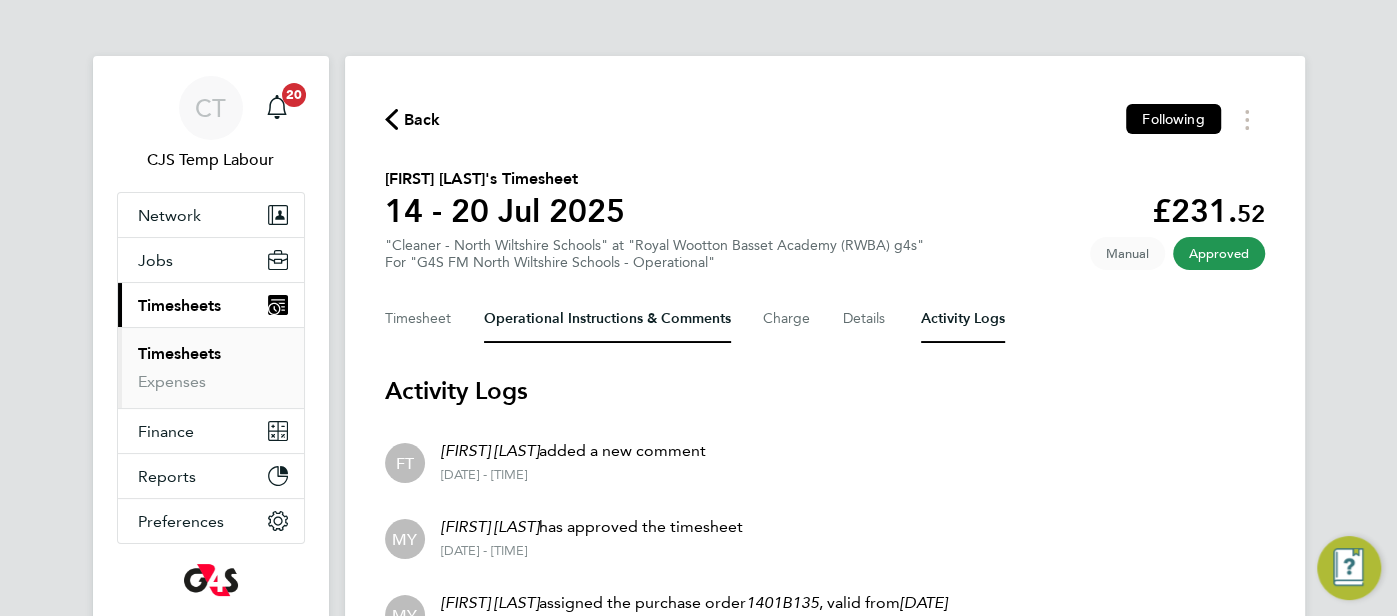 click on "Operational Instructions & Comments" at bounding box center [607, 319] 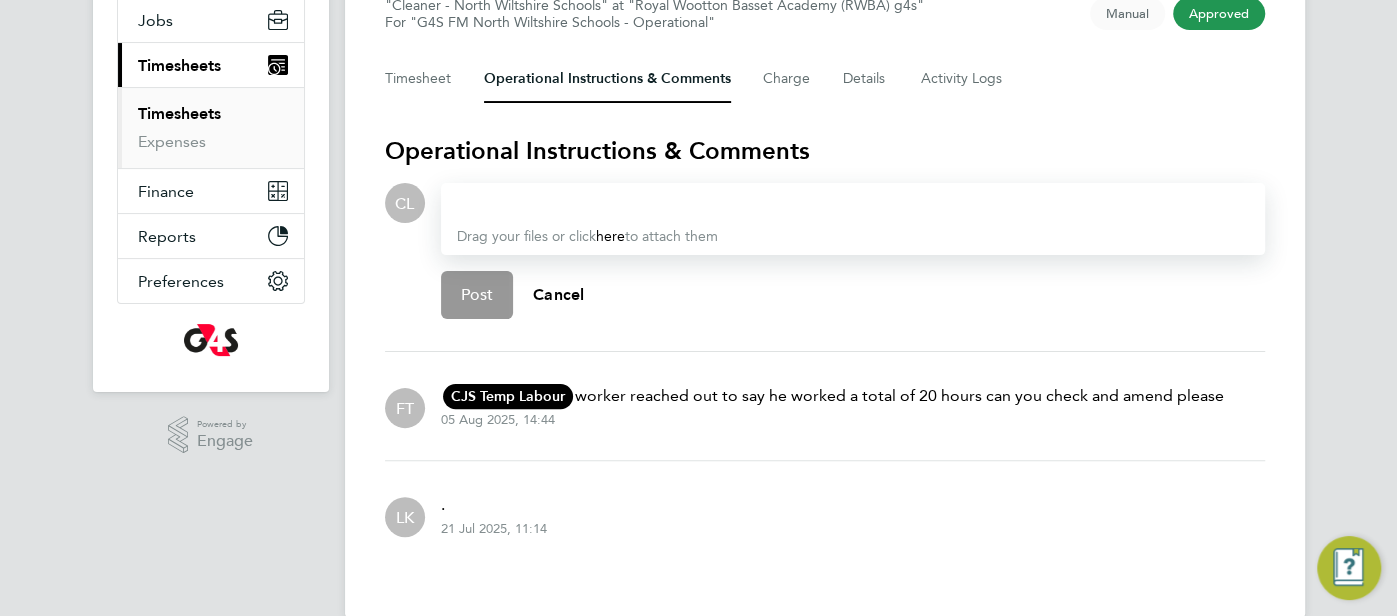 scroll, scrollTop: 199, scrollLeft: 0, axis: vertical 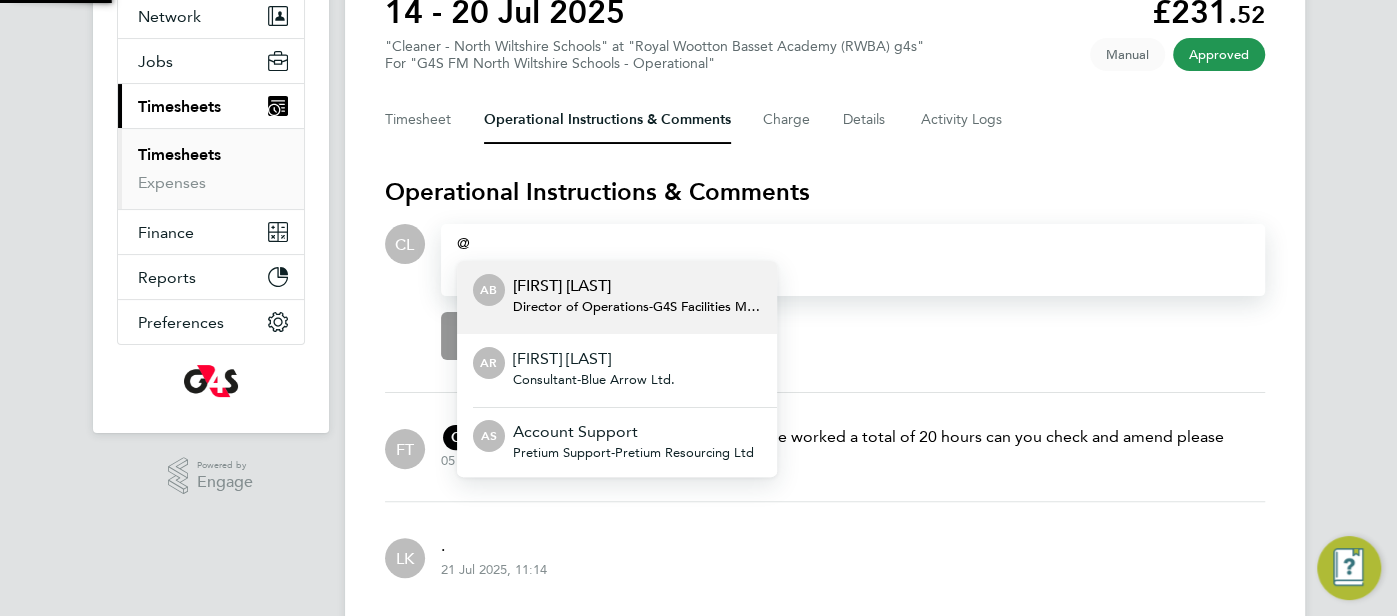 type 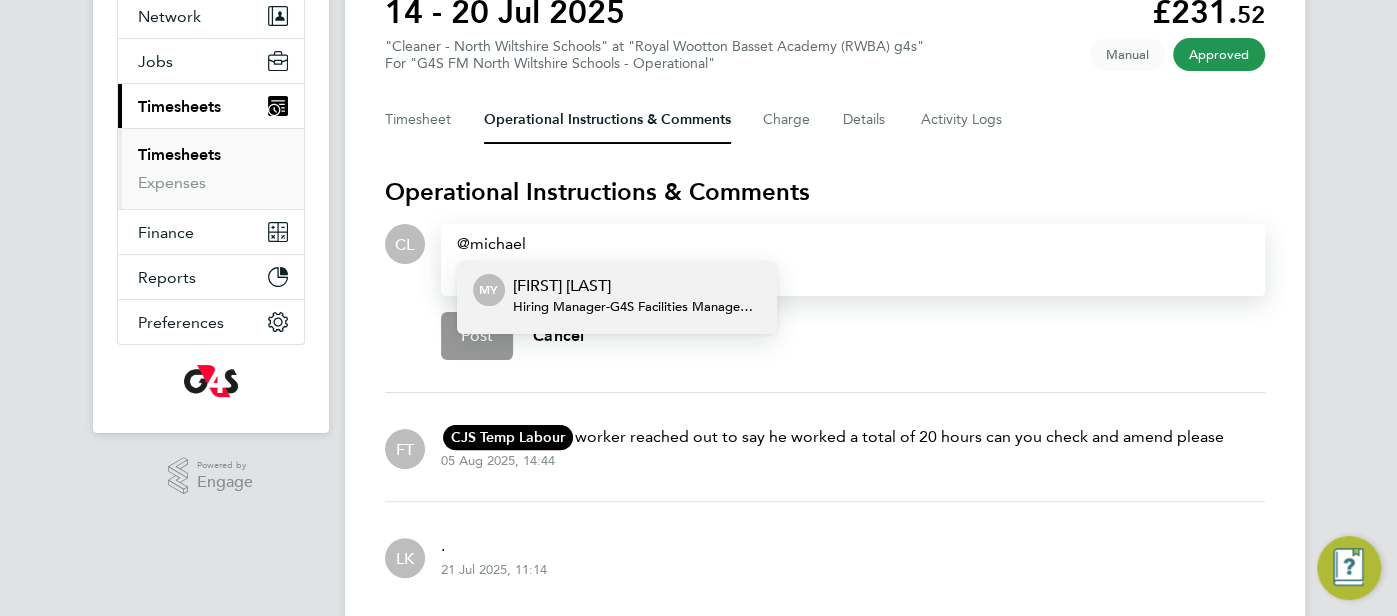 click on "[FIRST] [LAST]" at bounding box center (637, 286) 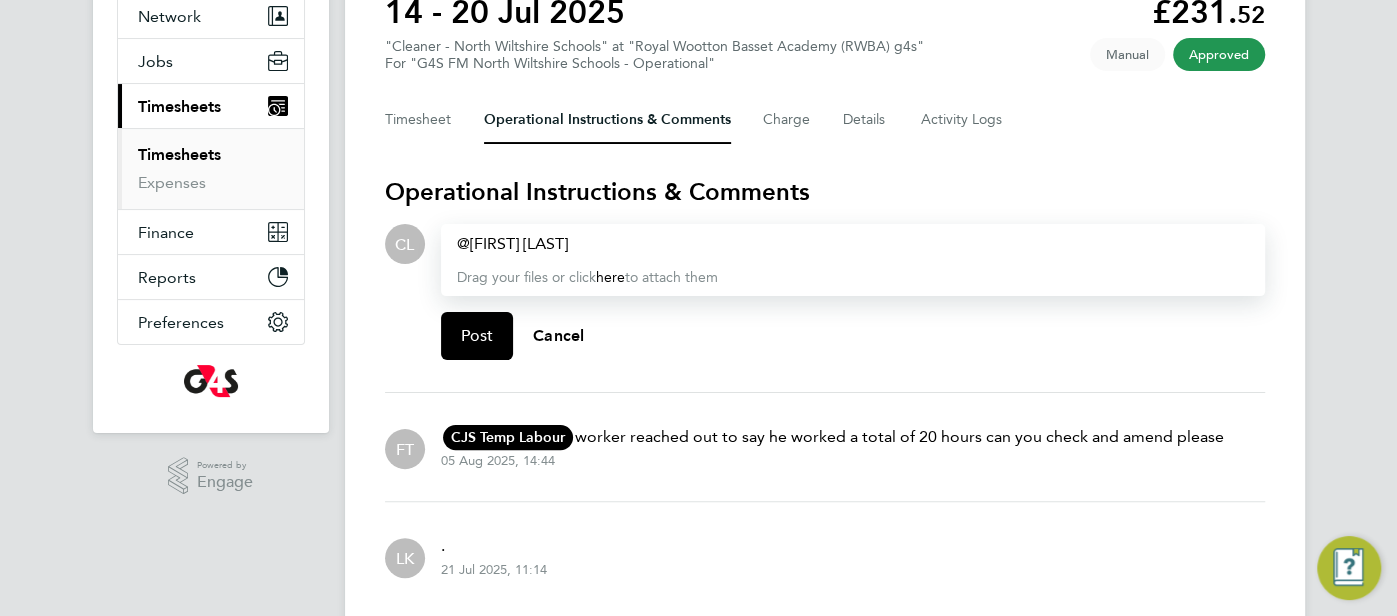 type 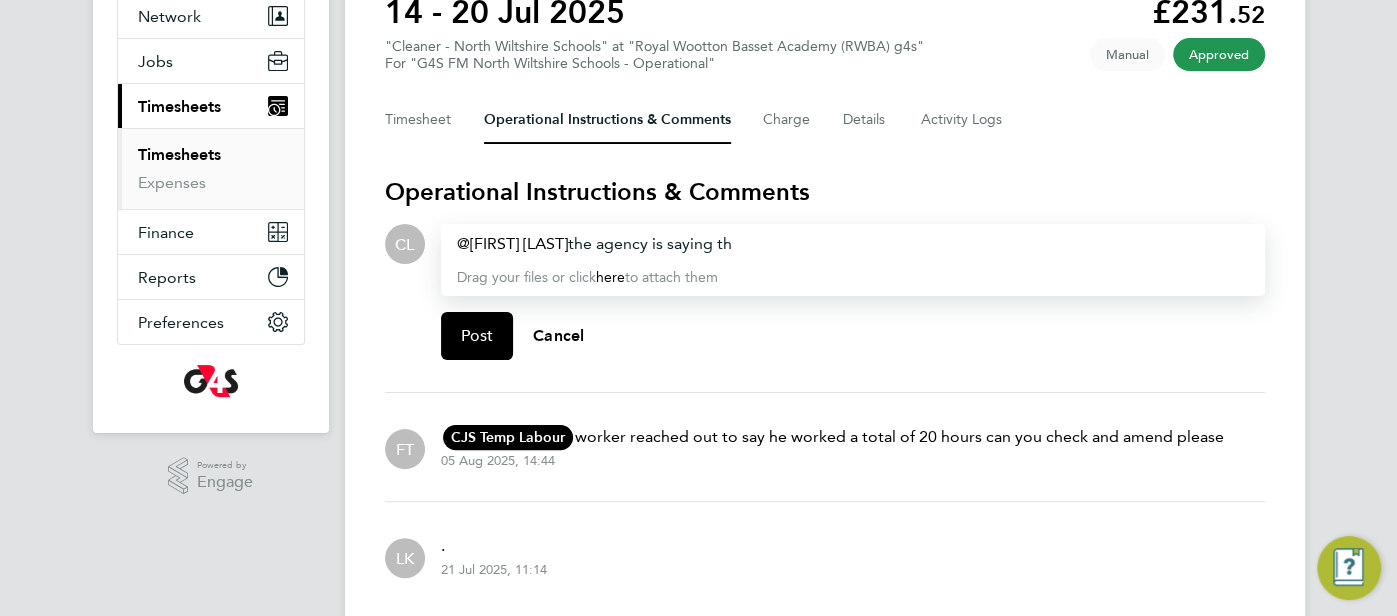 click on "[FIRST] [LAST] ​  the agency is saying th" at bounding box center [853, 244] 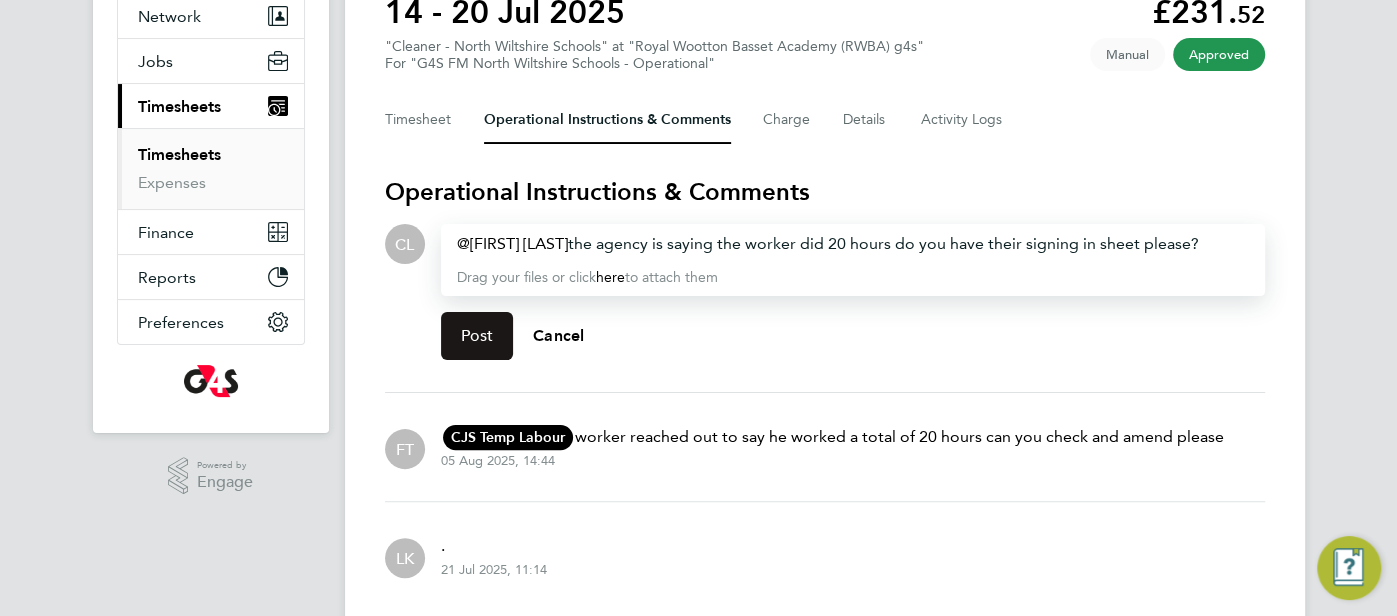 click on "Post" 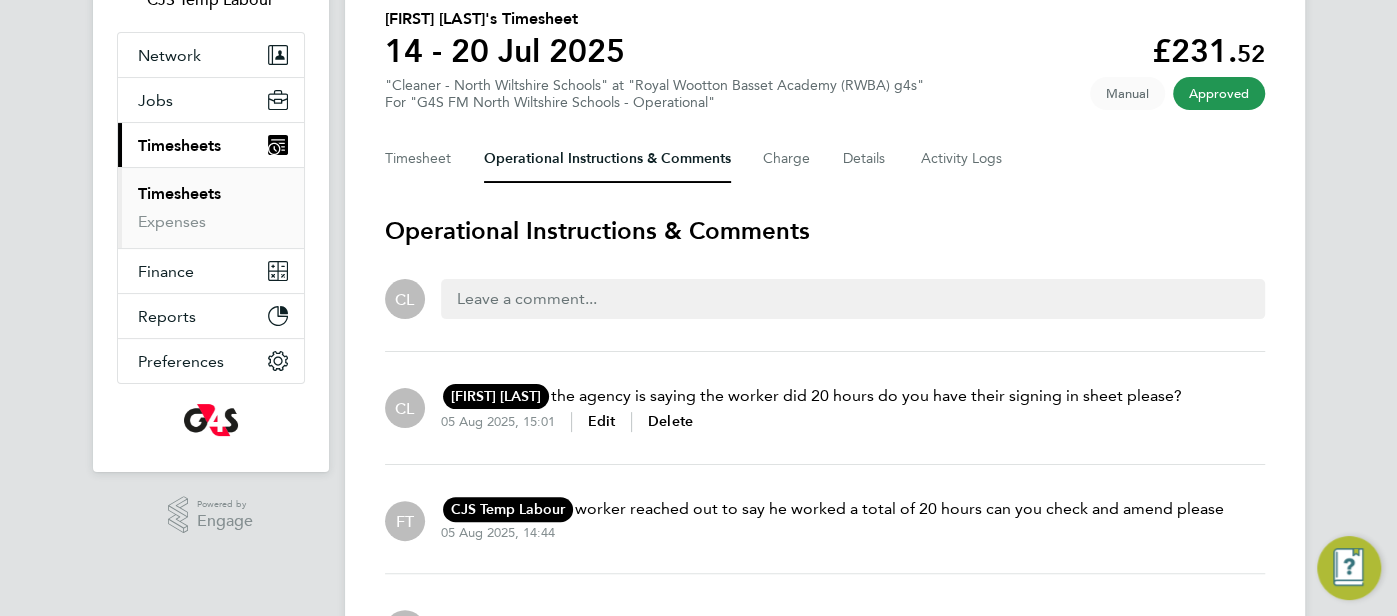 scroll, scrollTop: 0, scrollLeft: 0, axis: both 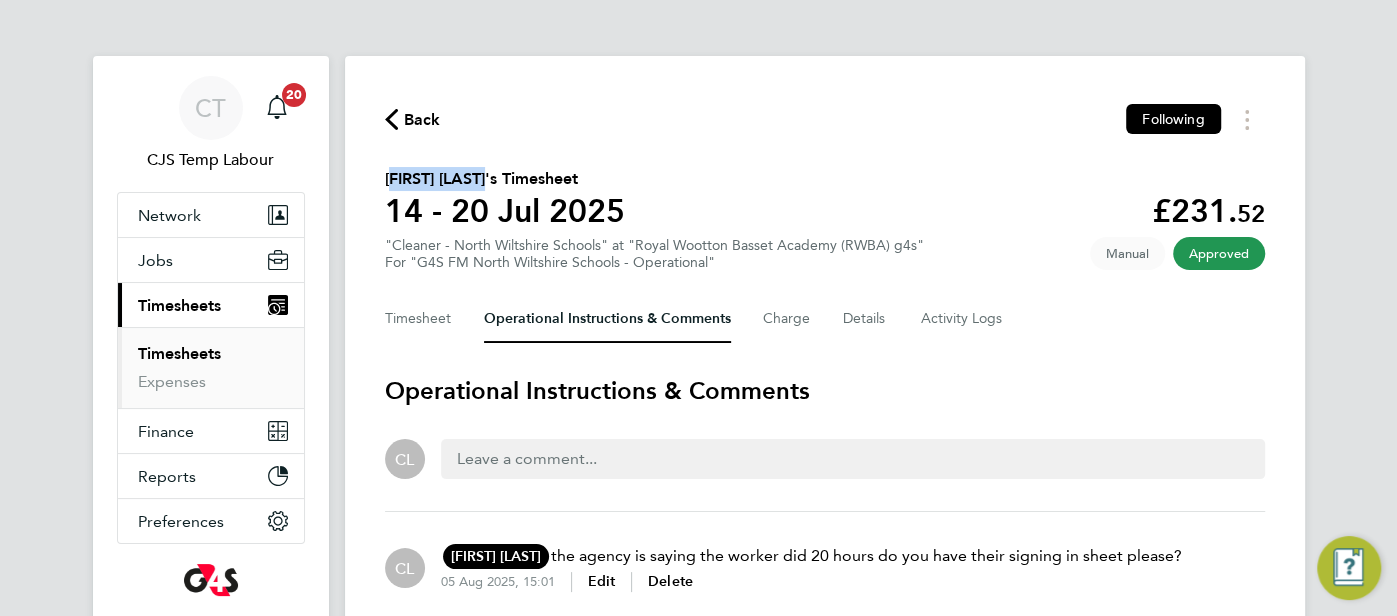 drag, startPoint x: 483, startPoint y: 184, endPoint x: 381, endPoint y: 179, distance: 102.122475 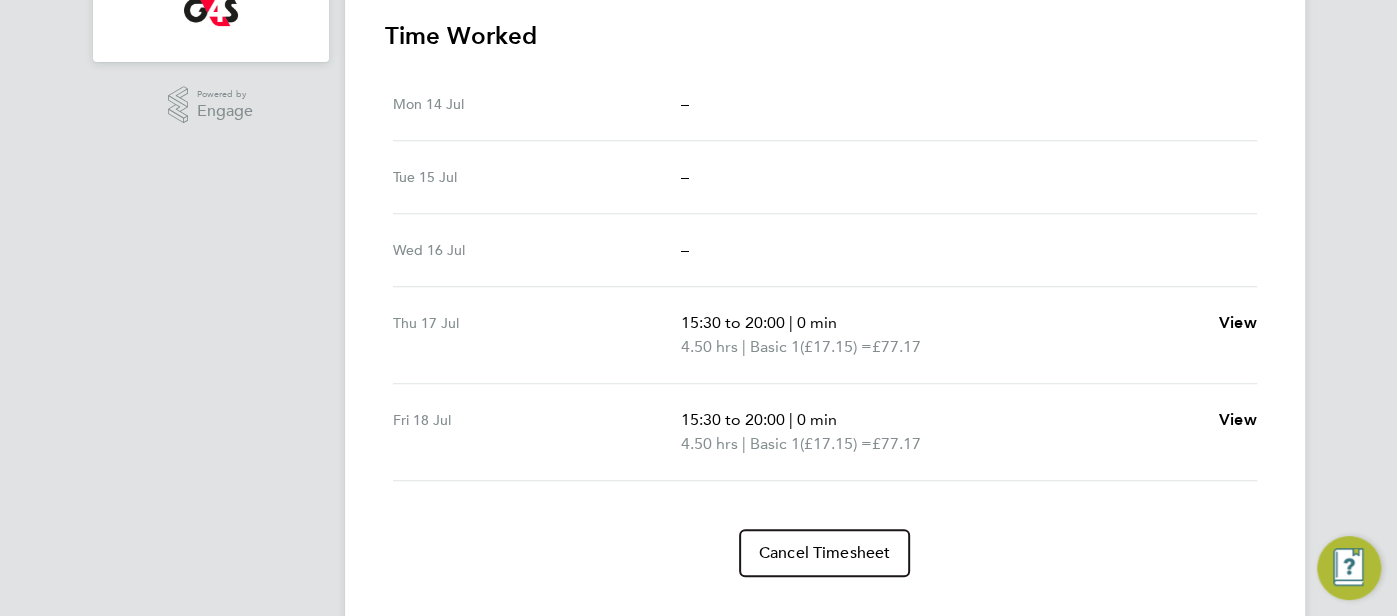 scroll, scrollTop: 577, scrollLeft: 0, axis: vertical 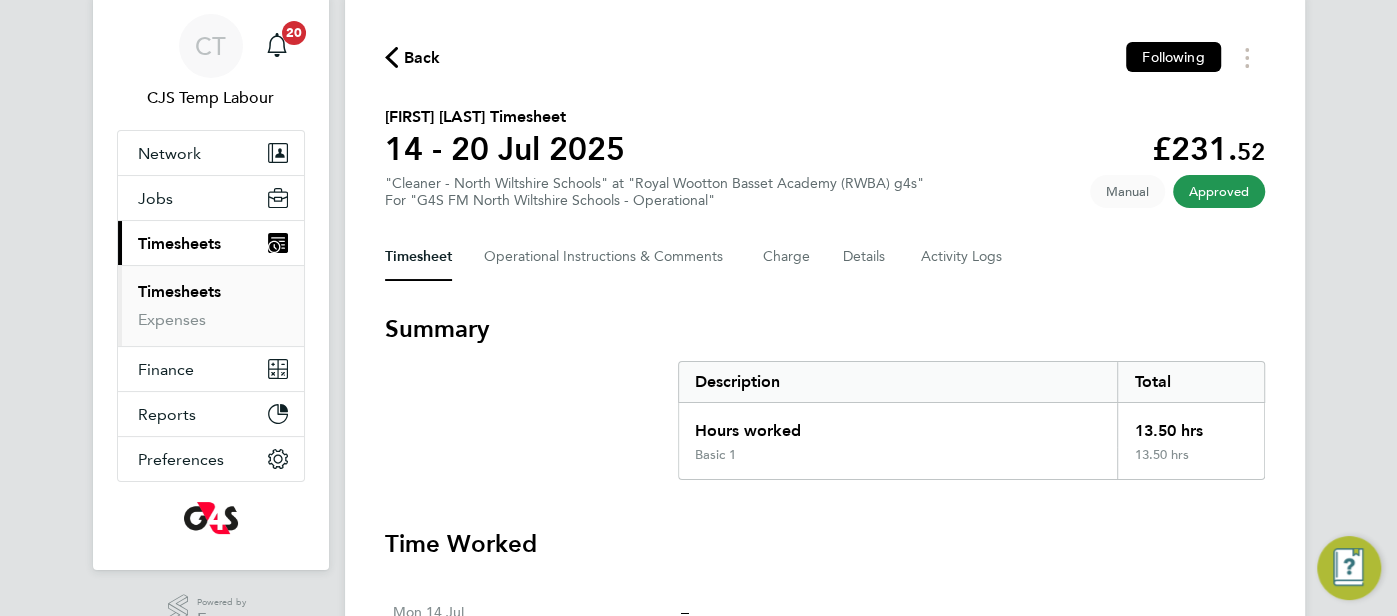 click on "Timesheets" at bounding box center (179, 243) 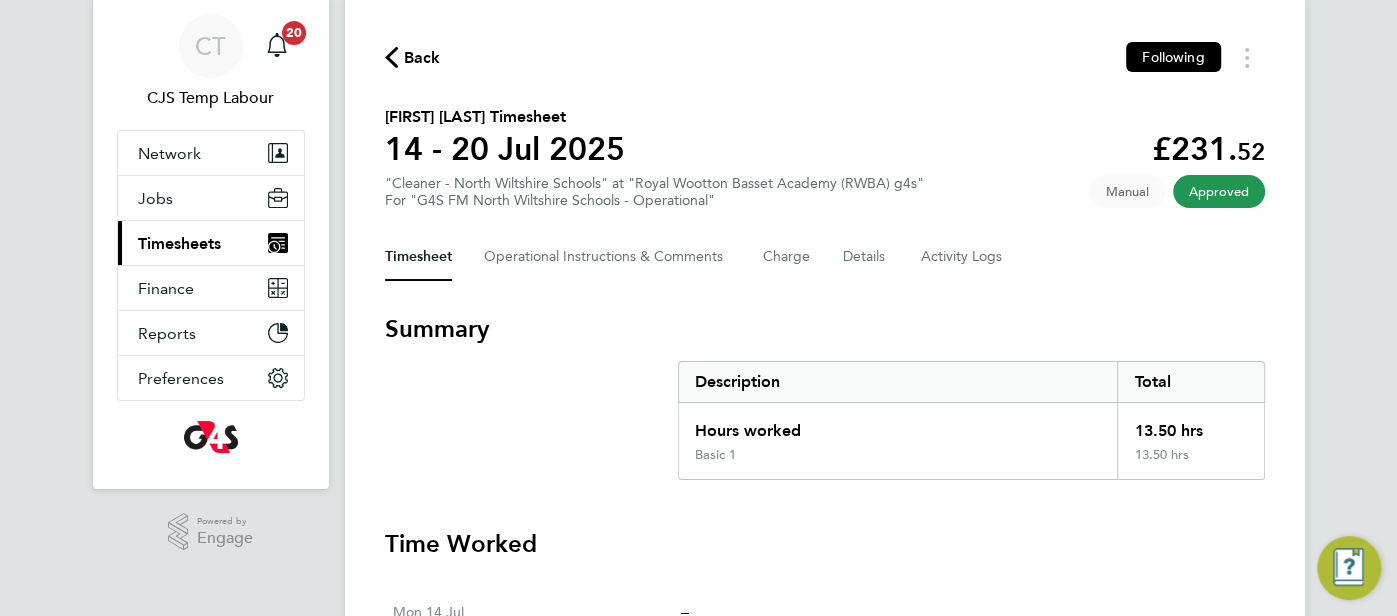 click on "Timesheets" at bounding box center [179, 243] 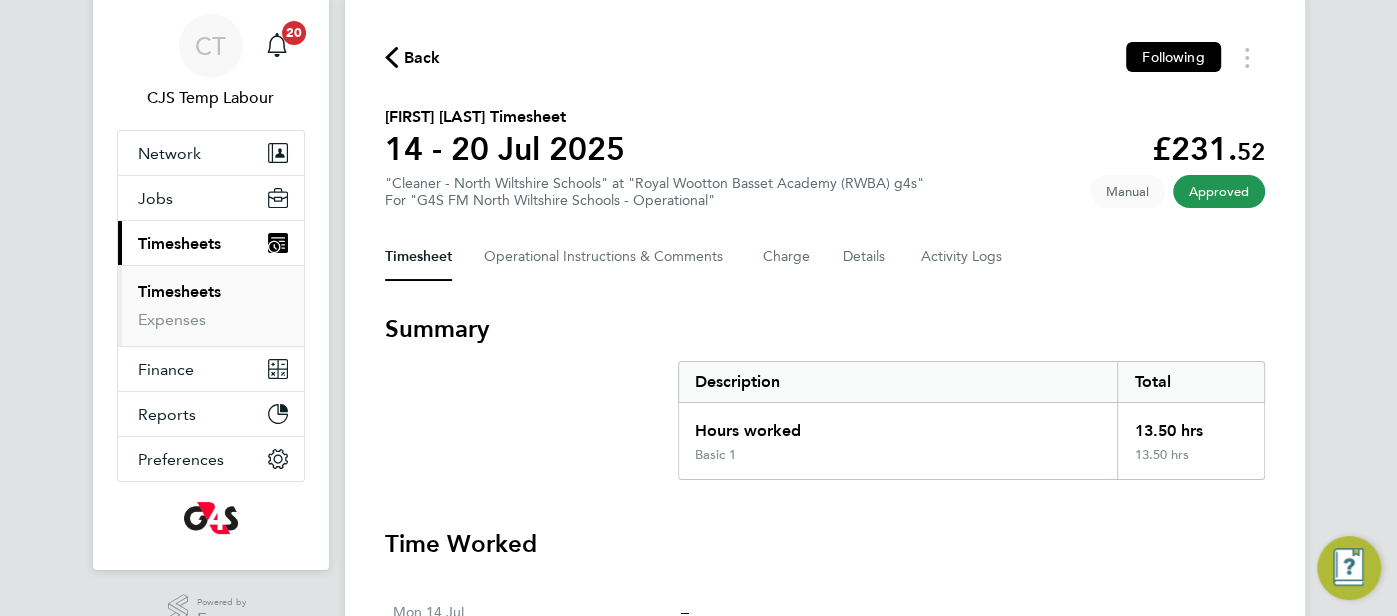 click on "Timesheets" at bounding box center (179, 291) 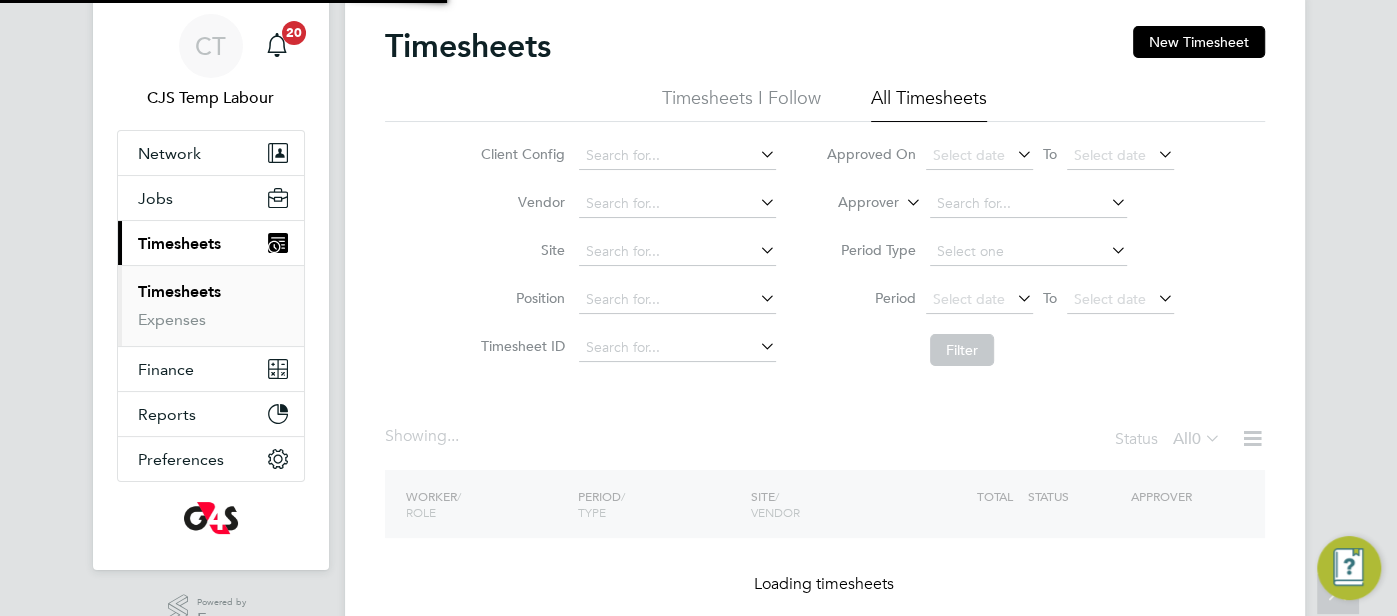 scroll, scrollTop: 0, scrollLeft: 0, axis: both 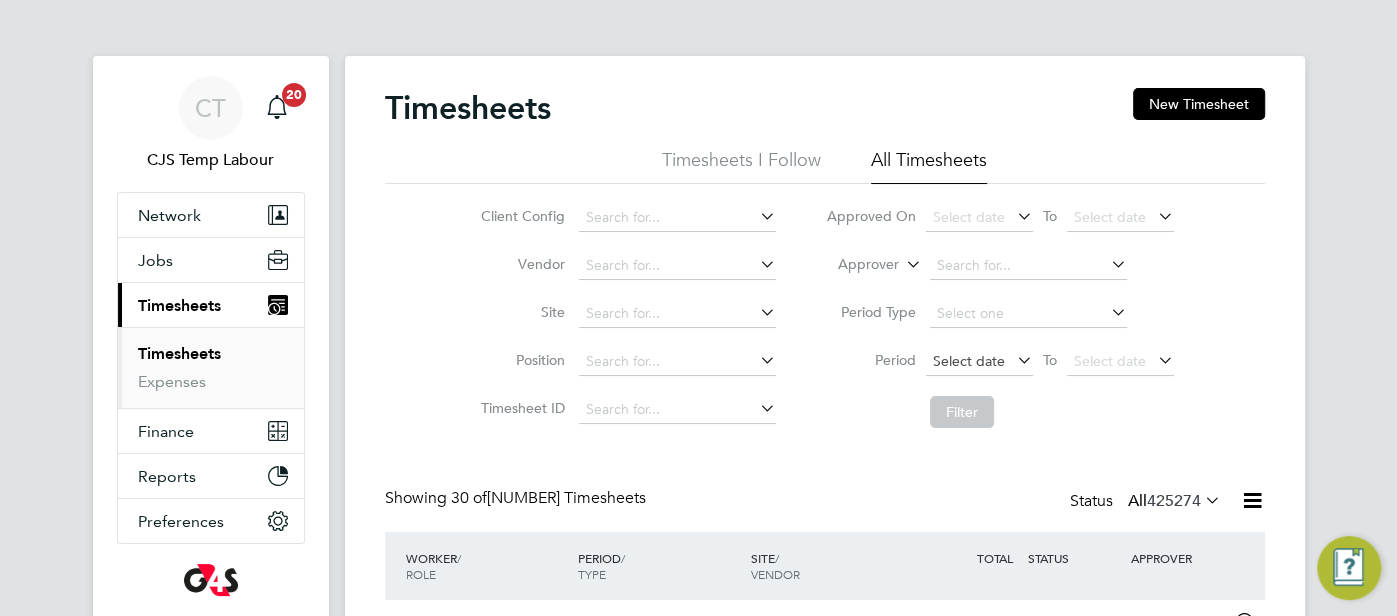 click on "Select date" 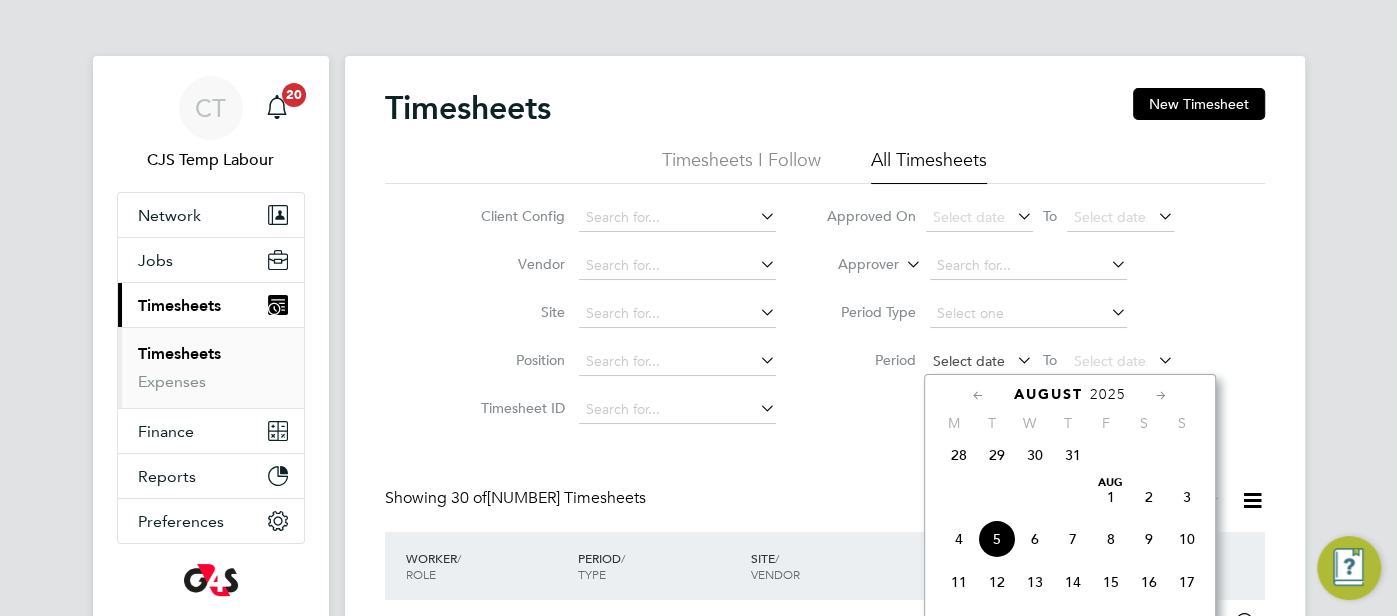 scroll, scrollTop: 10, scrollLeft: 10, axis: both 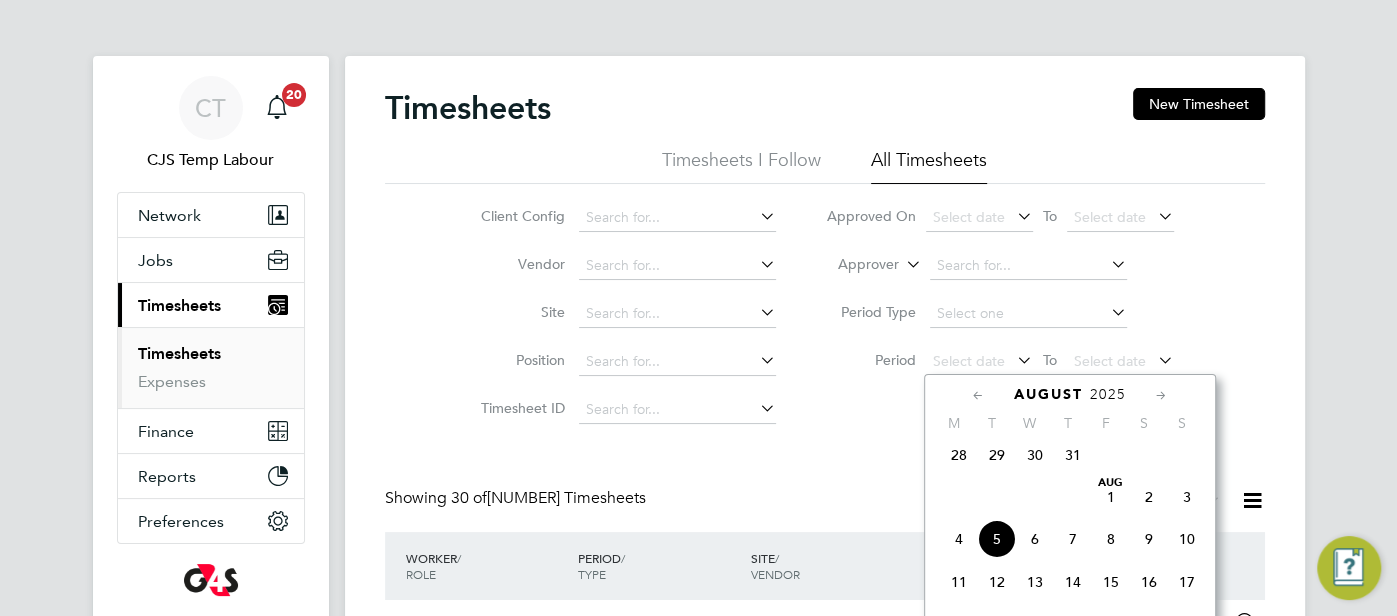 click on "28" 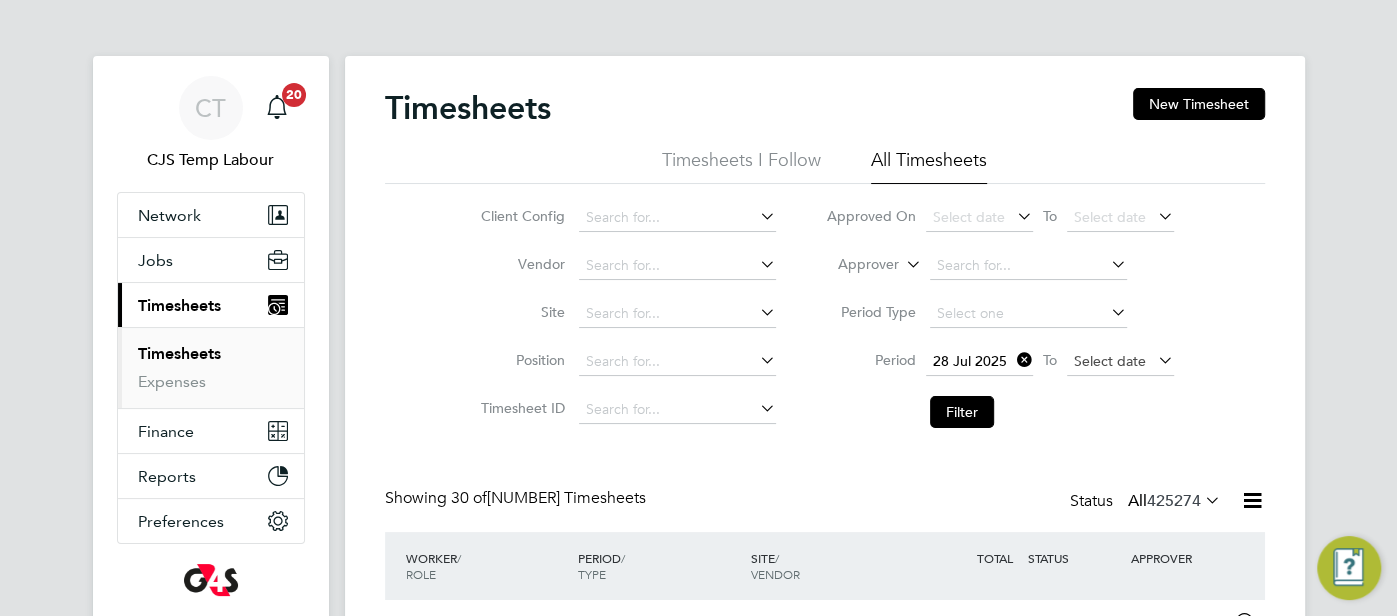 click on "Select date" 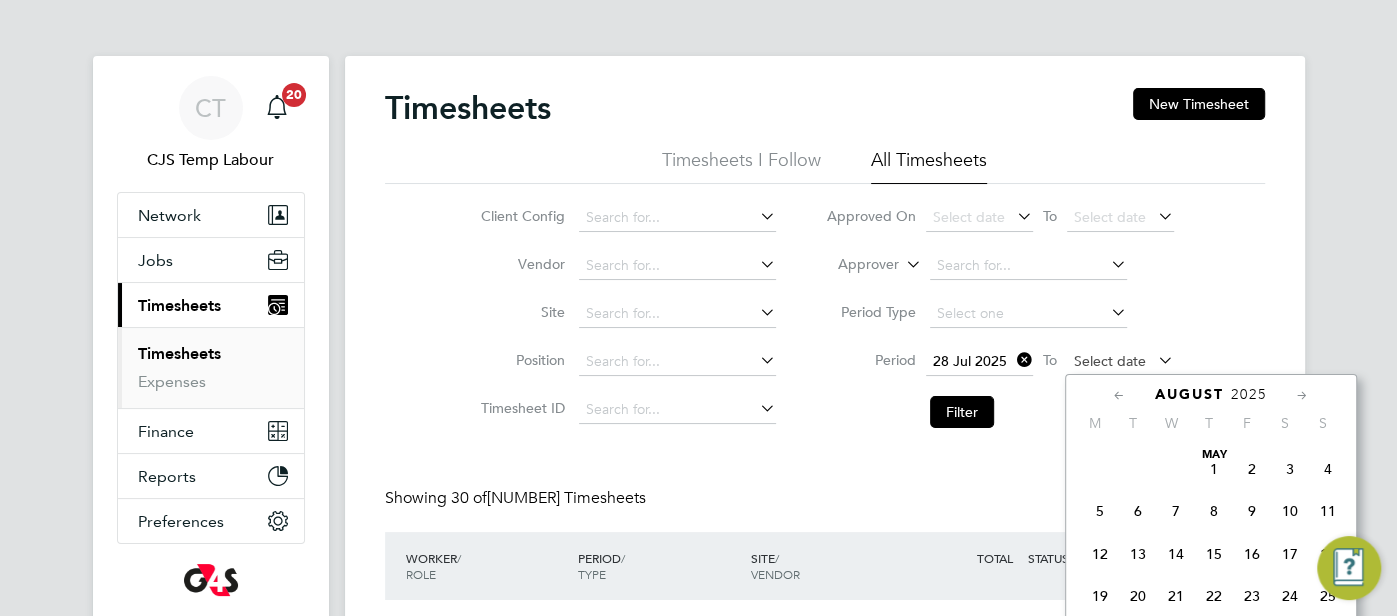 scroll, scrollTop: 647, scrollLeft: 0, axis: vertical 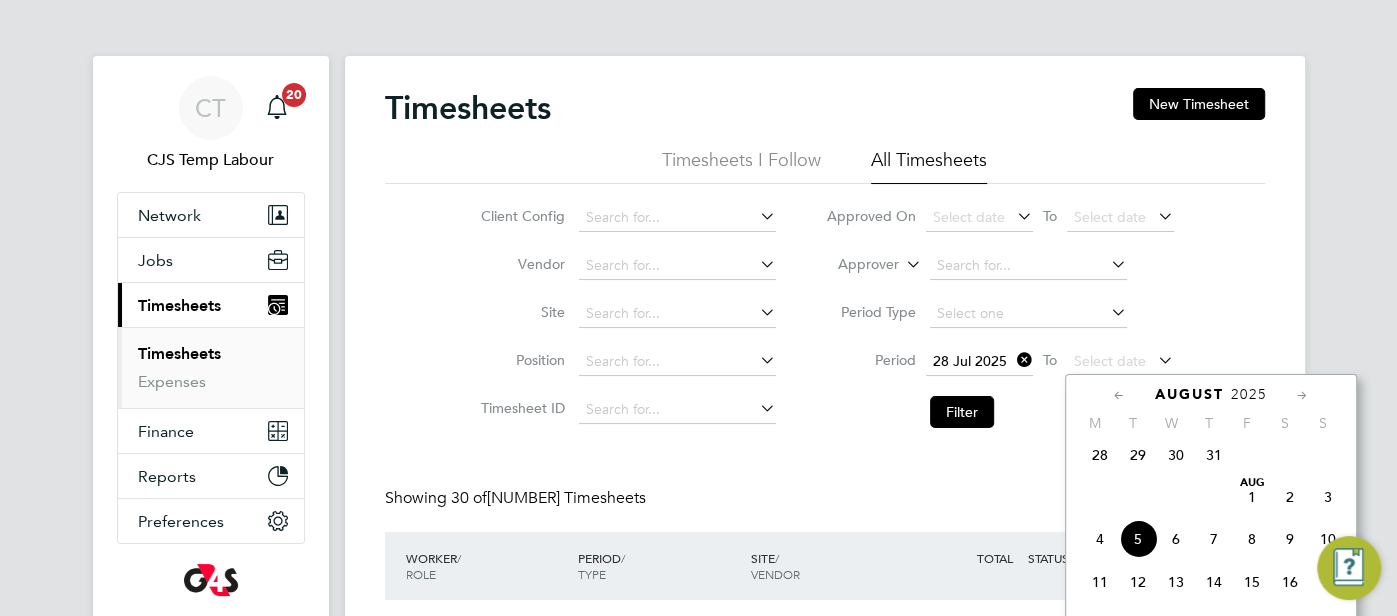 click on "3" 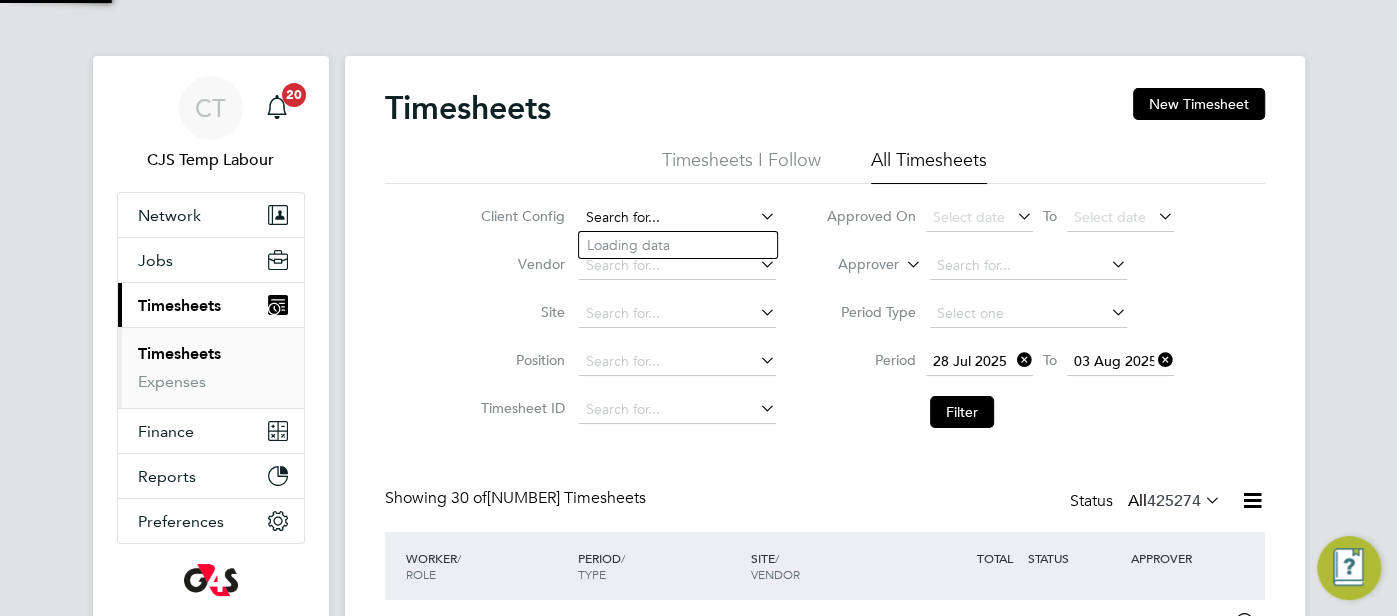 click 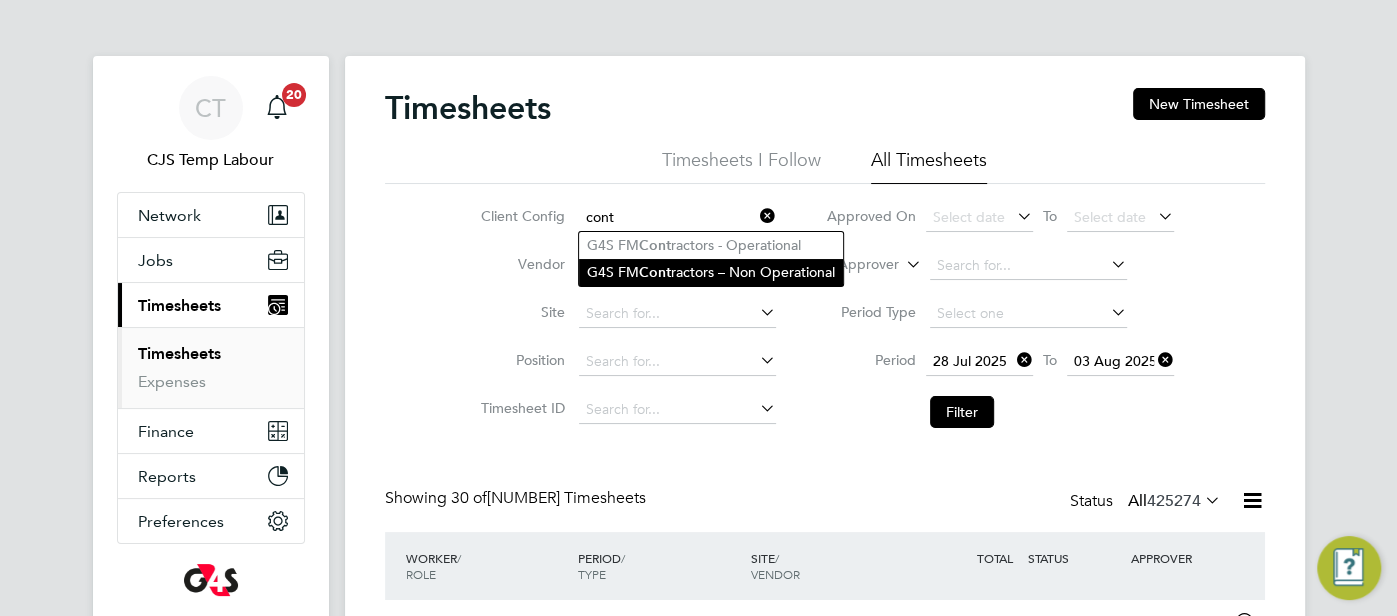 click on "G4S FM  Cont ractors – Non Operational" 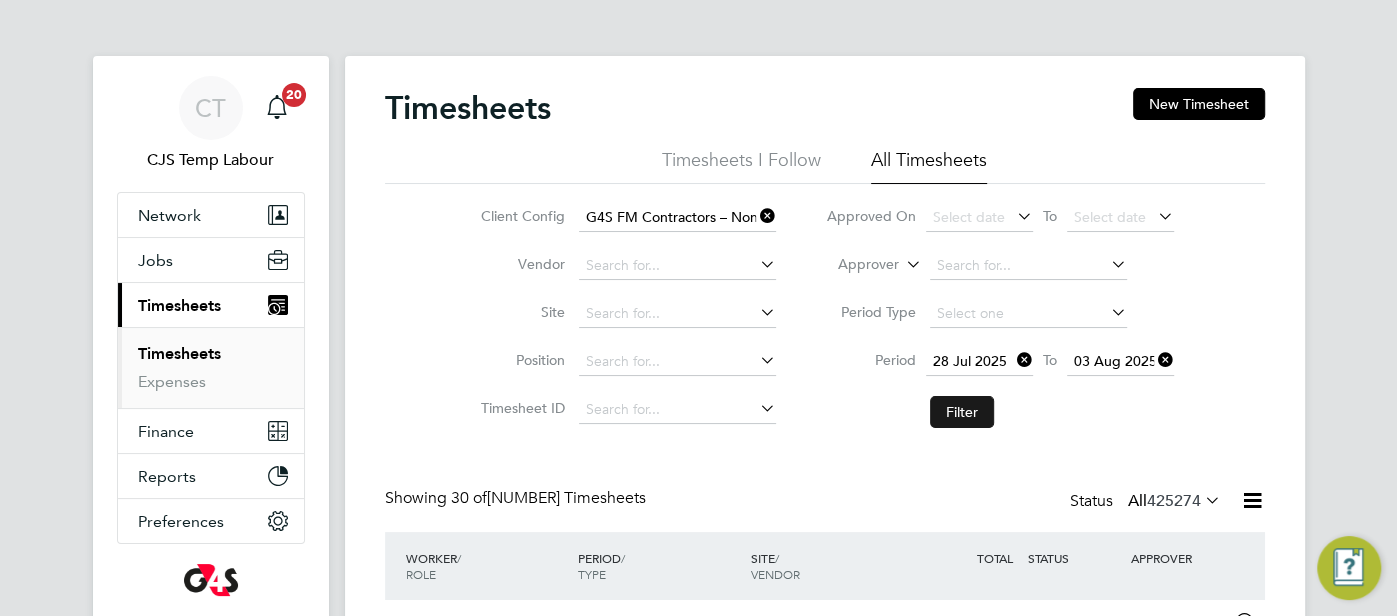 click on "Filter" 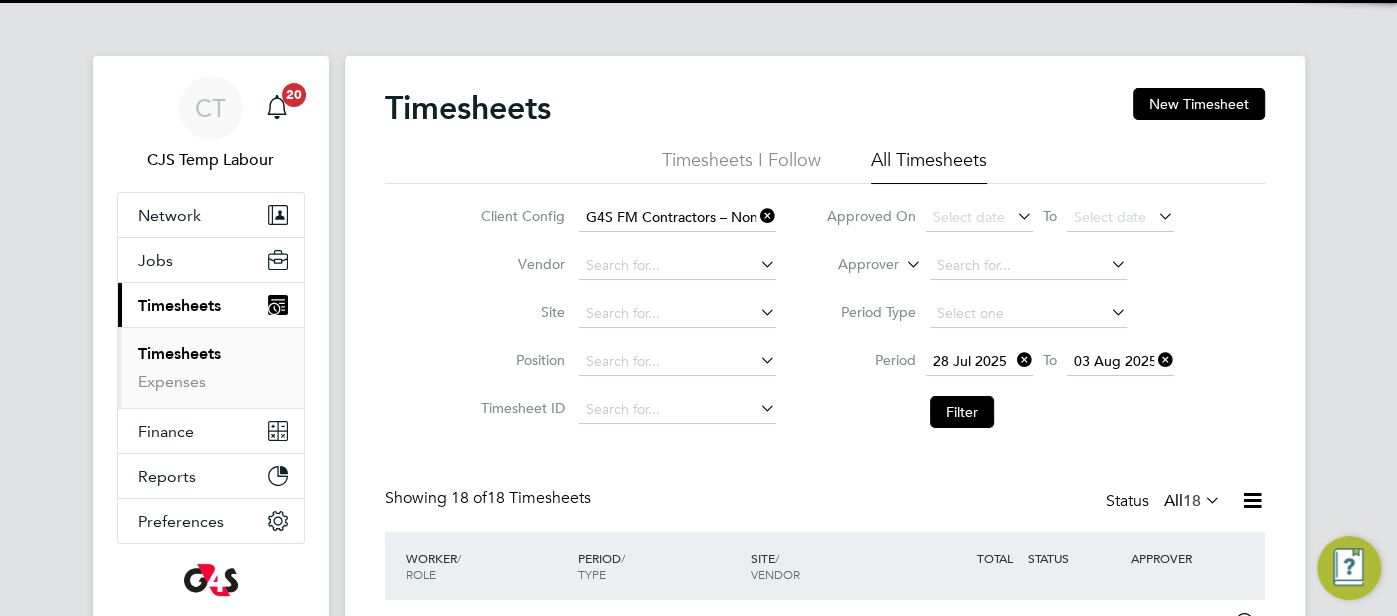 scroll, scrollTop: 12, scrollLeft: 0, axis: vertical 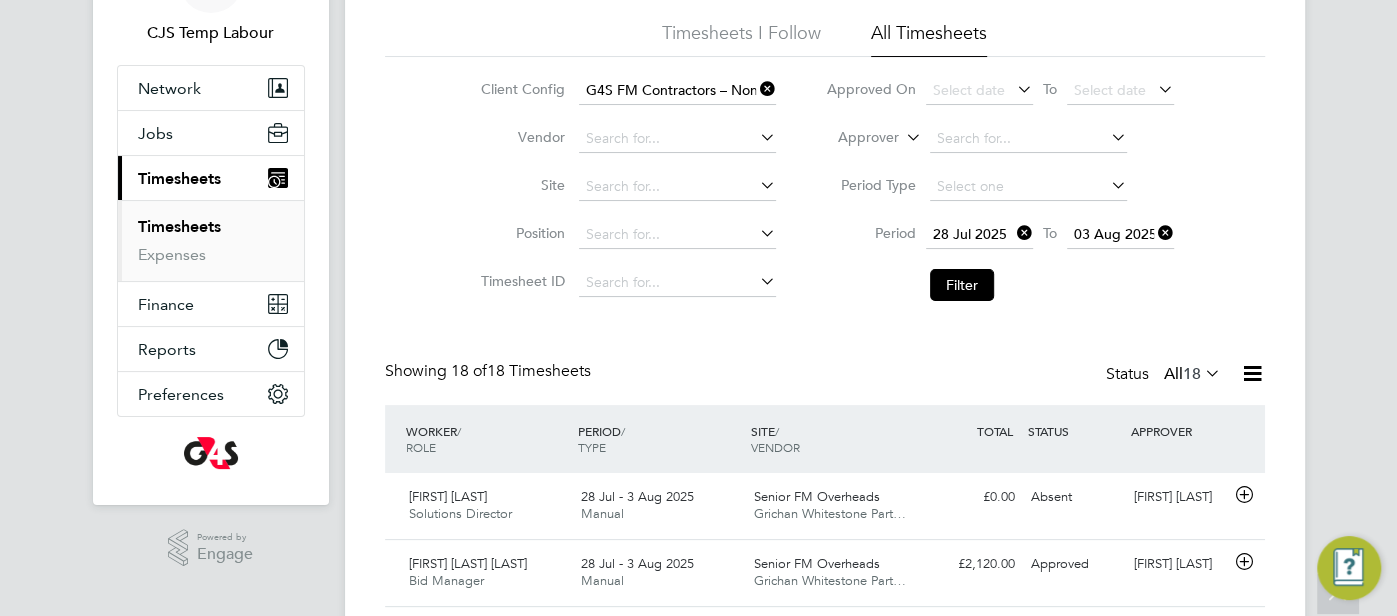 click 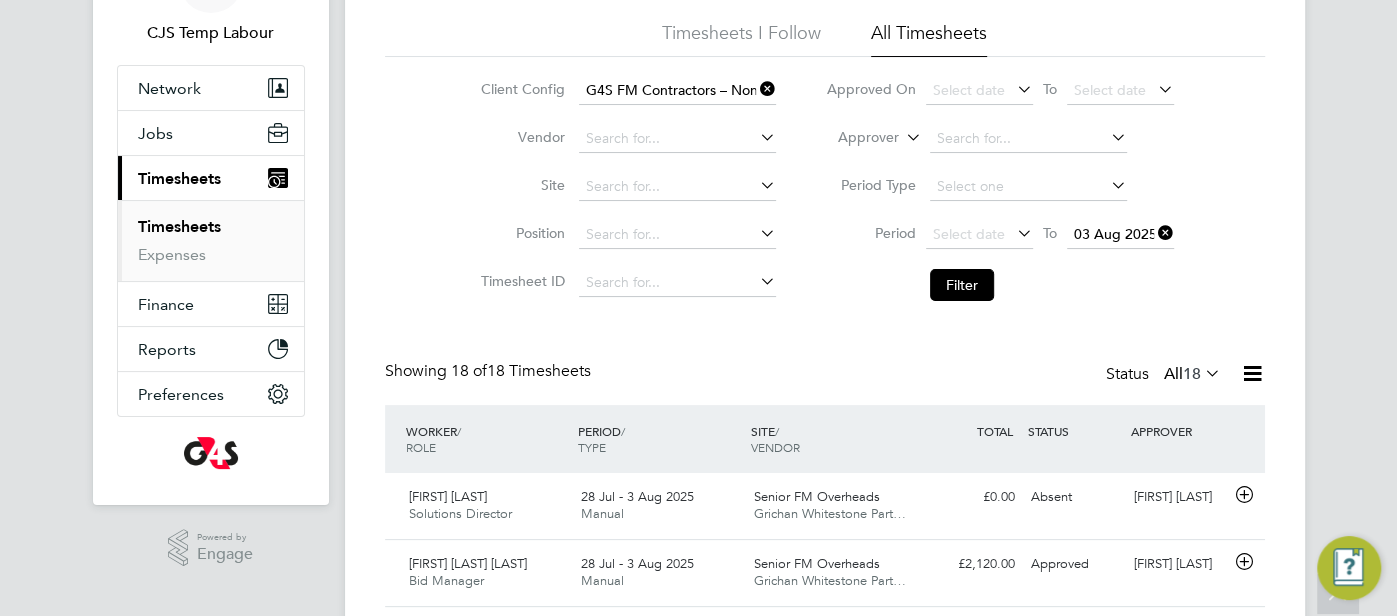 click 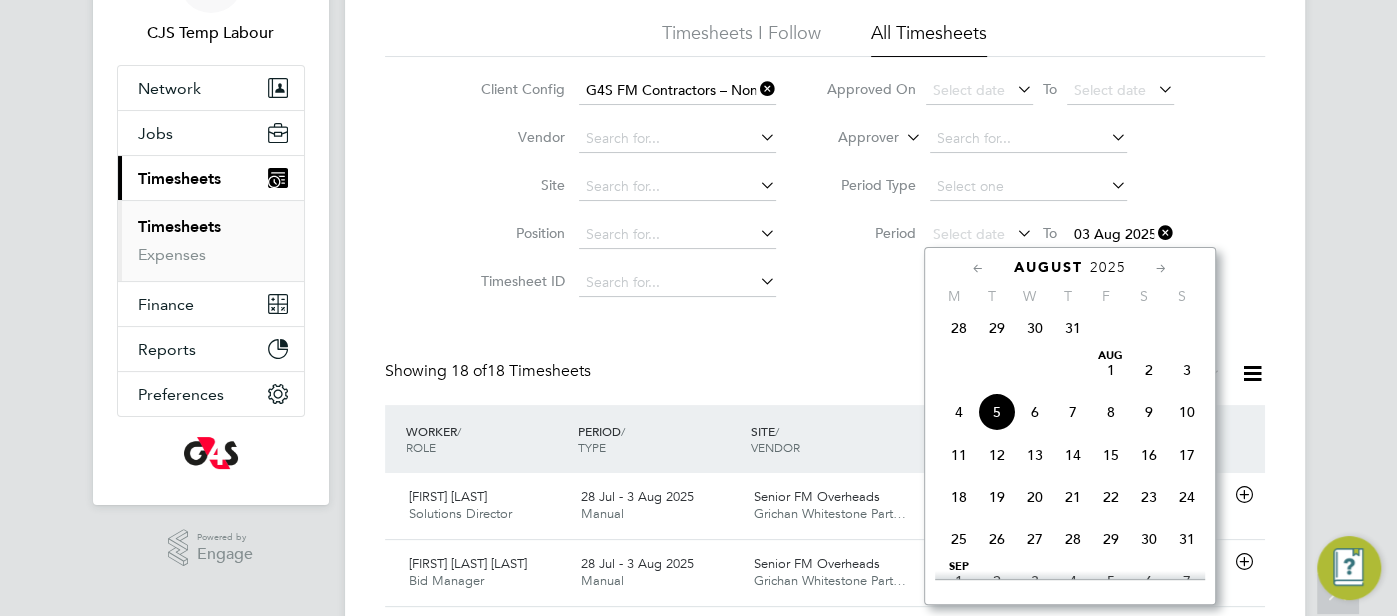 click 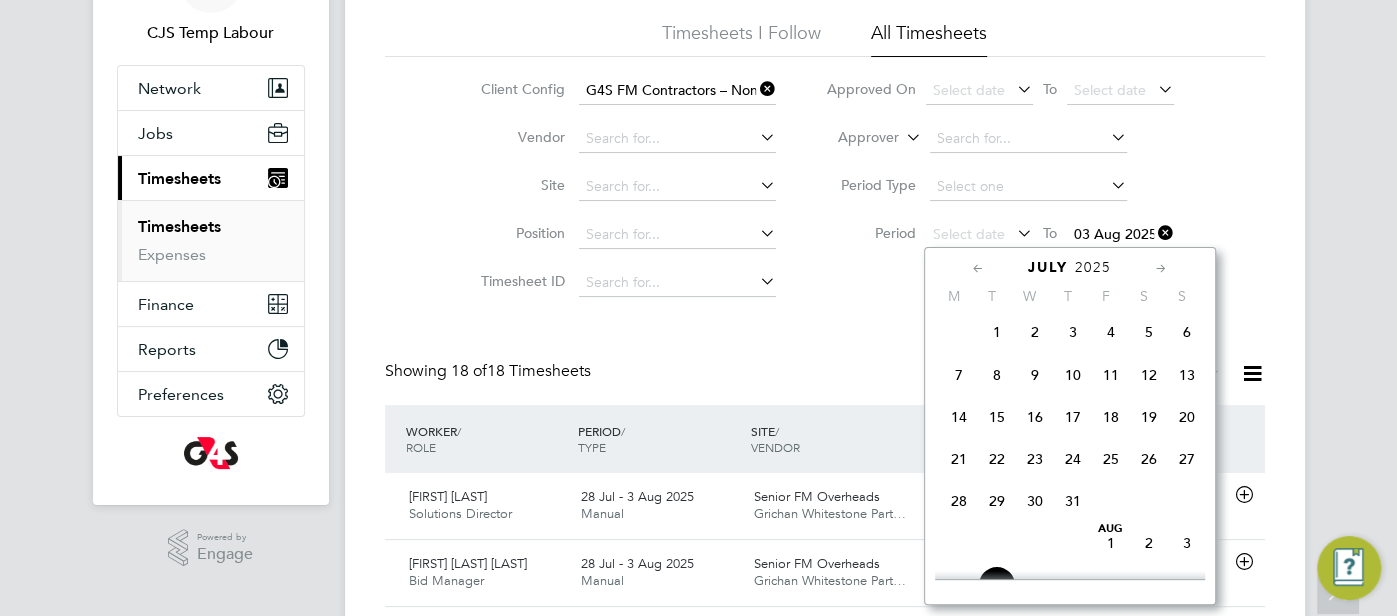 click 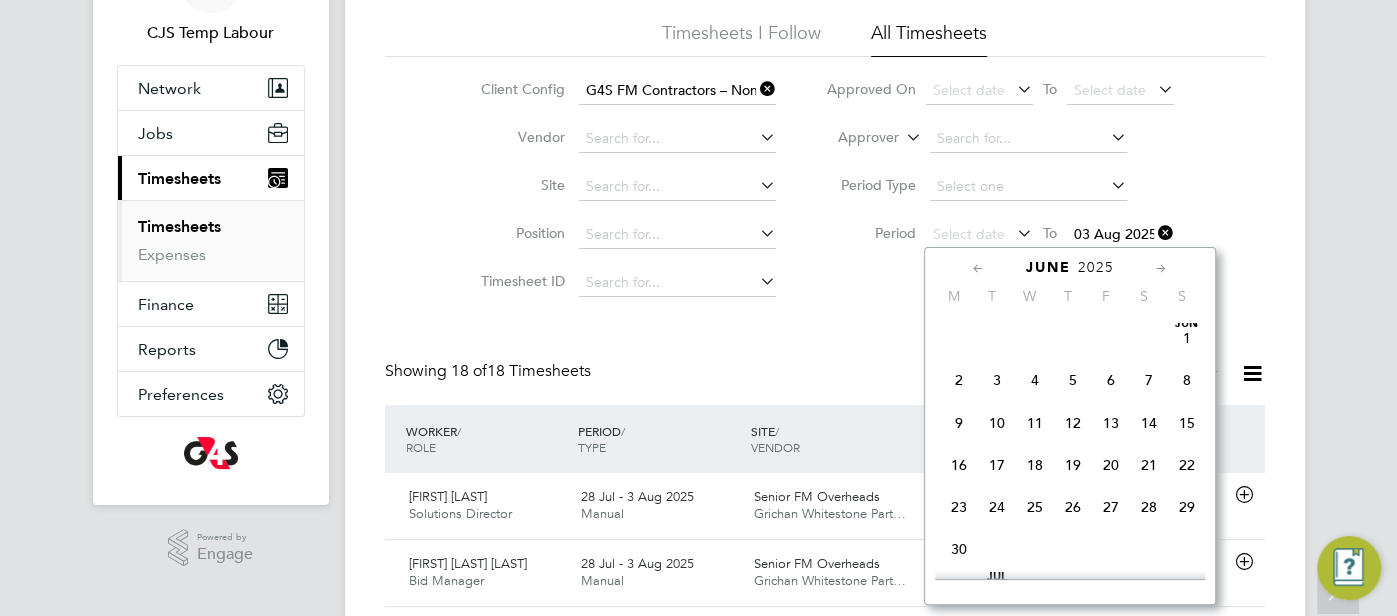 click 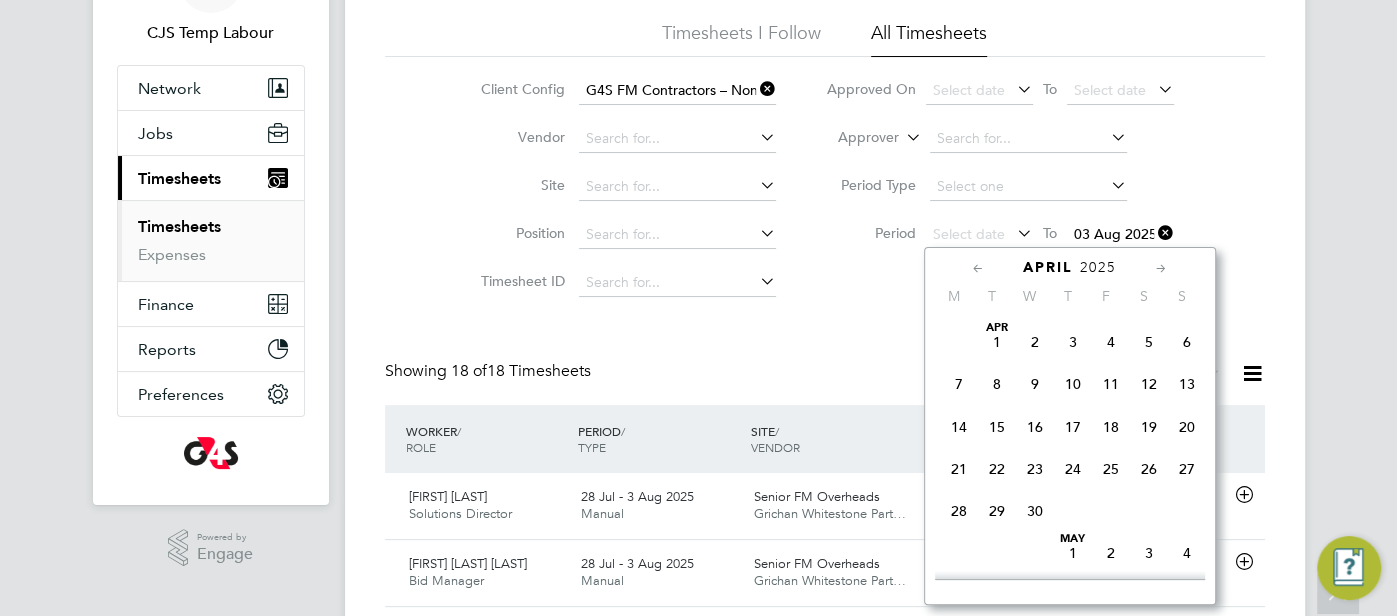 click 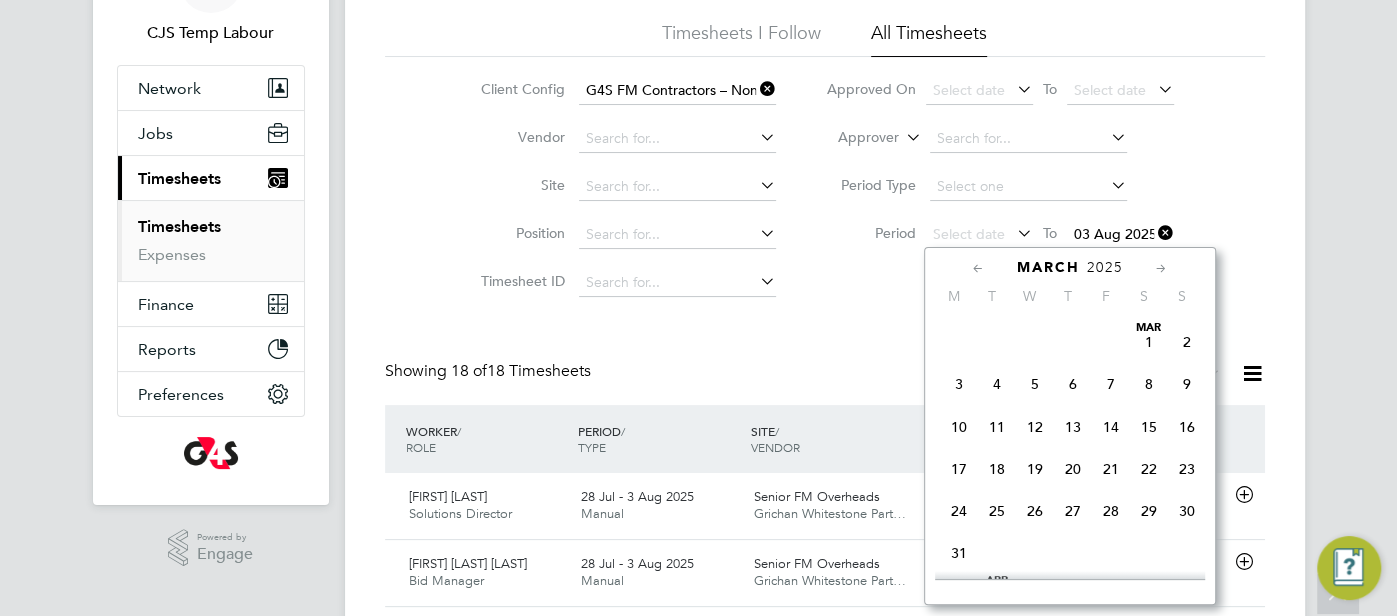 click 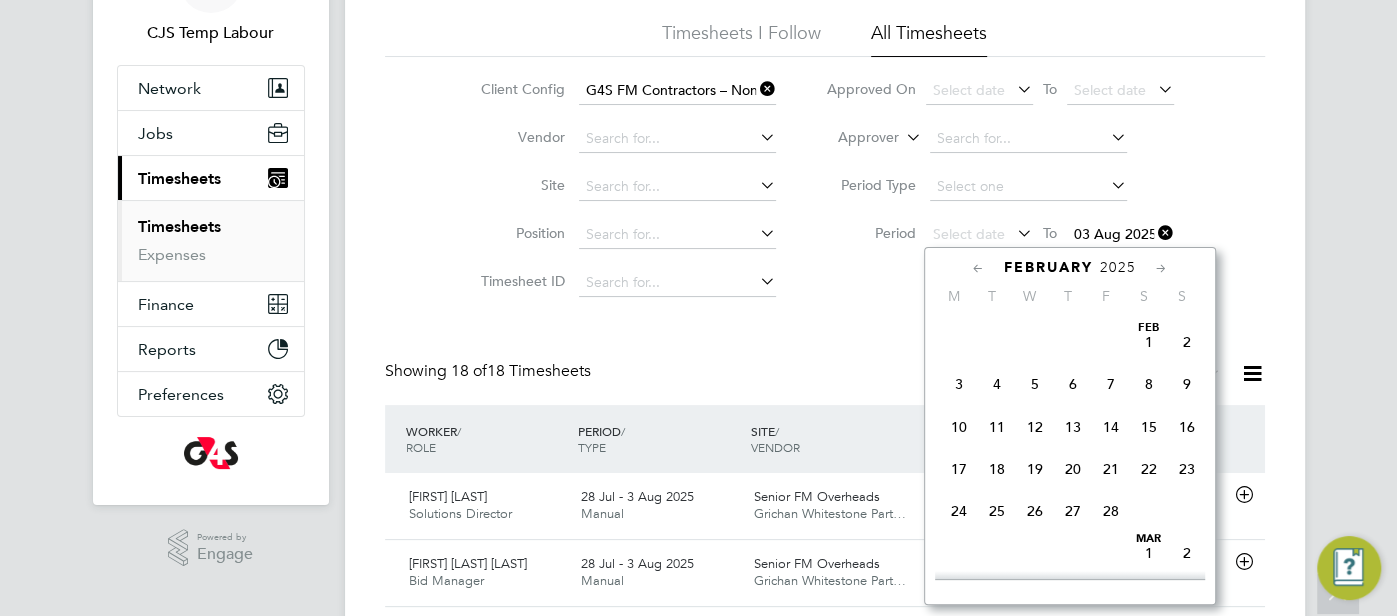 click 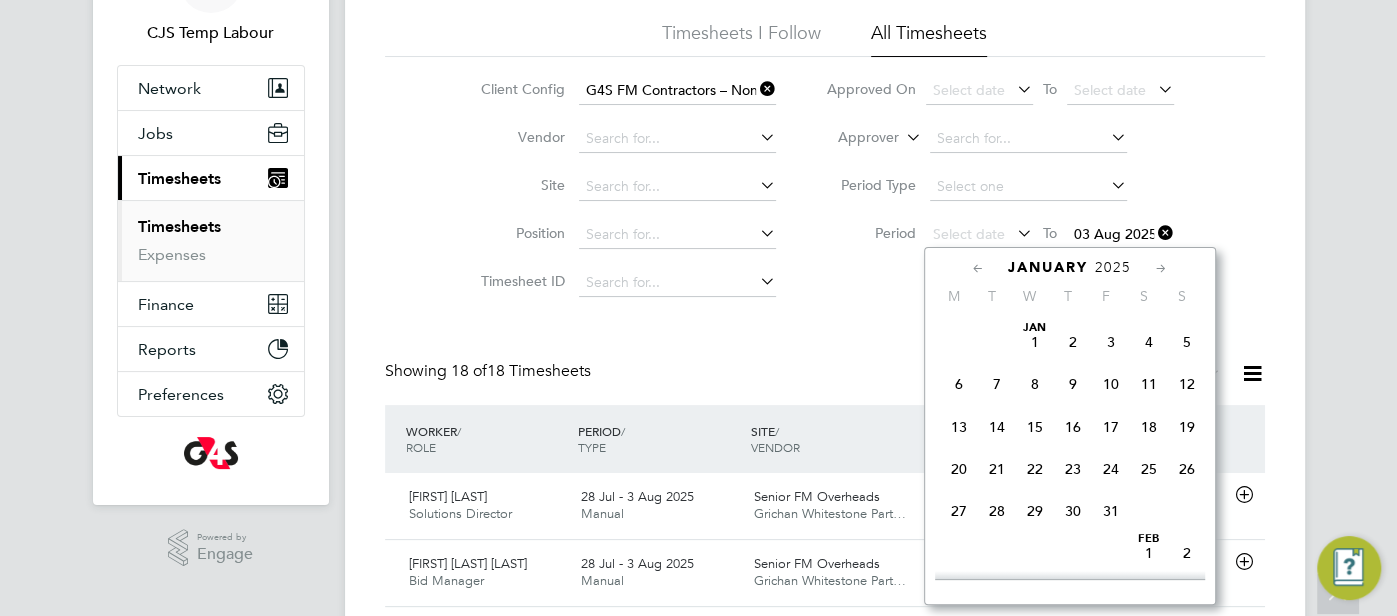 click 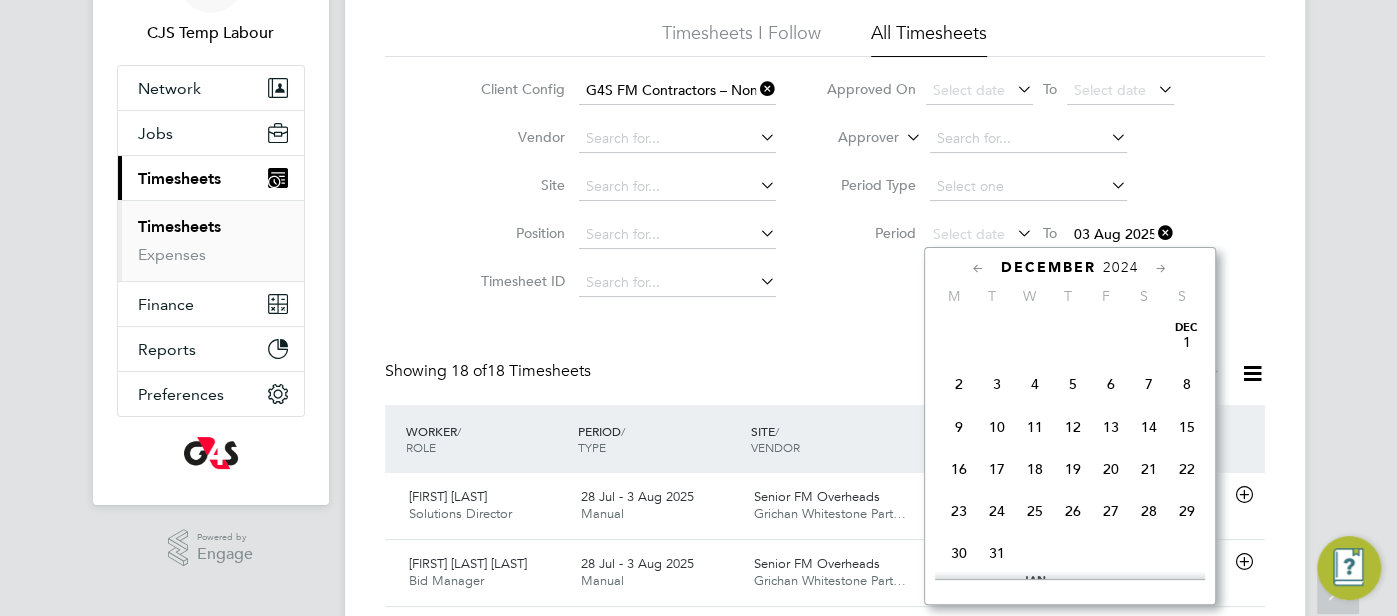 click on "30" 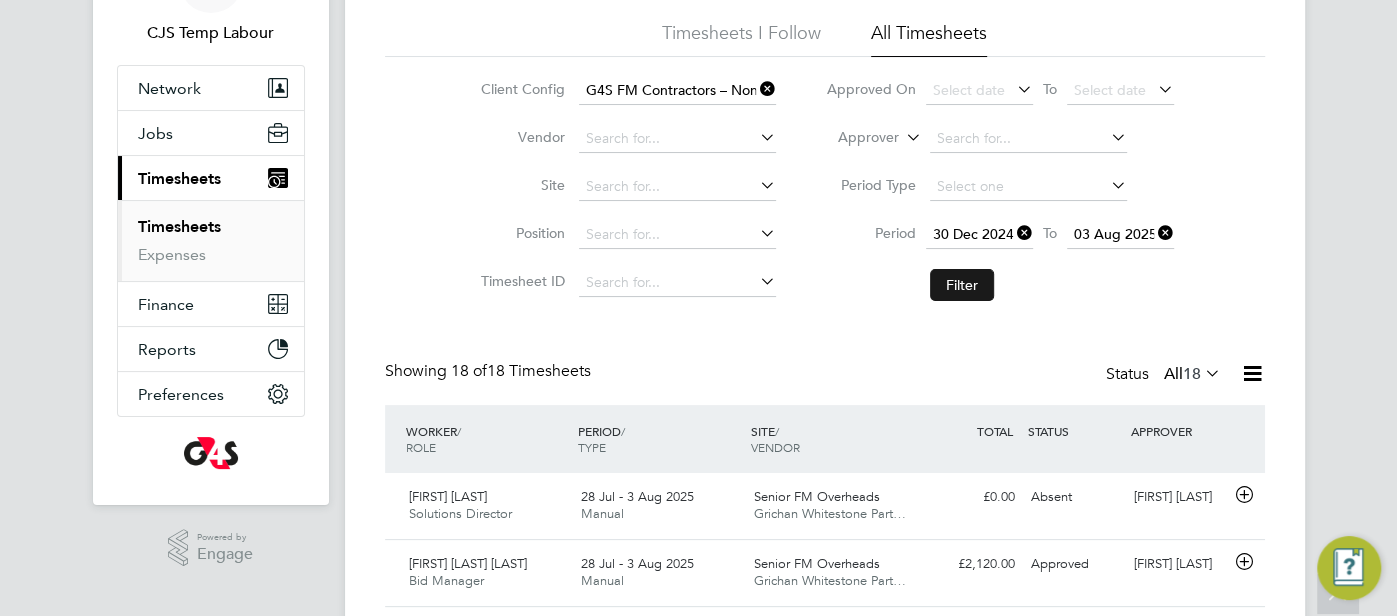 click on "Filter" 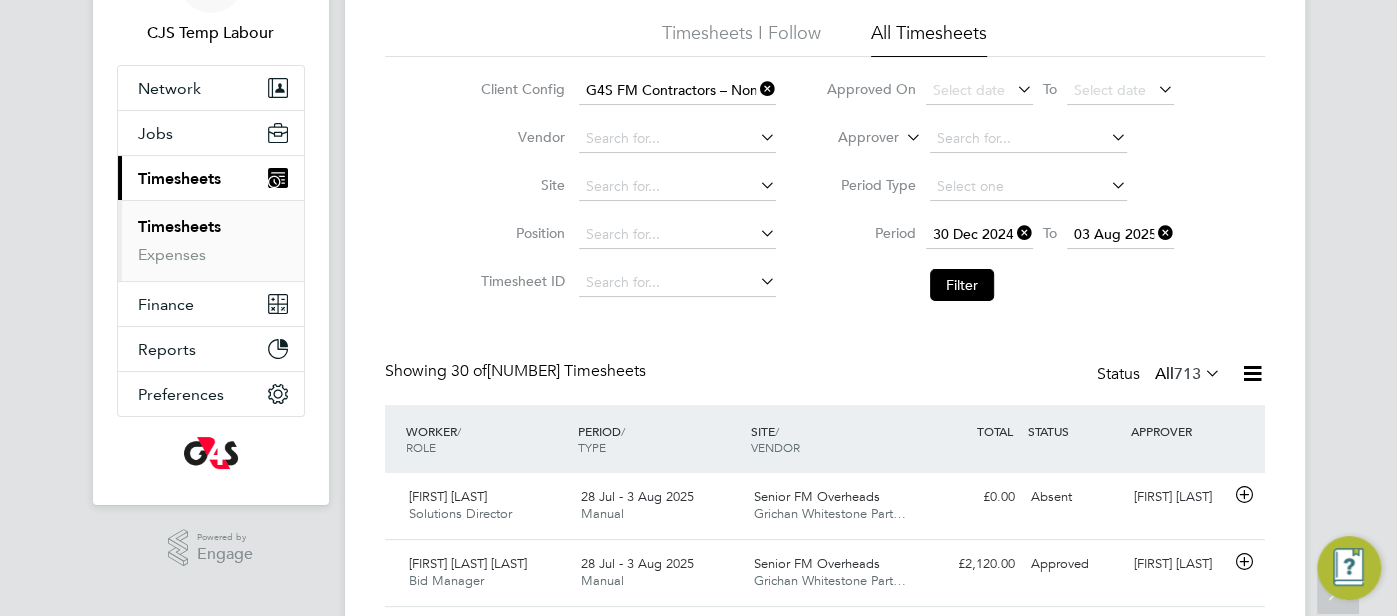 click 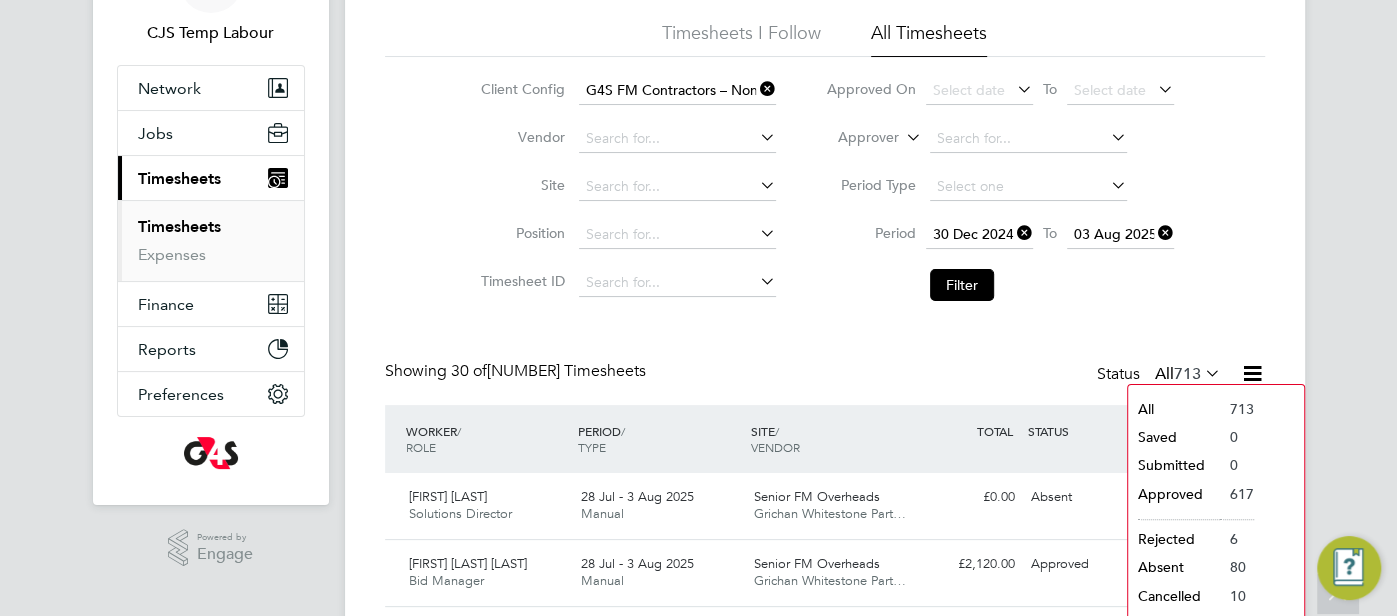 click on "Approved" 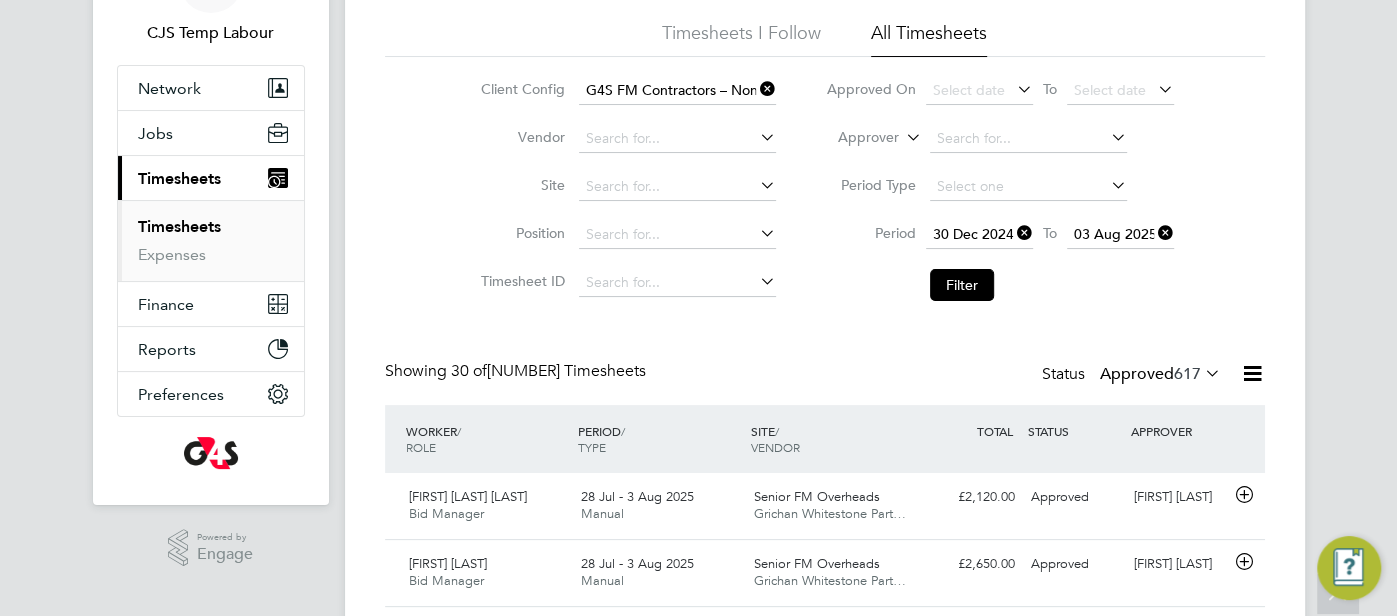 click 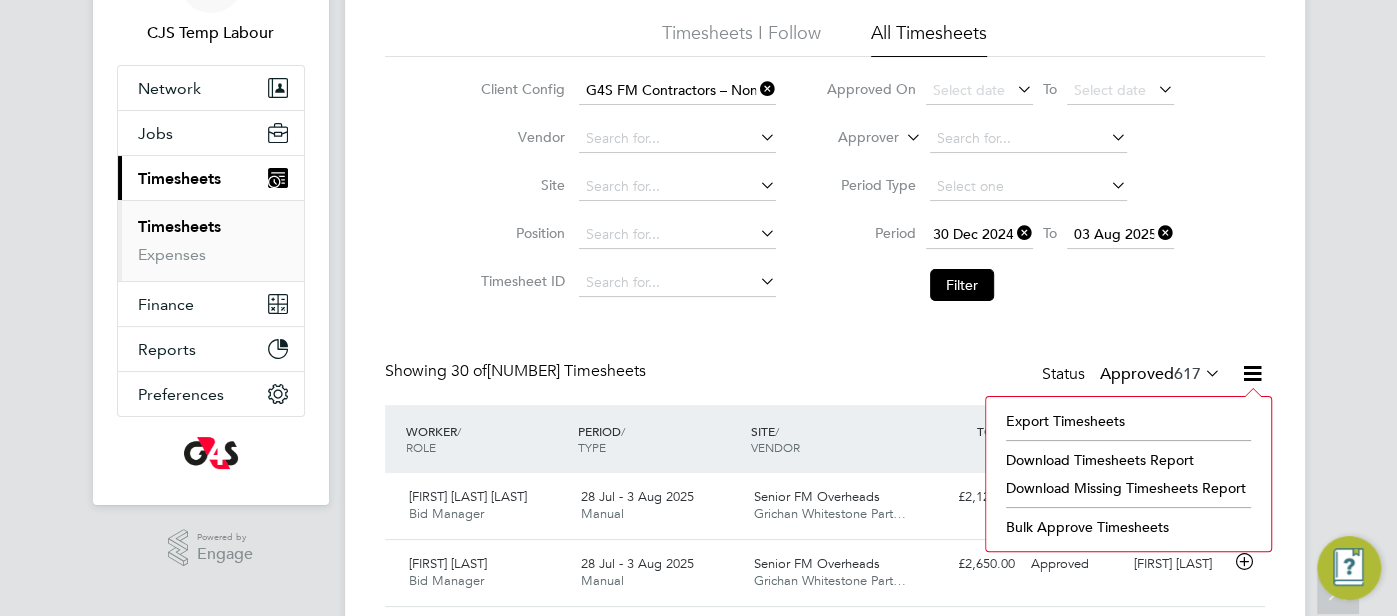 click on "Download Timesheets Report" 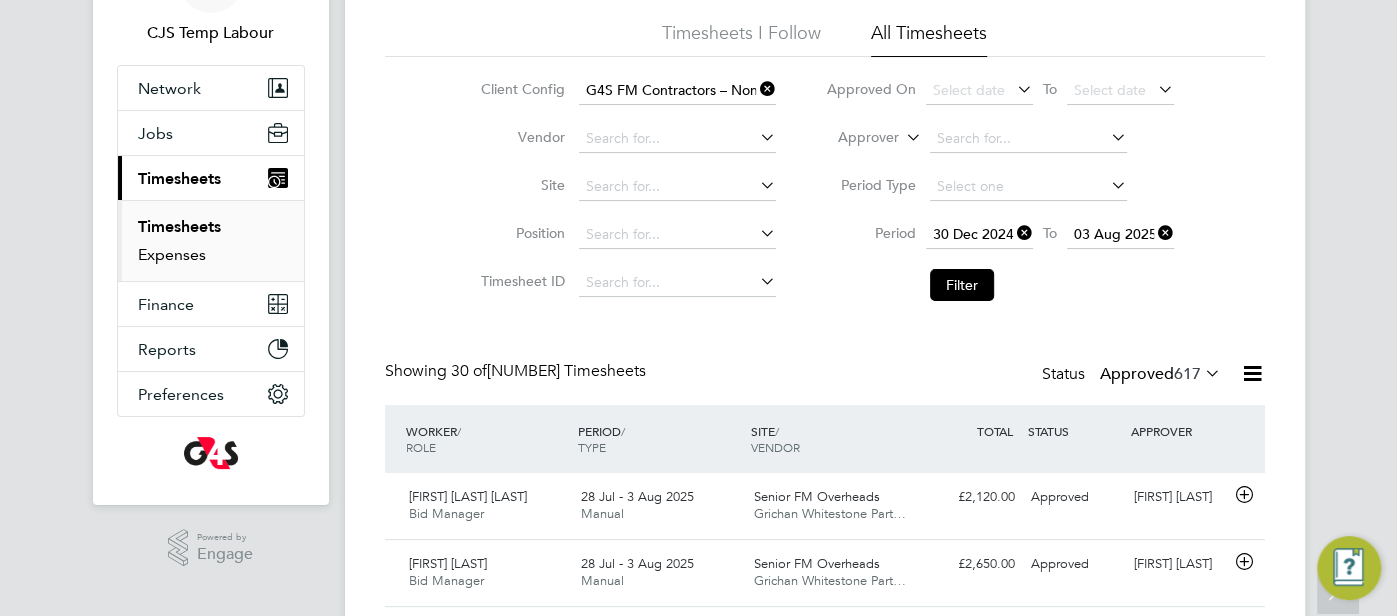 click on "Expenses" at bounding box center [172, 254] 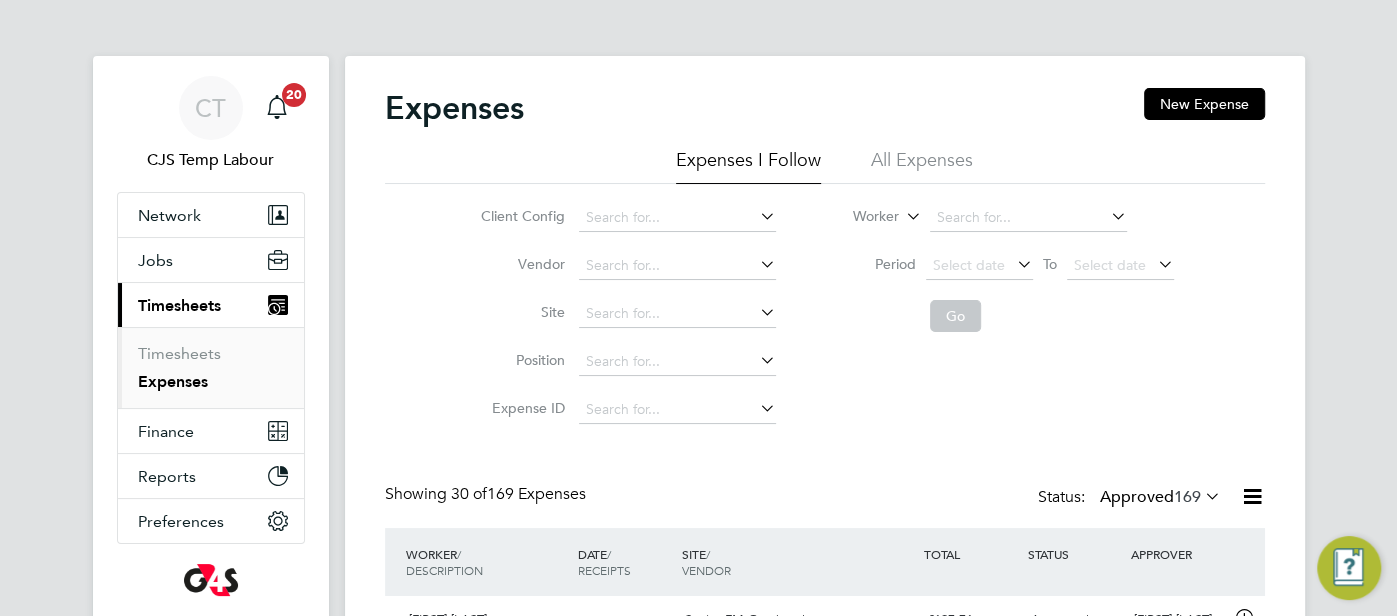click on "All Expenses" 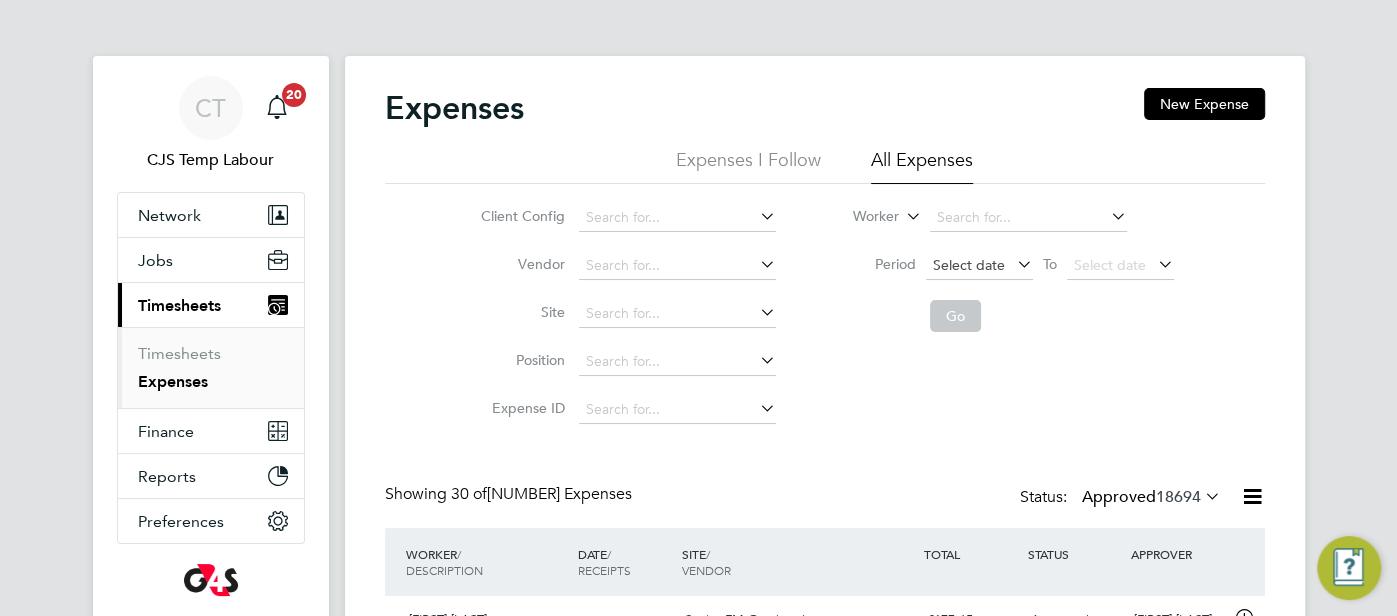 click on "Select date" 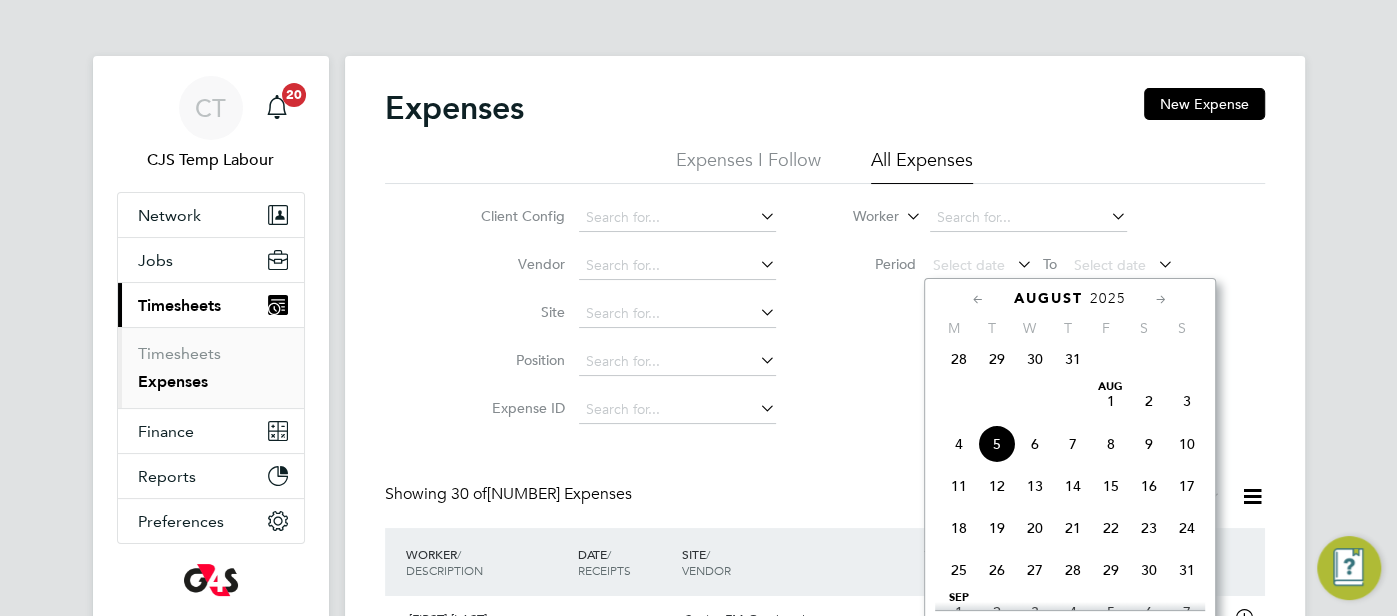 click on "August 2025" 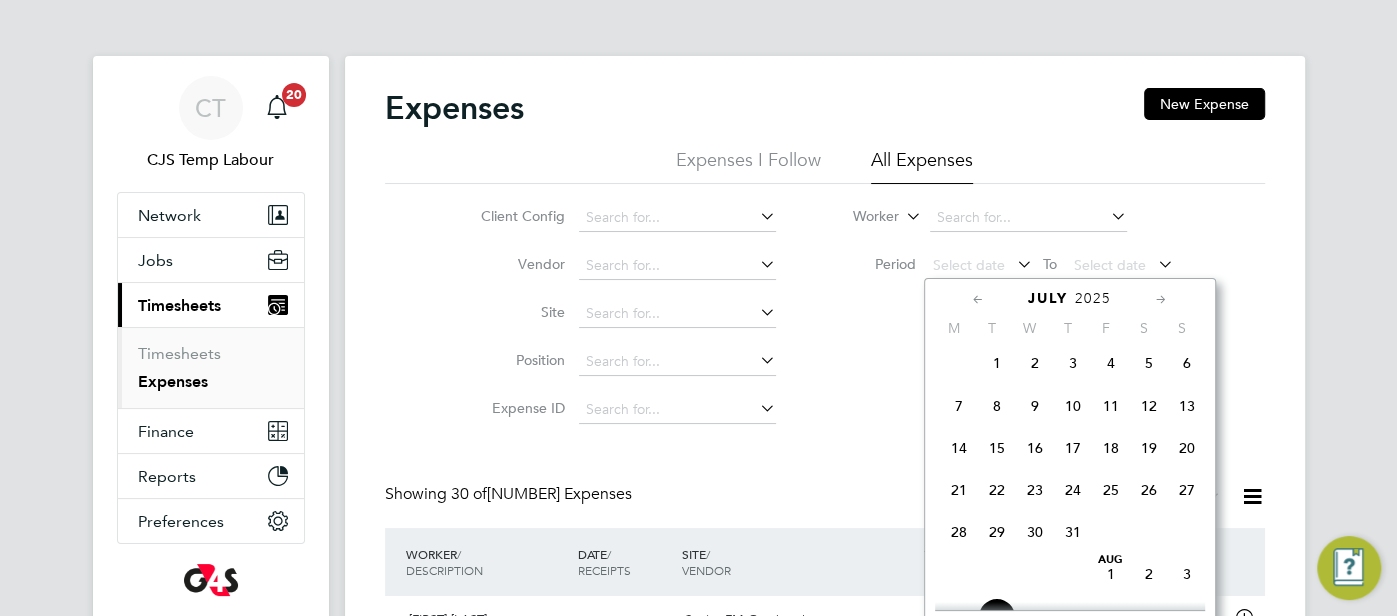 click 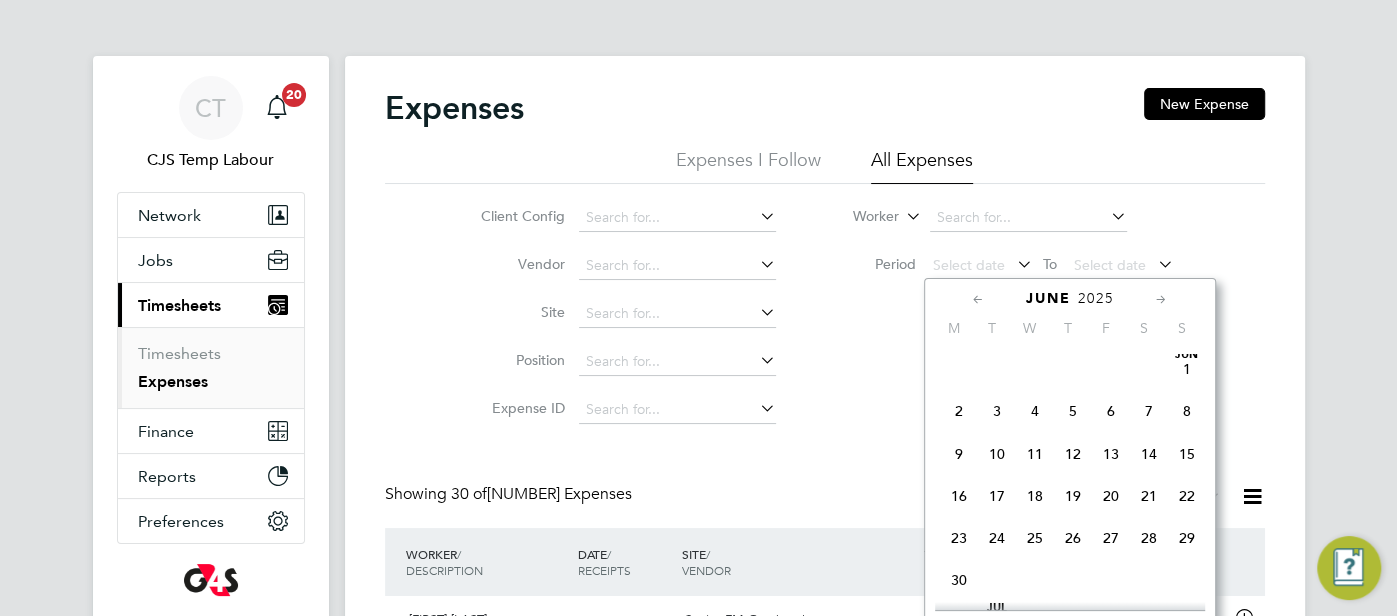 click 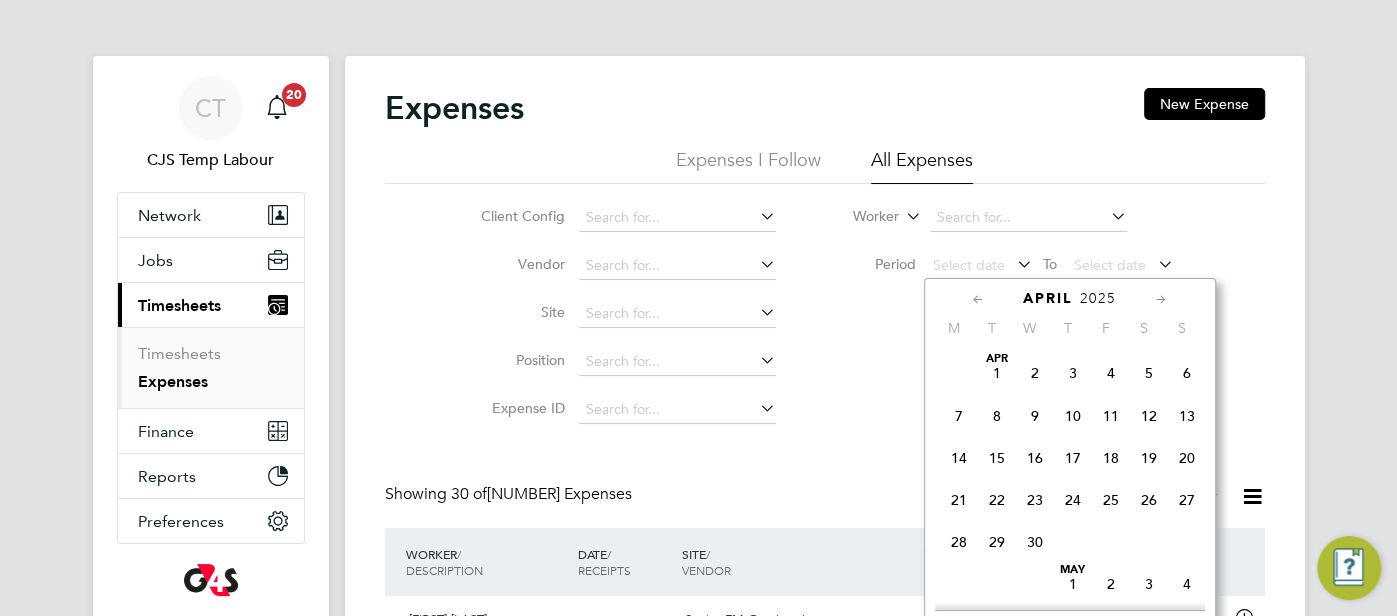 click 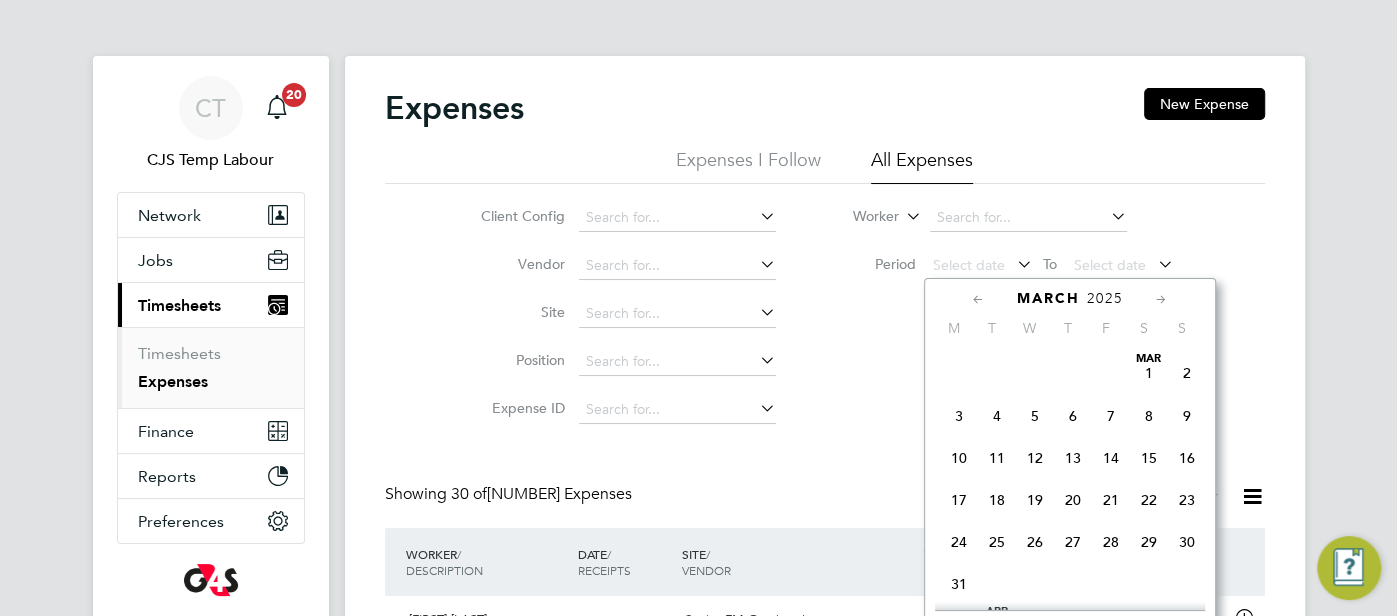 click 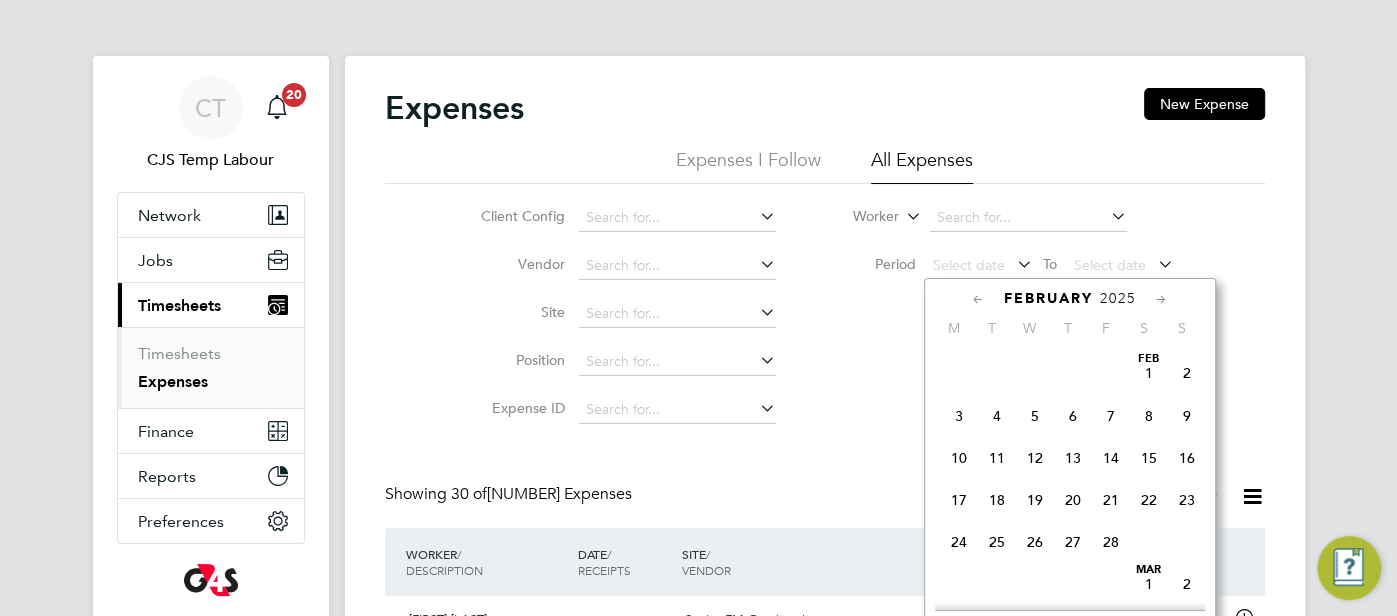 click 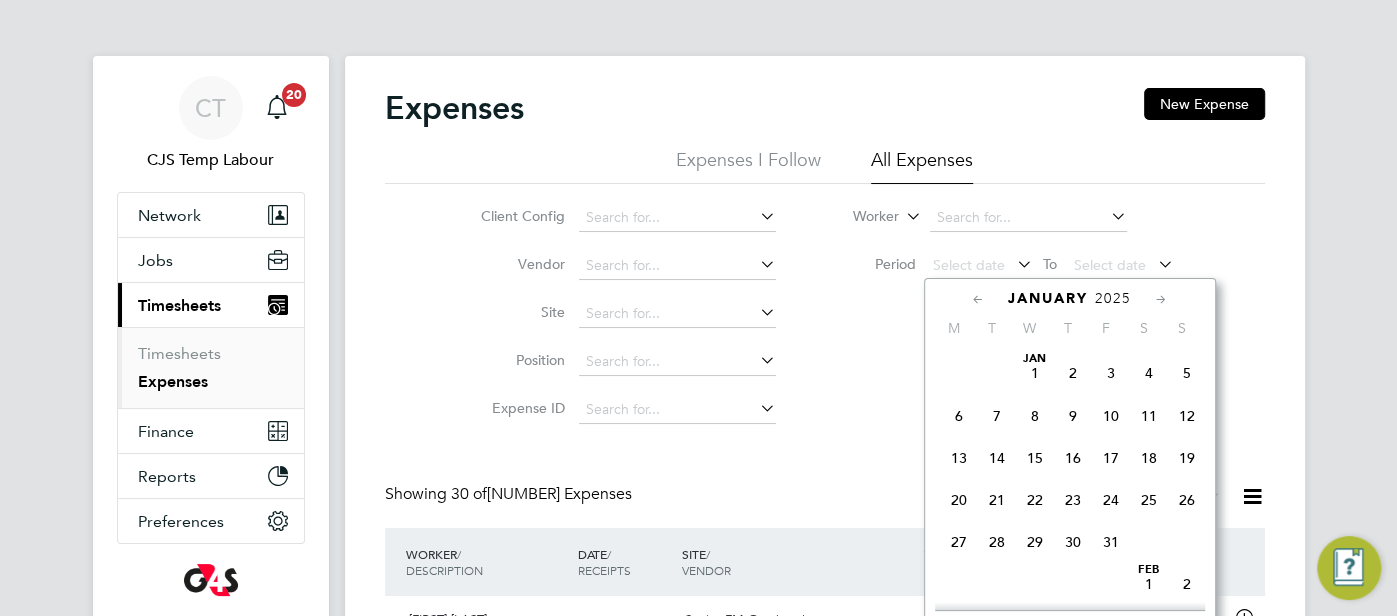 drag, startPoint x: 972, startPoint y: 298, endPoint x: 978, endPoint y: 313, distance: 16.155495 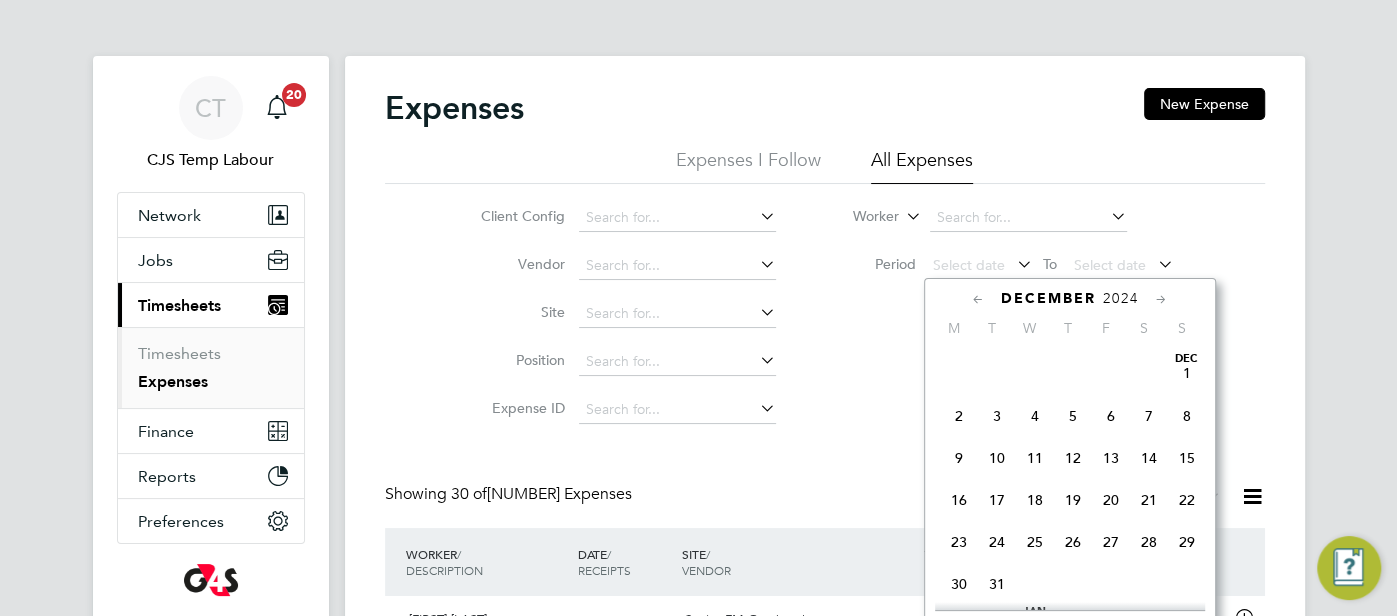 click on "30" 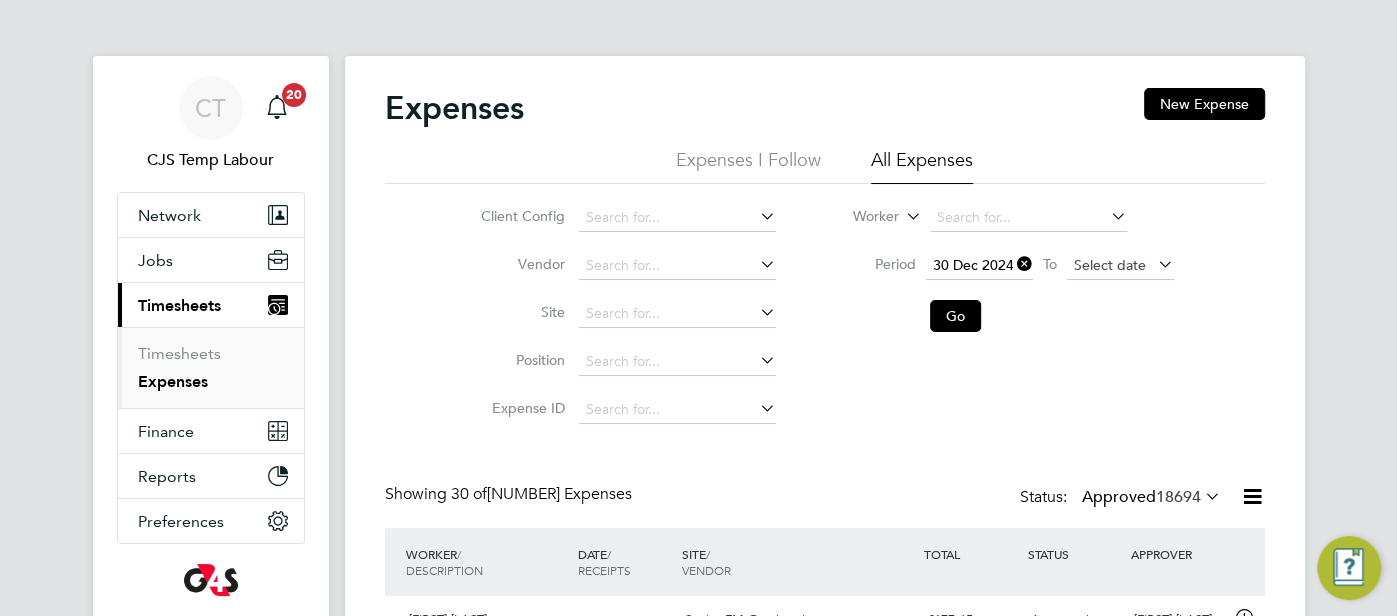 click on "Select date" 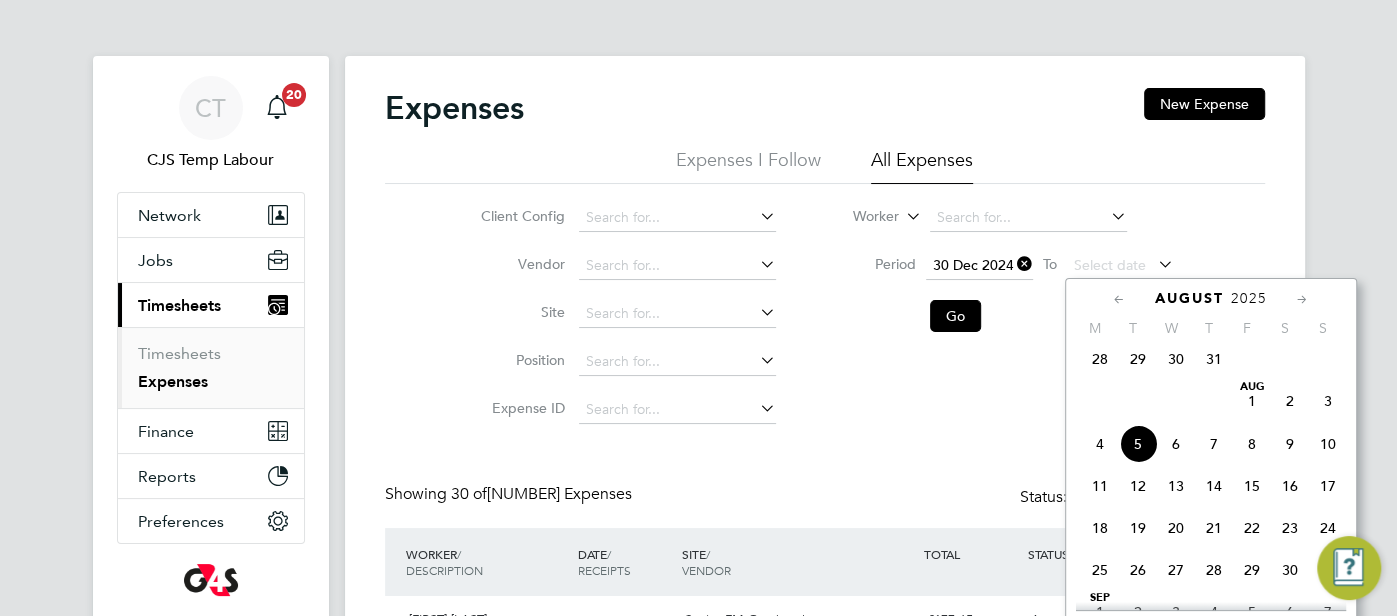 click on "3" 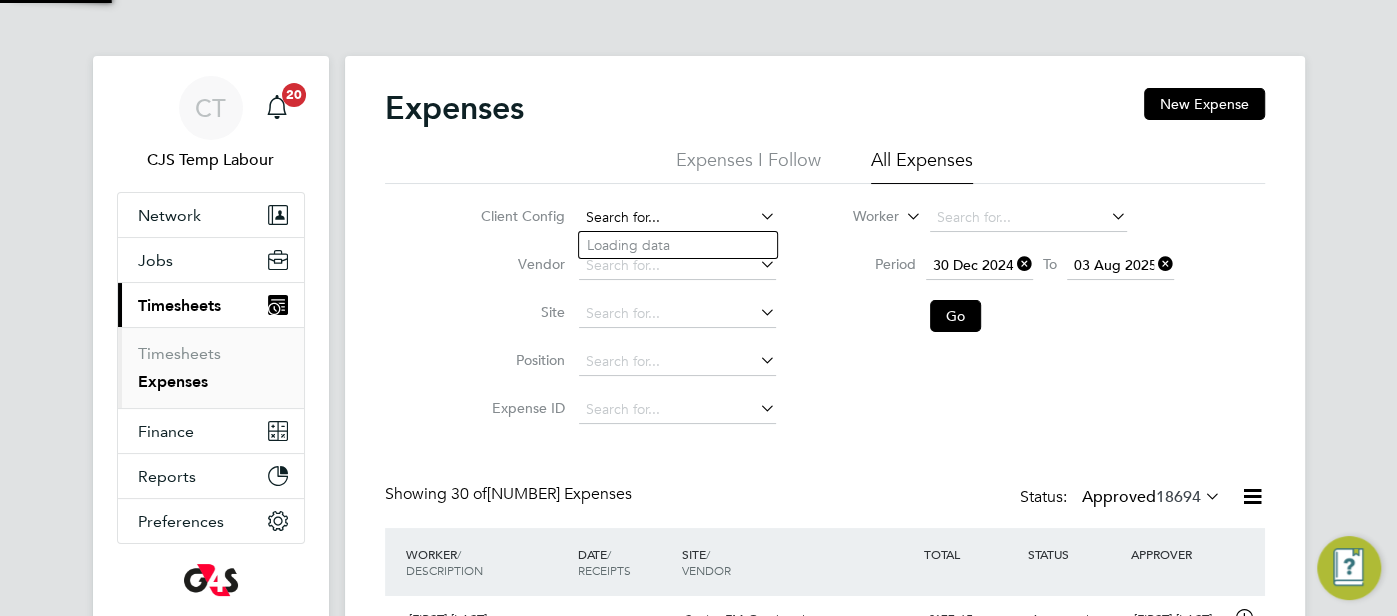 click 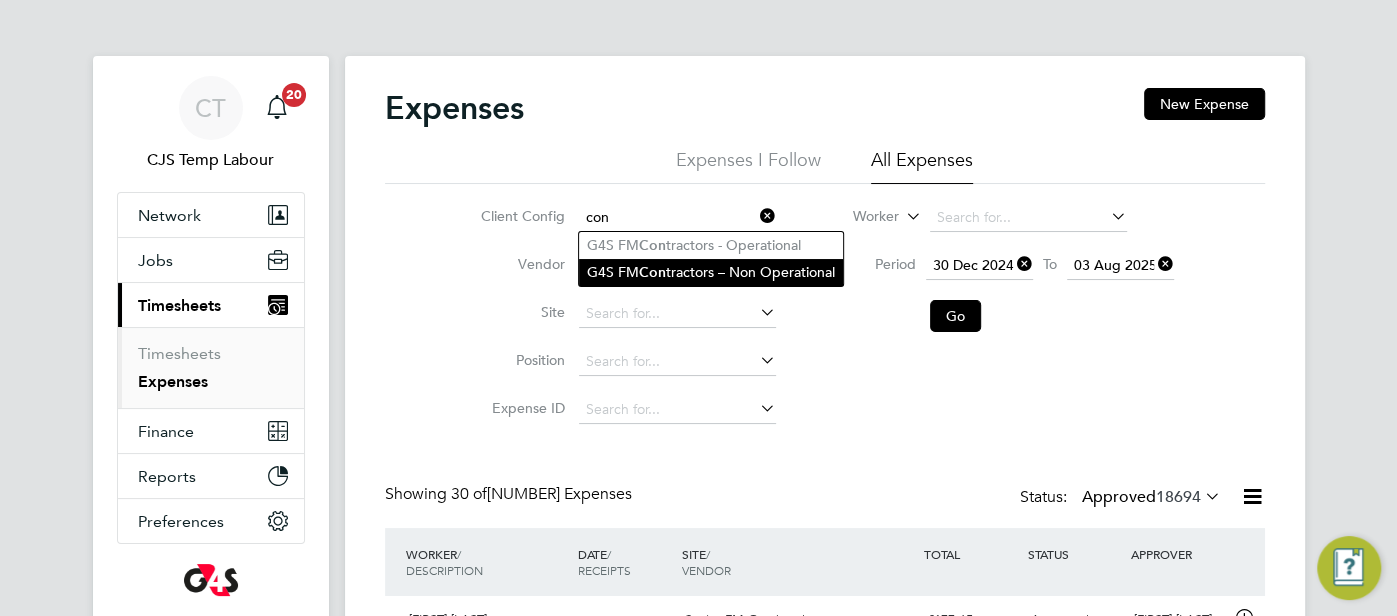 click on "G4S FM  Con tractors – Non Operational" 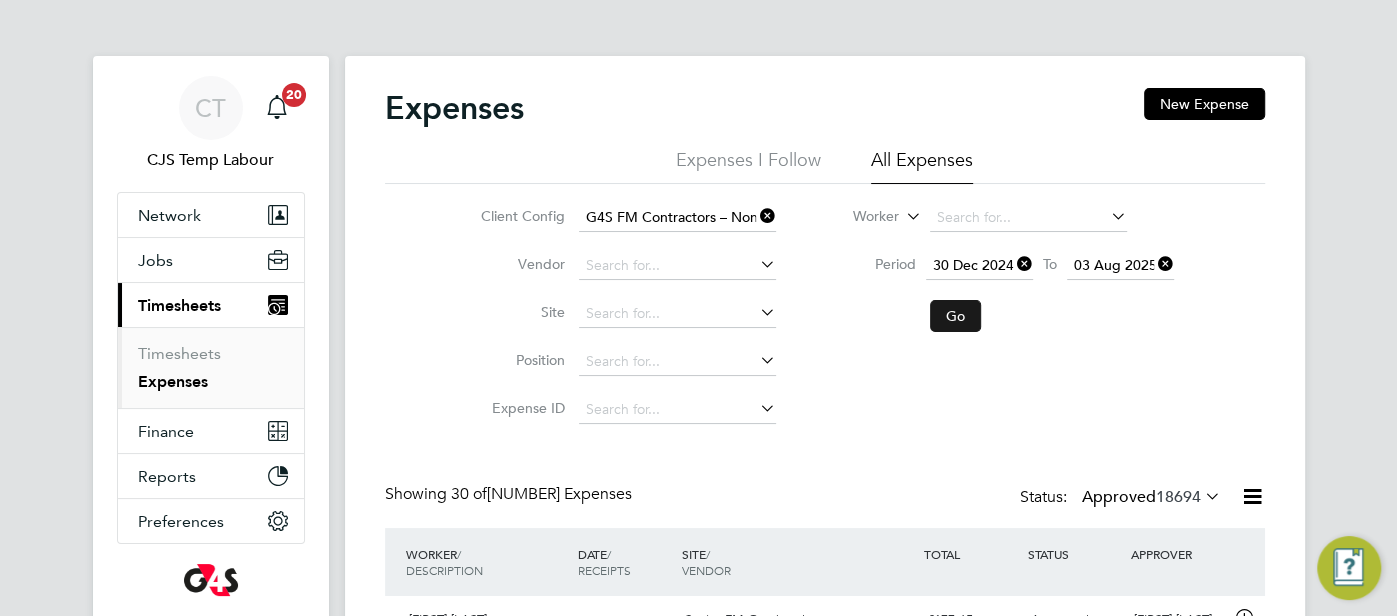 click on "Go" 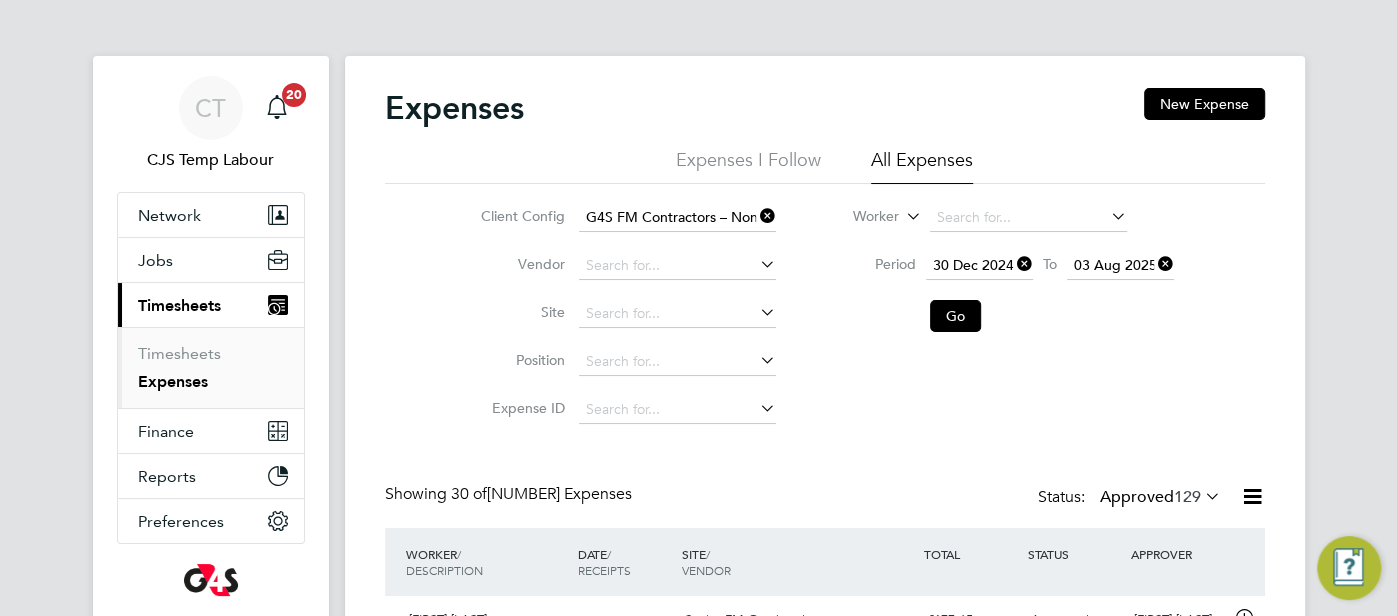 click 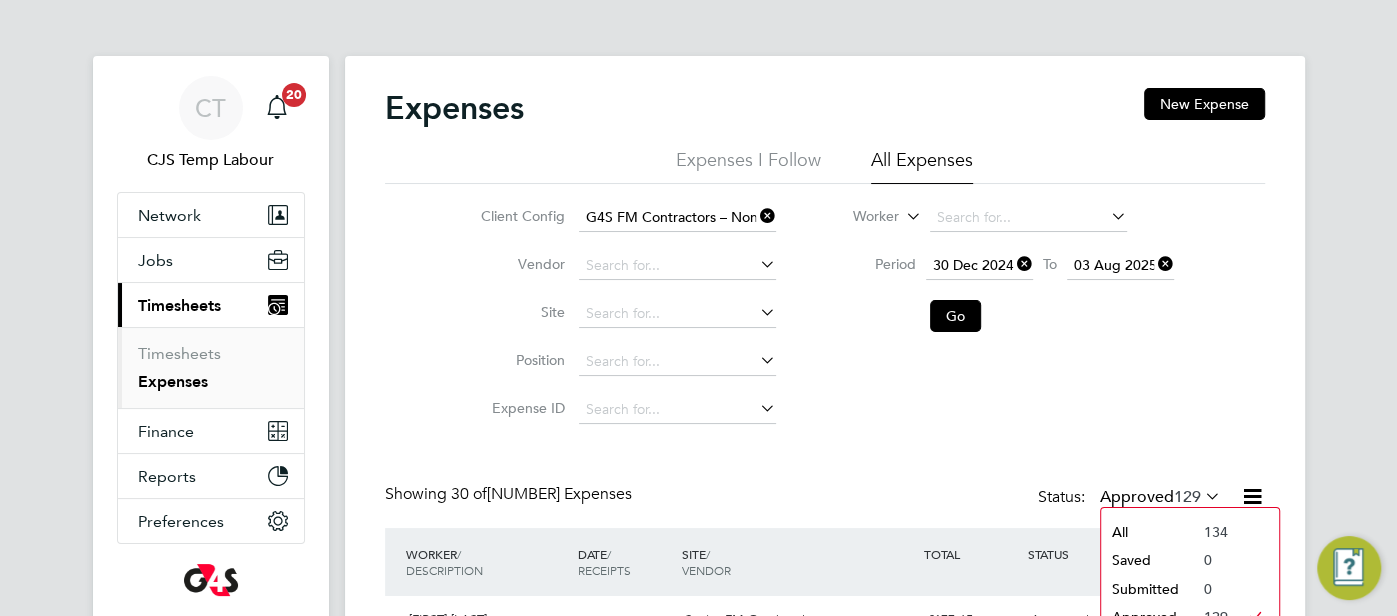 click on "Client Config   G4S FM Contractors – Non Operational Vendor   Site   Position   Expense ID   Worker     Period
30 Dec 2024
To
03 Aug 2025
Go" 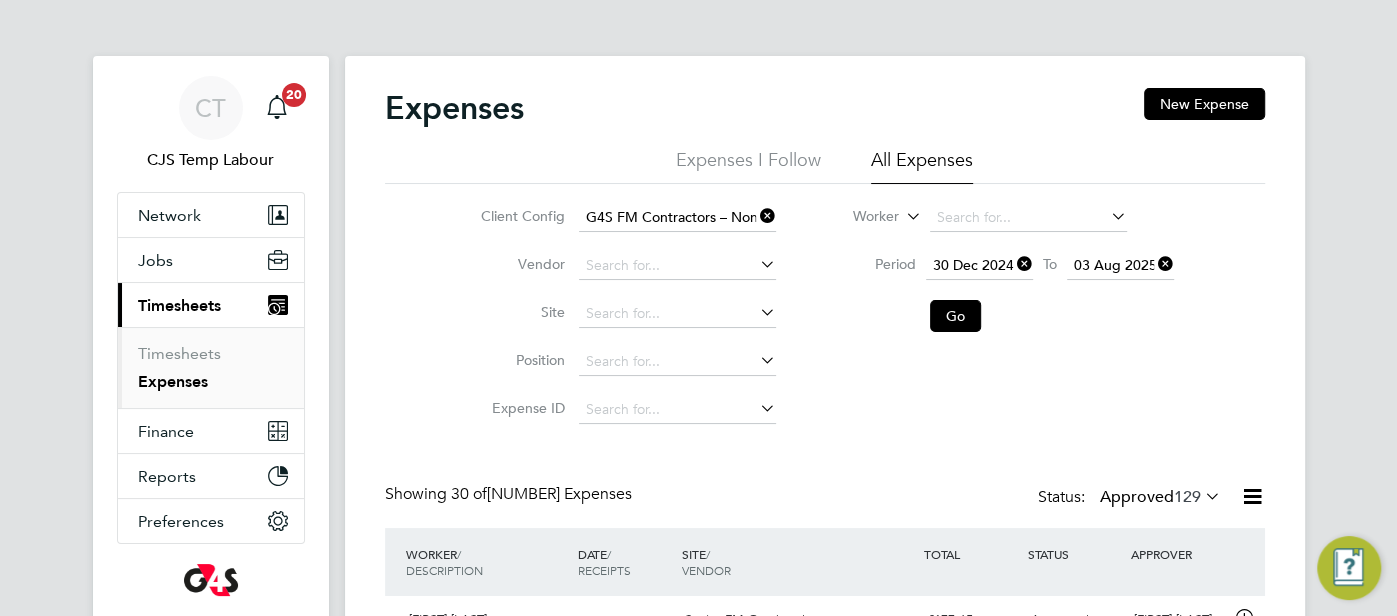 click on "Expenses New Expense Expenses I Follow All Expenses Client Config   G4S FM Contractors – Non Operational Vendor   Site   Position   Expense ID   Worker     Period
30 Dec 2024
To
03 Aug 2025
Go Showing   30 of  129 Expenses Status:  Approved  129  WORKER  / DESCRIPTION DATE  / RECEIPTS SITE  / VENDOR TOTAL STATUS APPROVER Andrew Hydes   Click to load data -   - Senior FM Overheads Grichan Whitestone Partnership Lim… £177.65 Approved Debs Lodge Richard Warren   Click to load data -   - Senior FM Overheads Boden Resource Limited £347.50 Approved Adam Burden Richard Warren   Click to load data -   - Senior FM Overheads Boden Resource Limited £502.00 Approved Adam Burden Andrew Hydes   Click to load data -   - Senior FM Overheads Grichan Whitestone Partnership Lim… £127.71 Approved Adam Burden Andrew Hydes   Click to load data -   - Senior FM Overheads Grichan Whitestone Partnership Lim… £121.98 Approved Adam Burden Andrew Hydes   Click to load data -   - Senior FM Overheads" 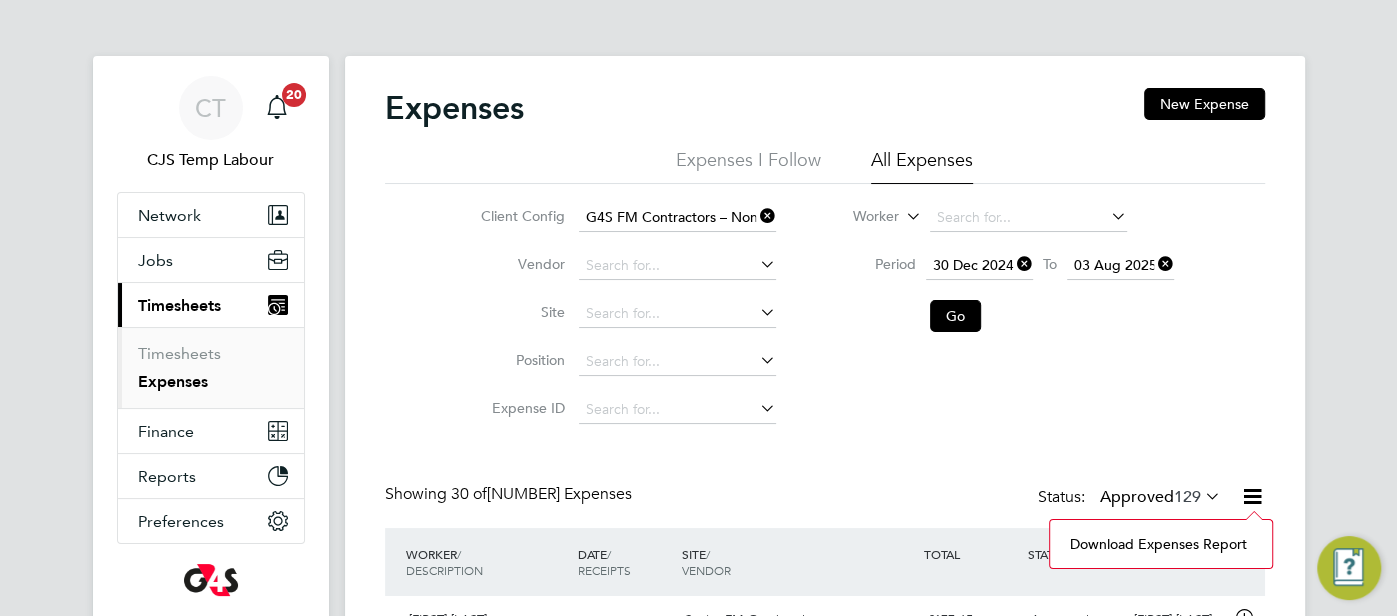 click on "Download Expenses Report" 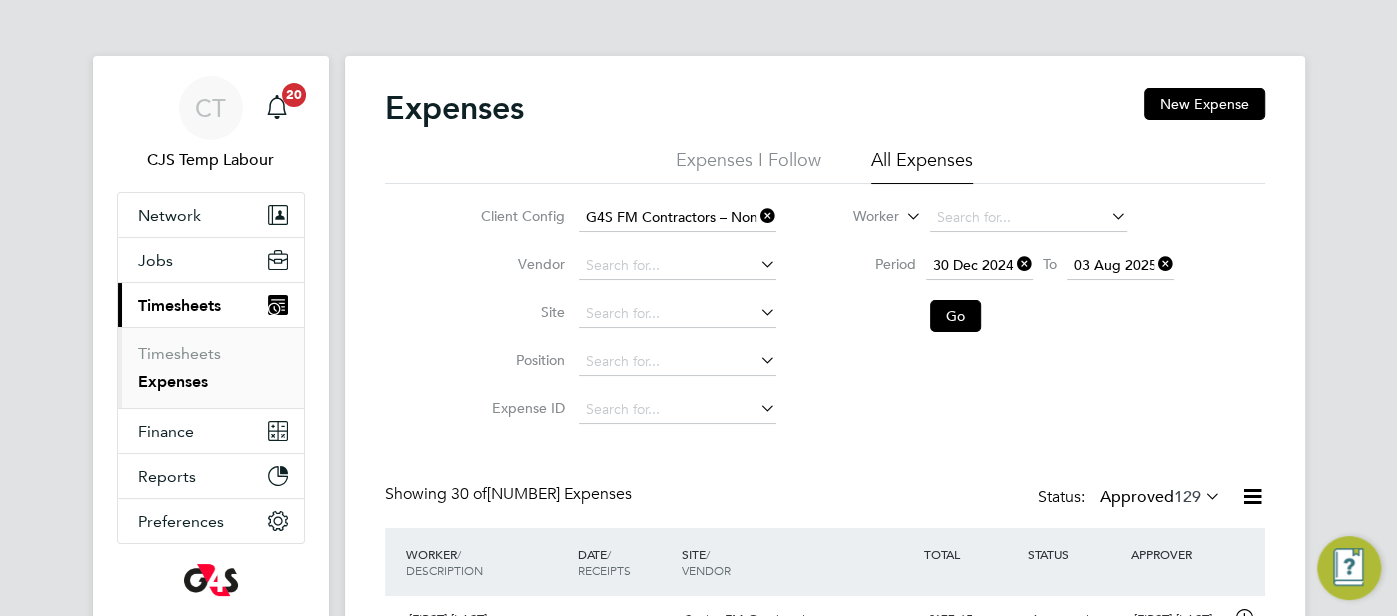 click 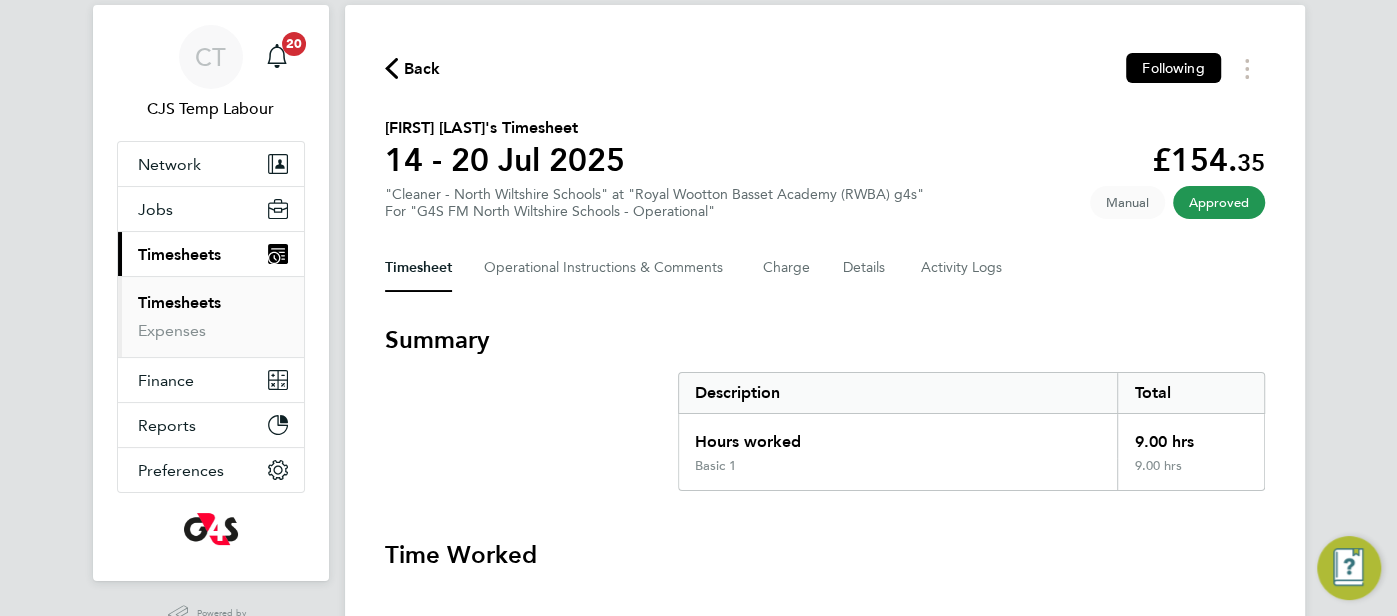 scroll, scrollTop: 53, scrollLeft: 0, axis: vertical 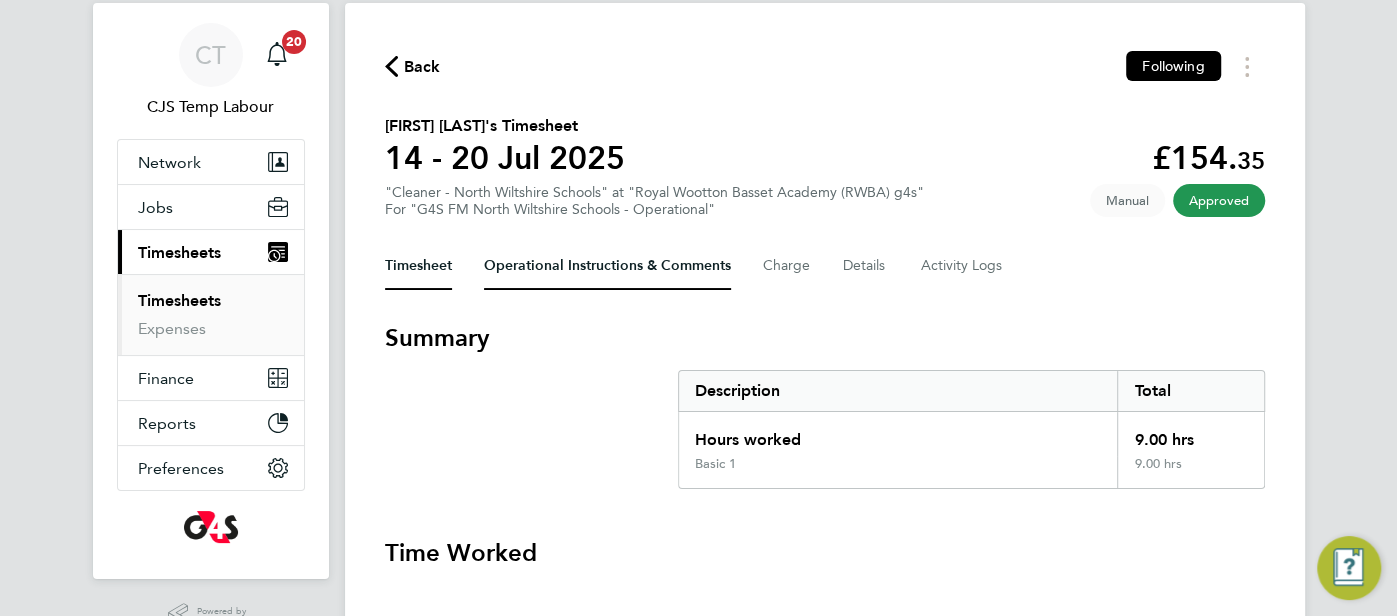 click on "Operational Instructions & Comments" at bounding box center (607, 266) 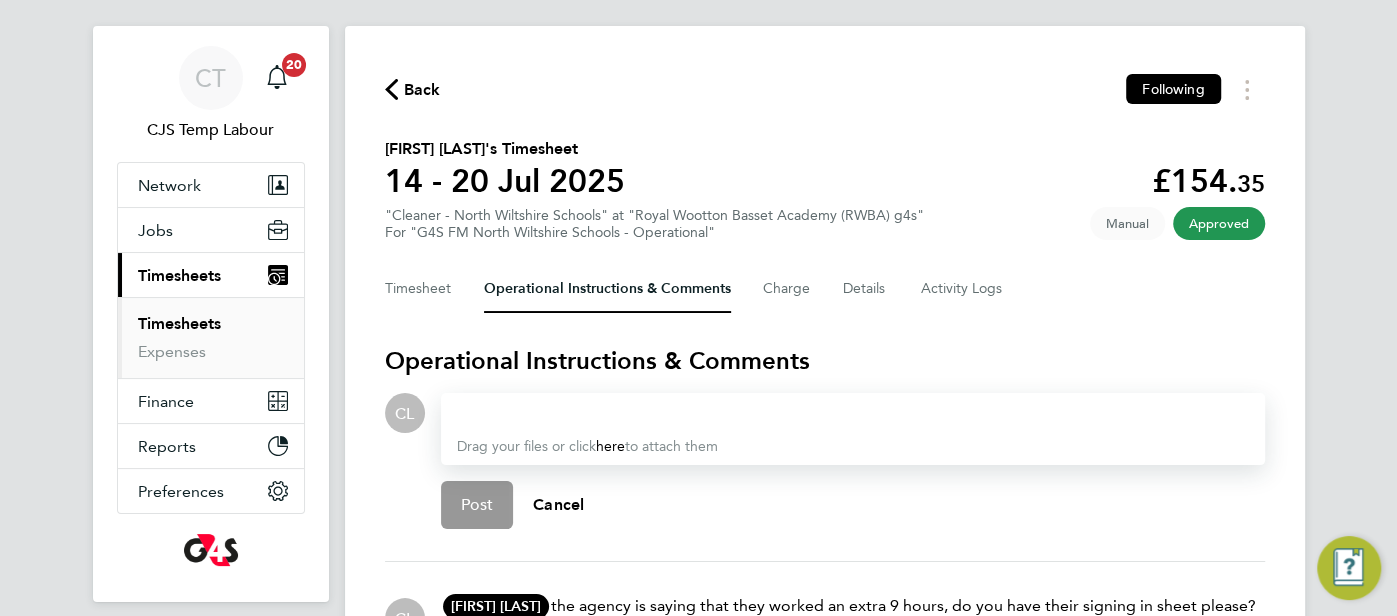 scroll, scrollTop: 24, scrollLeft: 0, axis: vertical 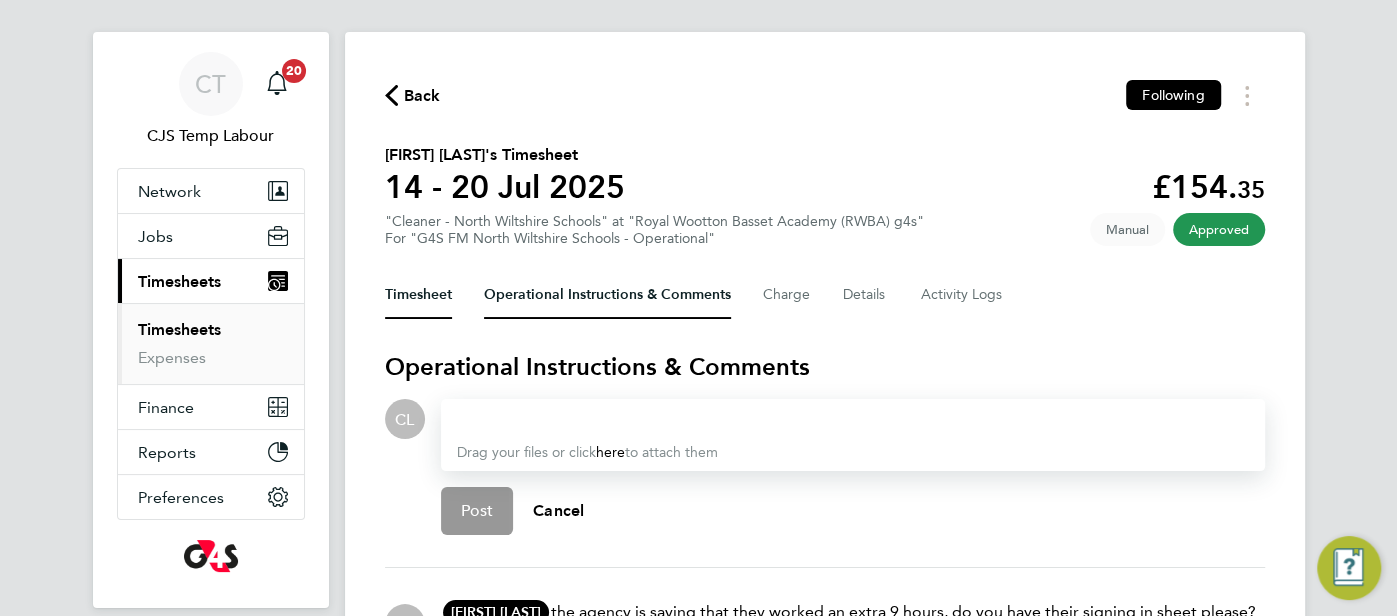 click on "Timesheet" at bounding box center [418, 295] 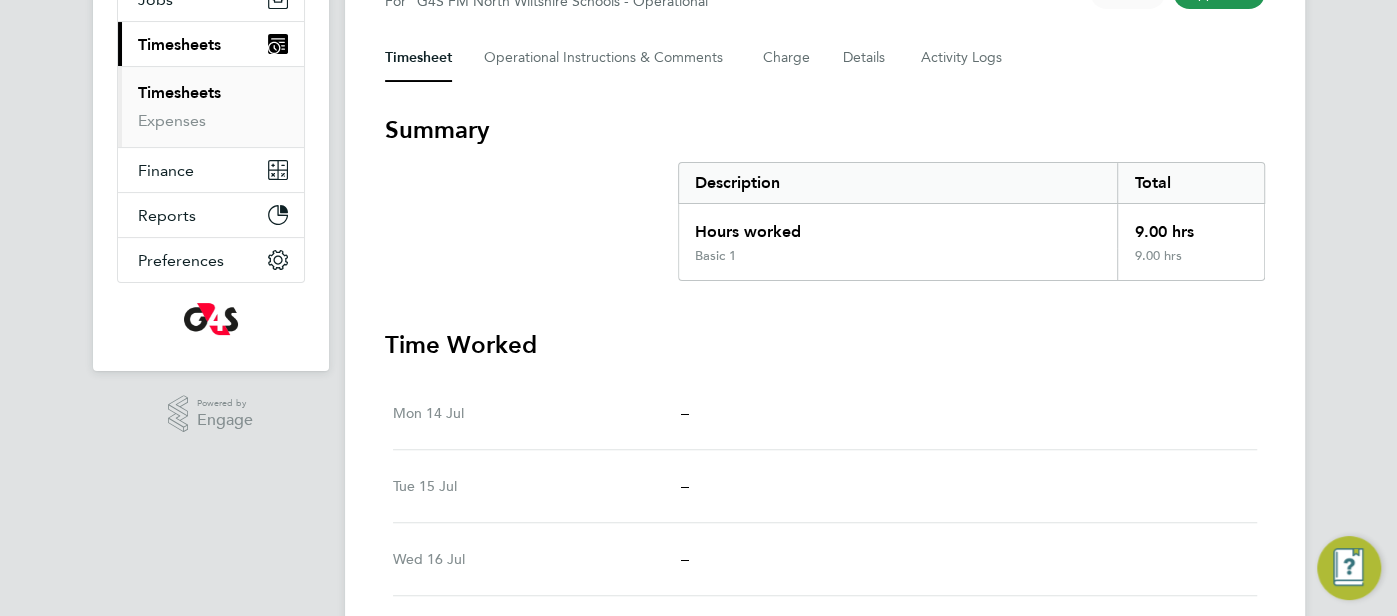 scroll, scrollTop: 0, scrollLeft: 0, axis: both 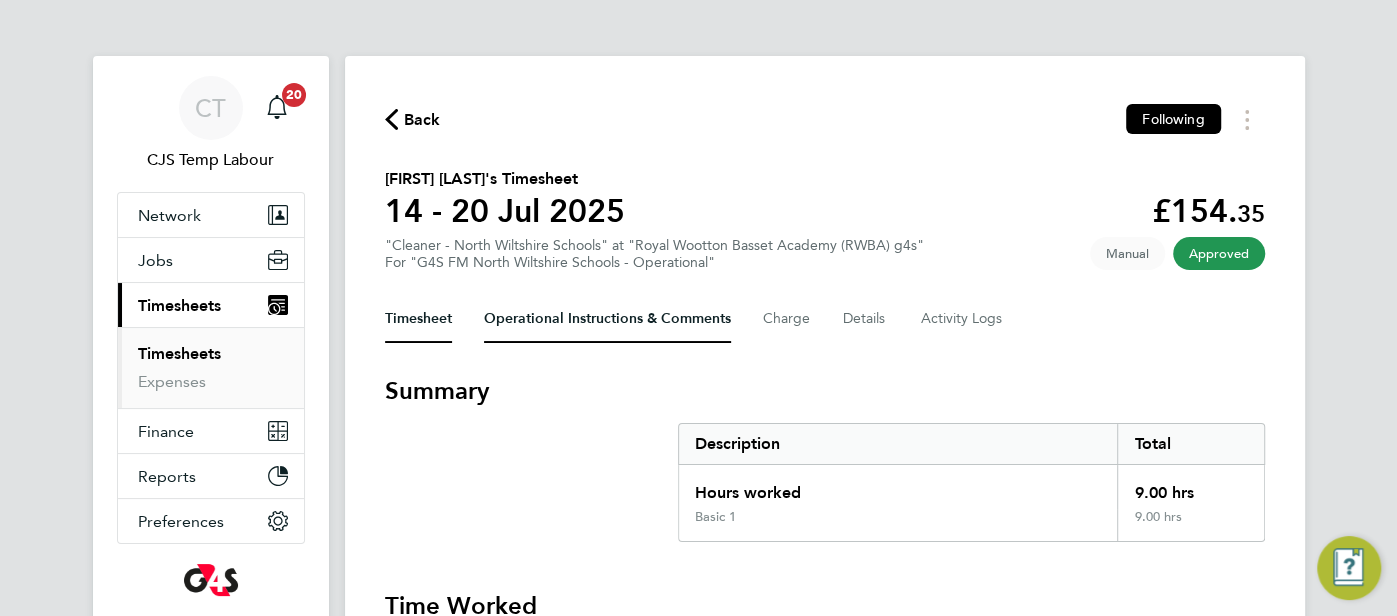 click on "Operational Instructions & Comments" at bounding box center [607, 319] 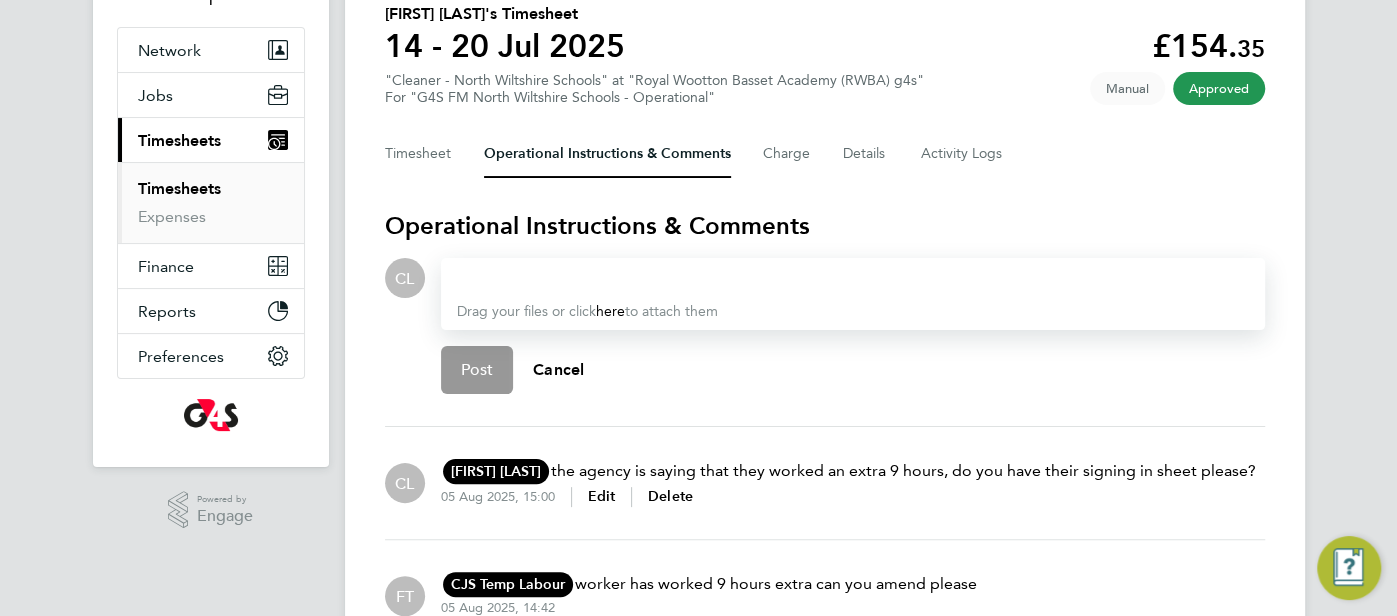 scroll, scrollTop: 178, scrollLeft: 0, axis: vertical 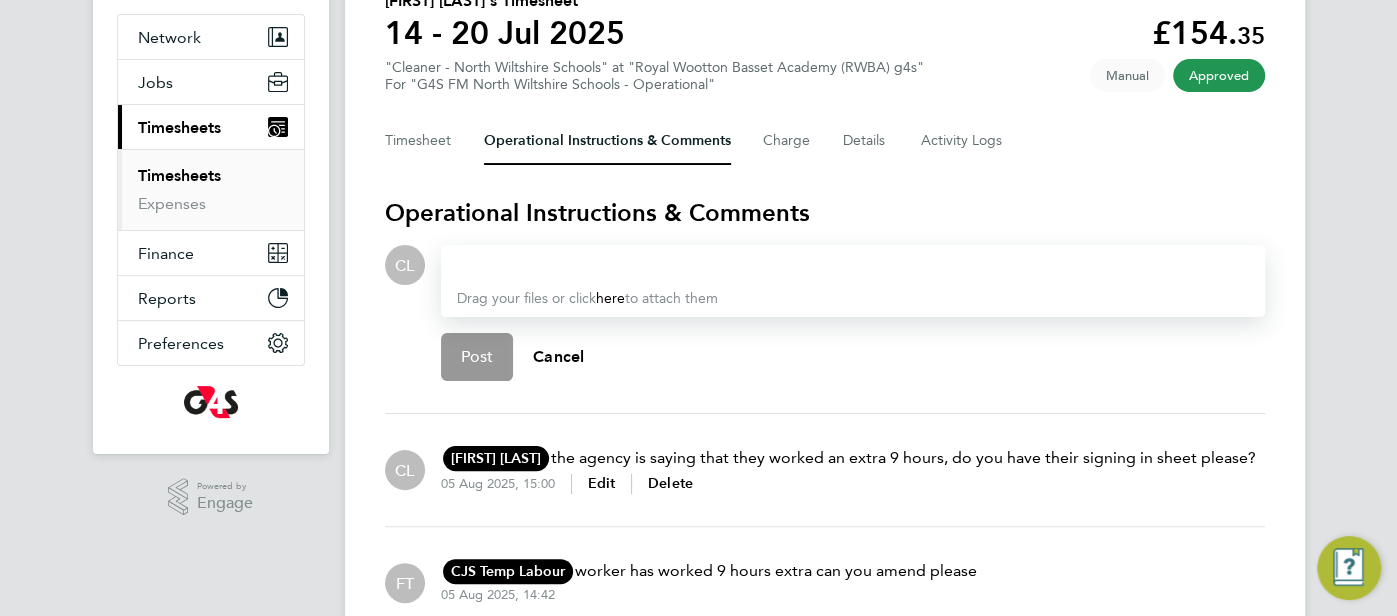 click at bounding box center [853, 265] 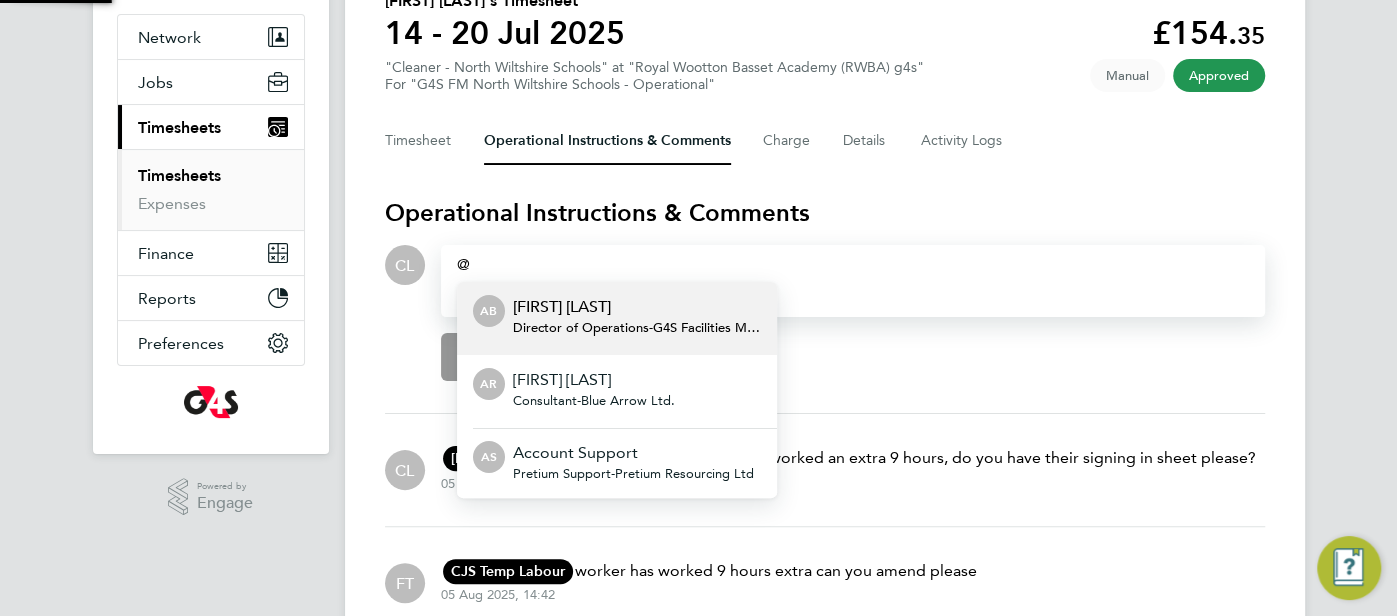 type 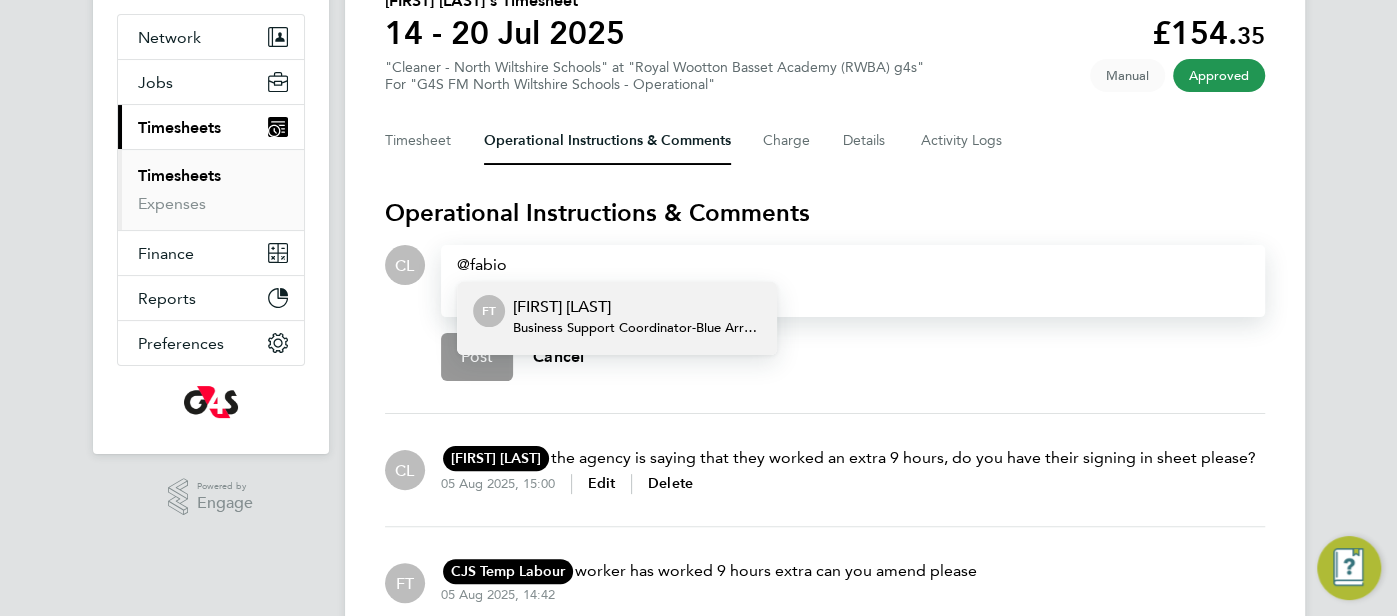 click on "Fabio Del Turco" at bounding box center [637, 307] 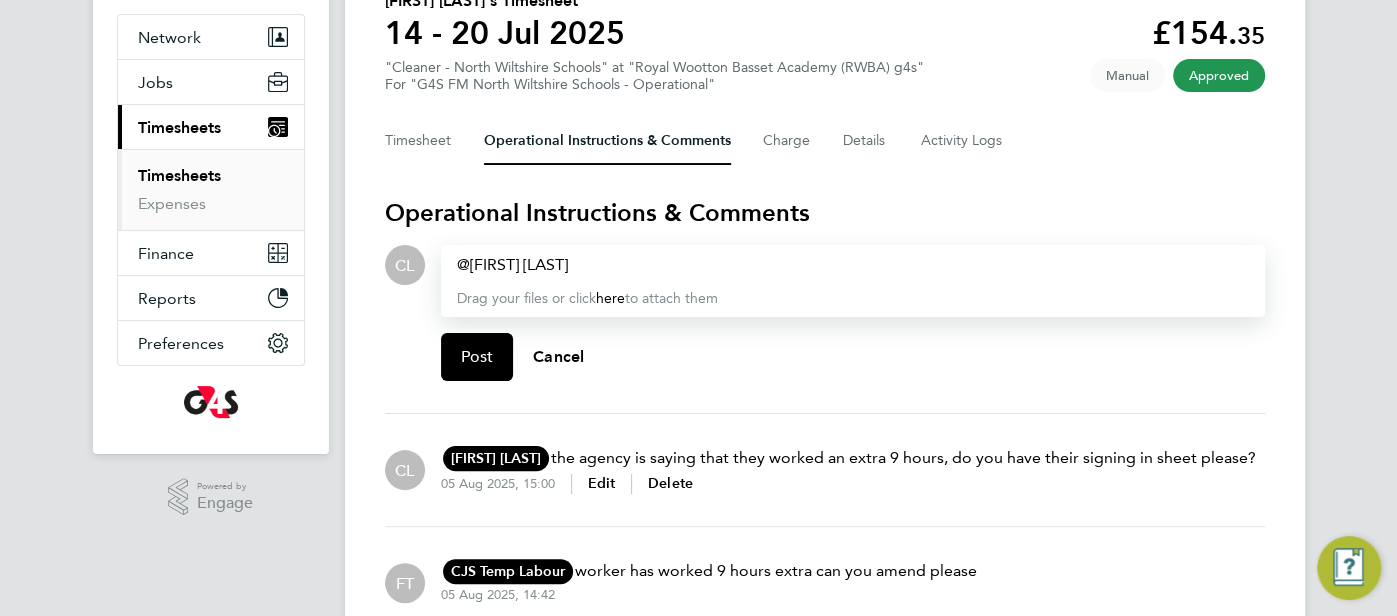 type 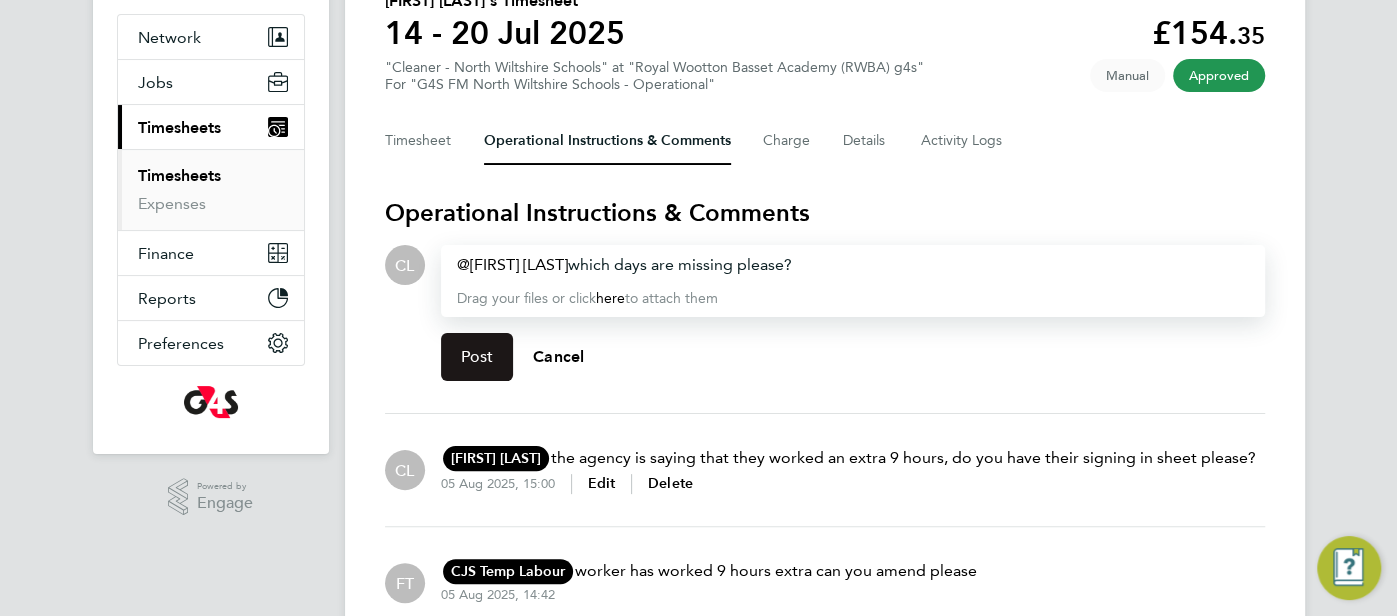 click on "Post" 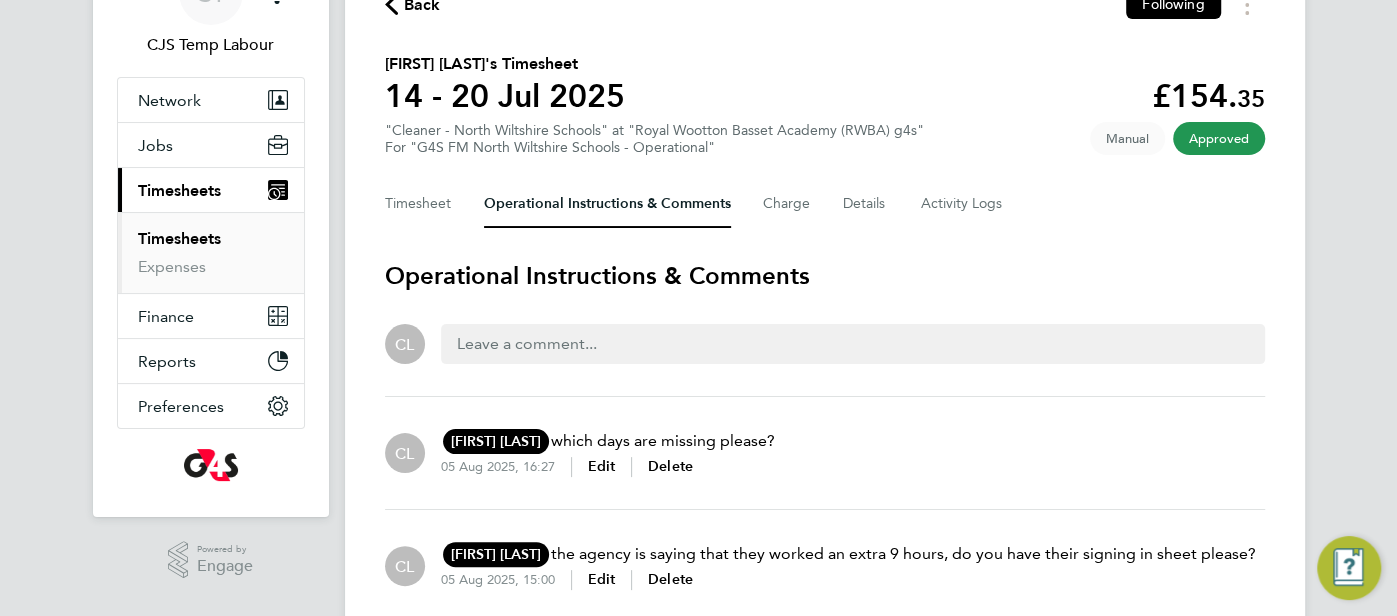 scroll, scrollTop: 0, scrollLeft: 0, axis: both 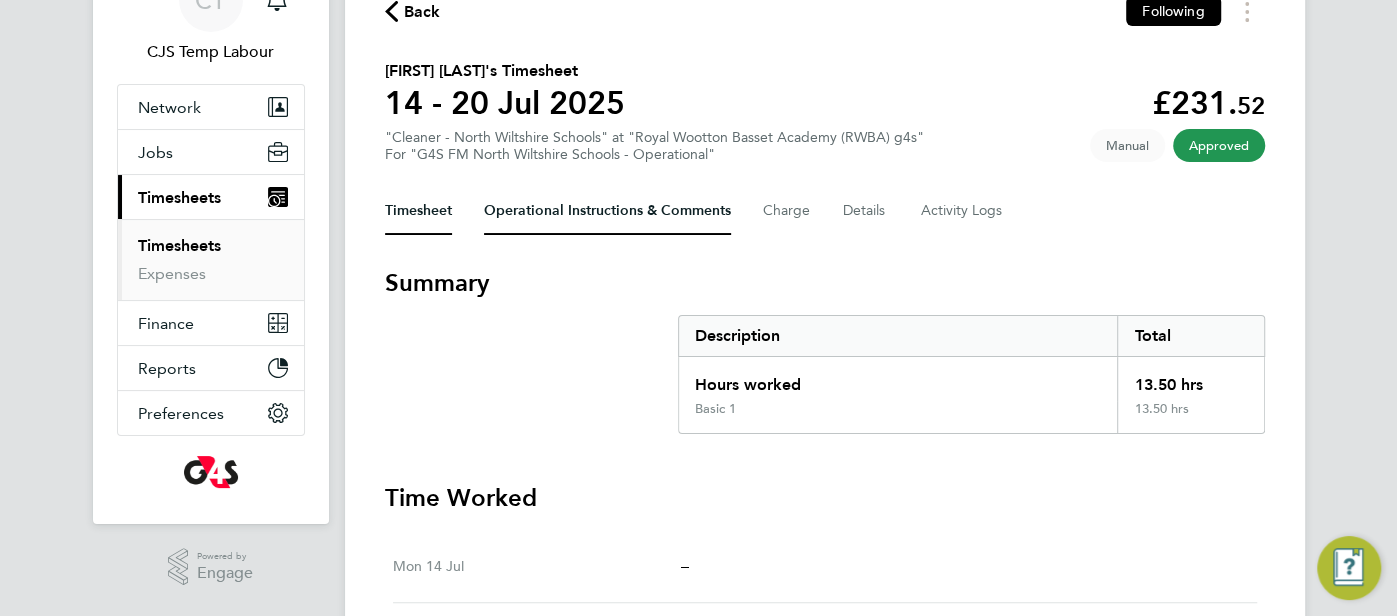 click on "Operational Instructions & Comments" at bounding box center [607, 211] 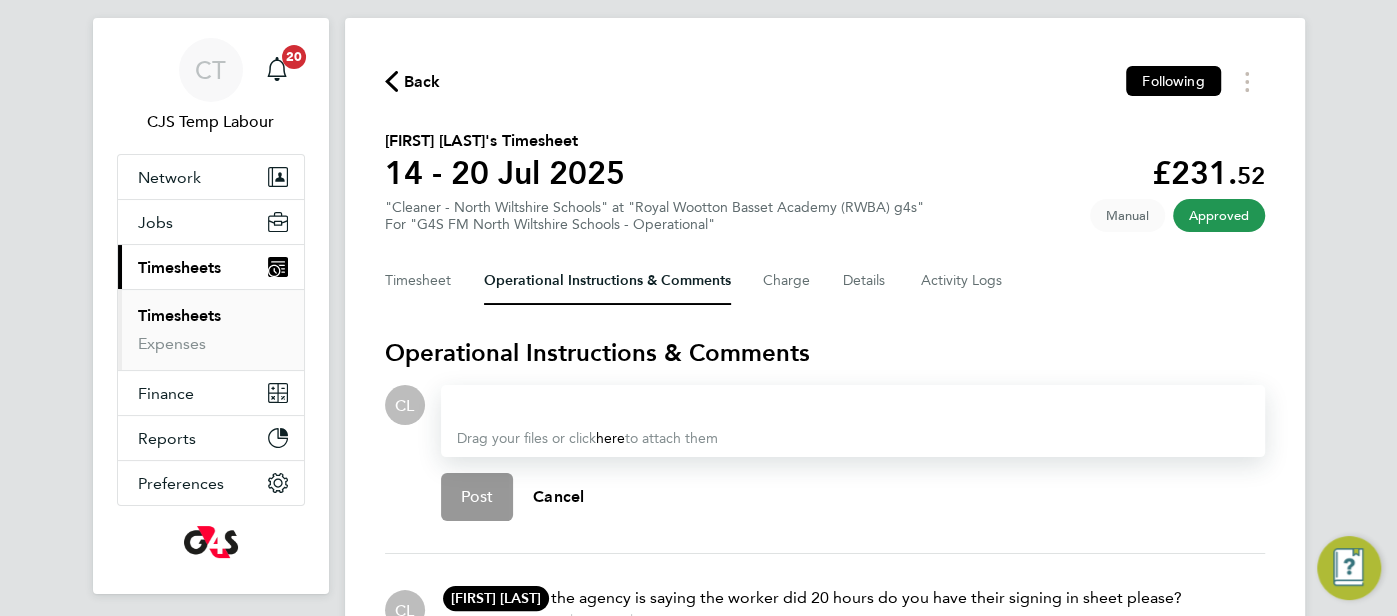 scroll, scrollTop: 232, scrollLeft: 0, axis: vertical 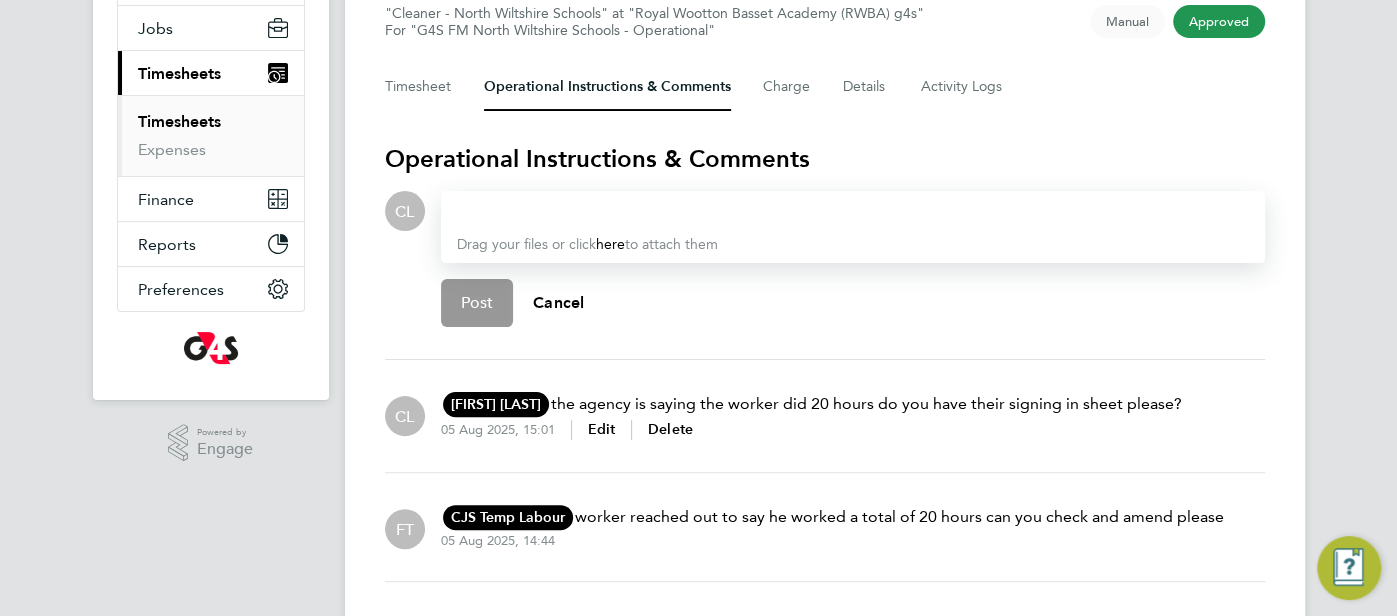 click at bounding box center [853, 211] 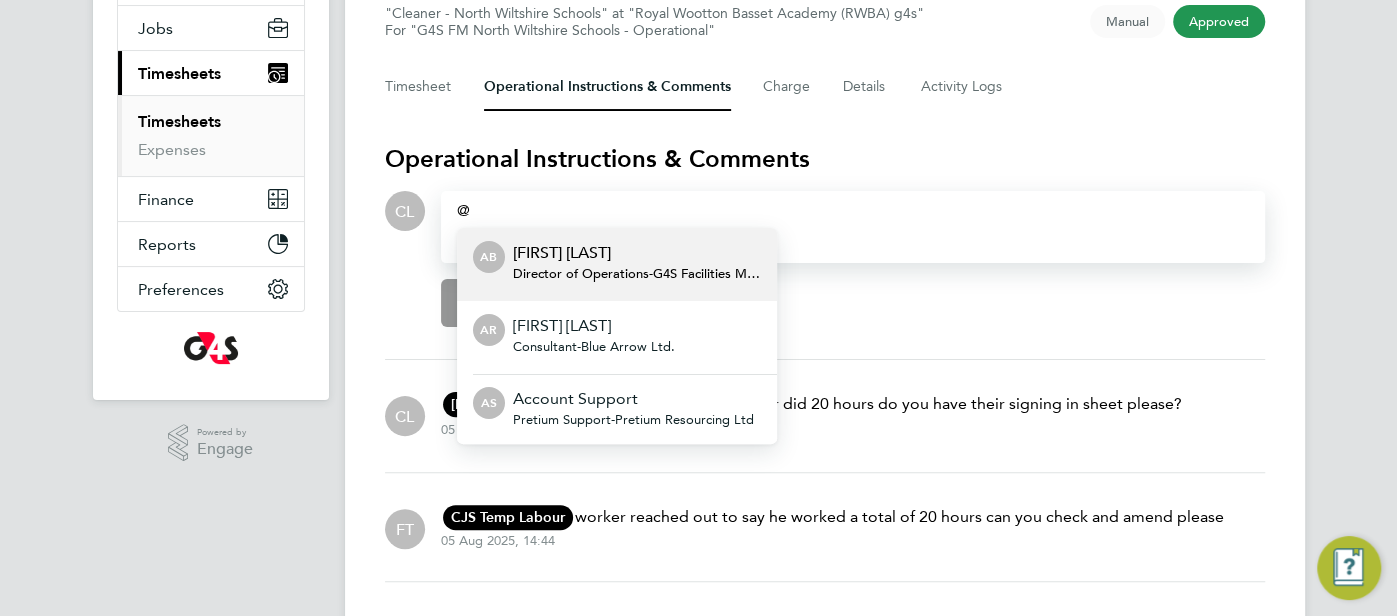 type 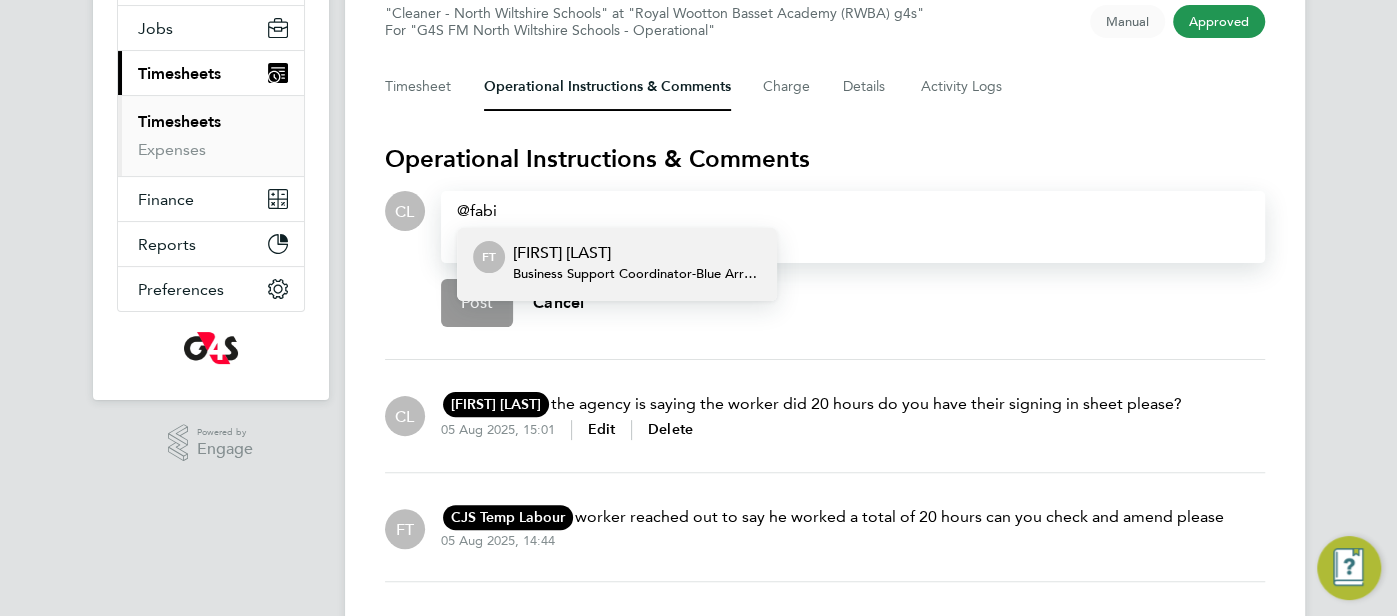 click on "[FIRST] [LAST]" at bounding box center (637, 253) 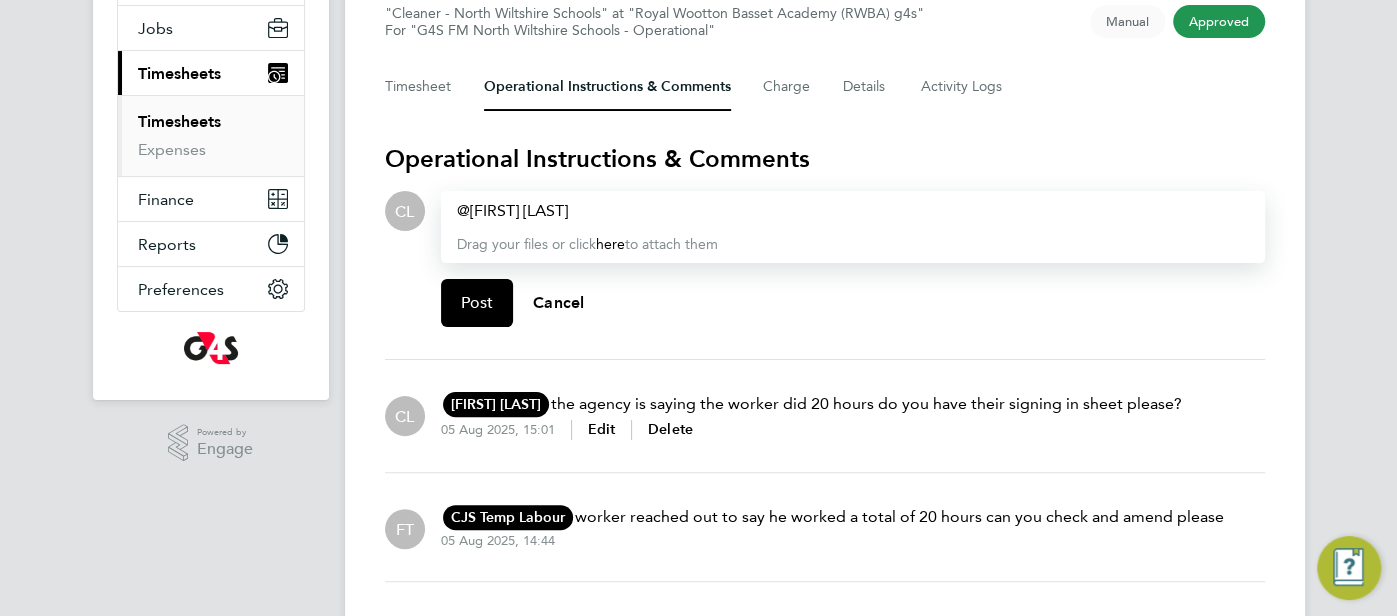 type 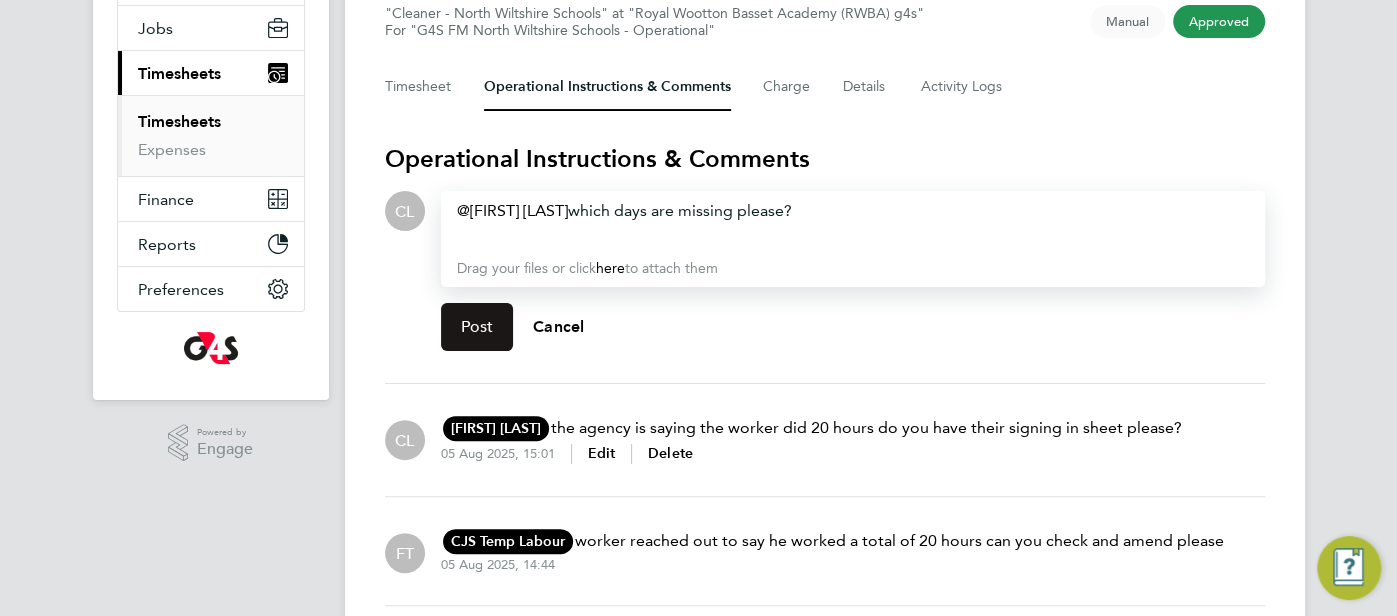 click on "Post" 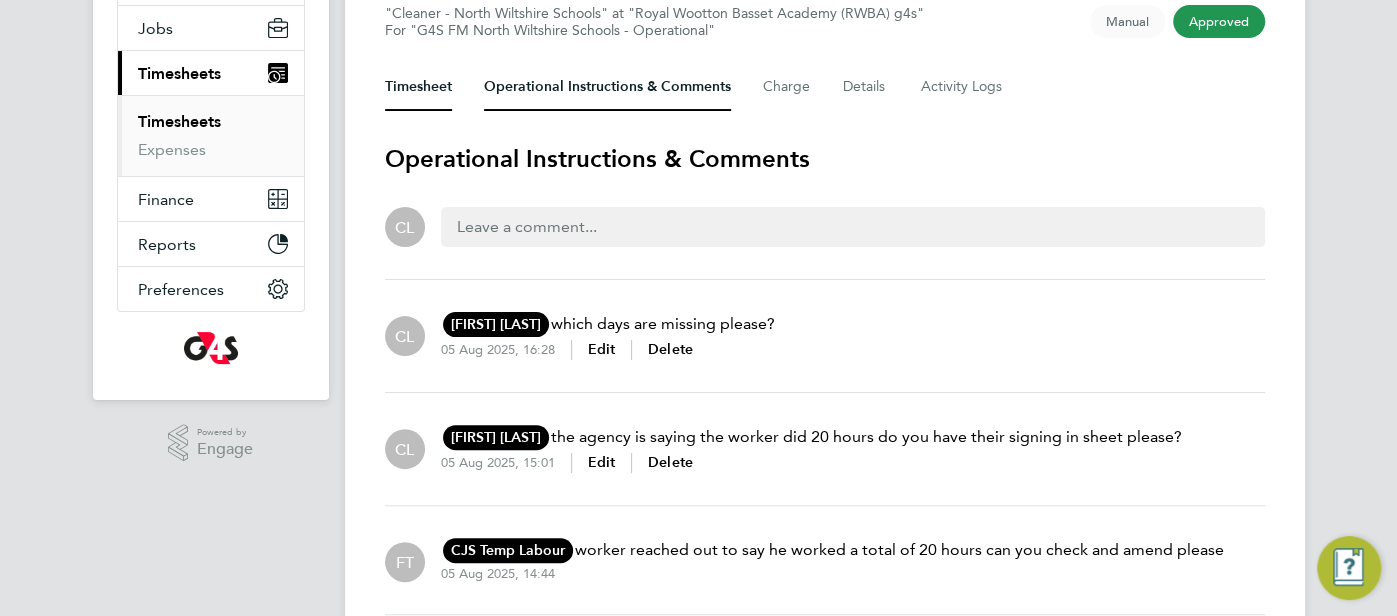 click on "Timesheet" at bounding box center [418, 87] 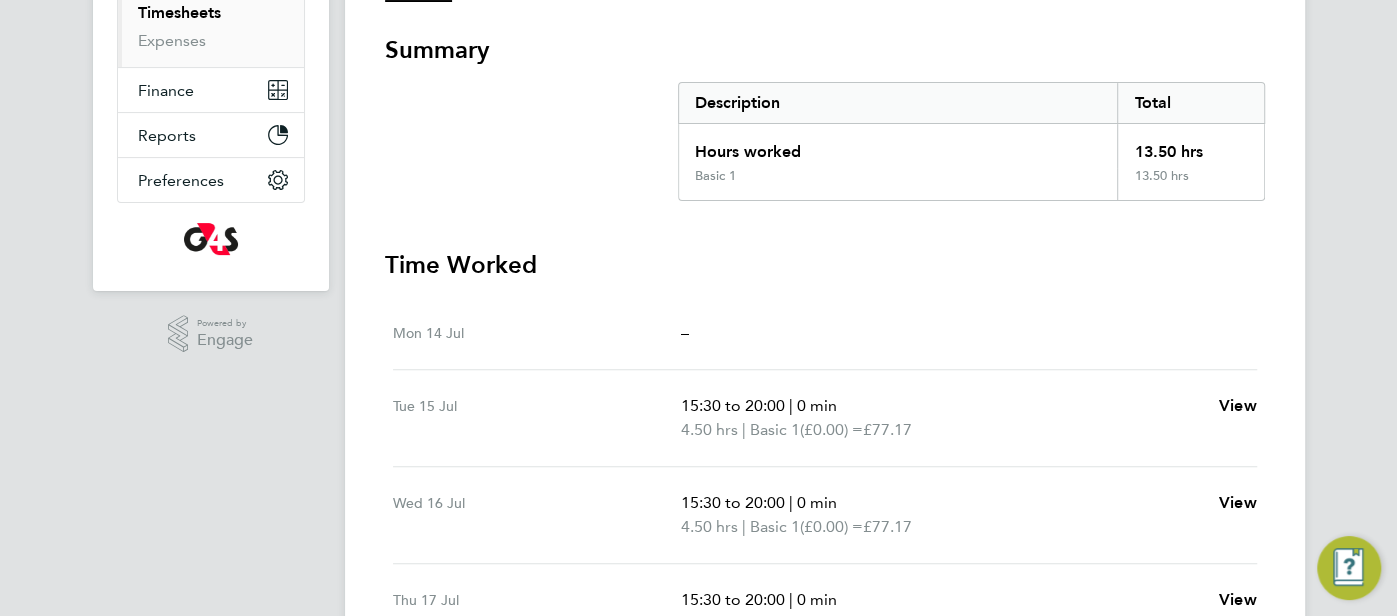 scroll, scrollTop: 340, scrollLeft: 0, axis: vertical 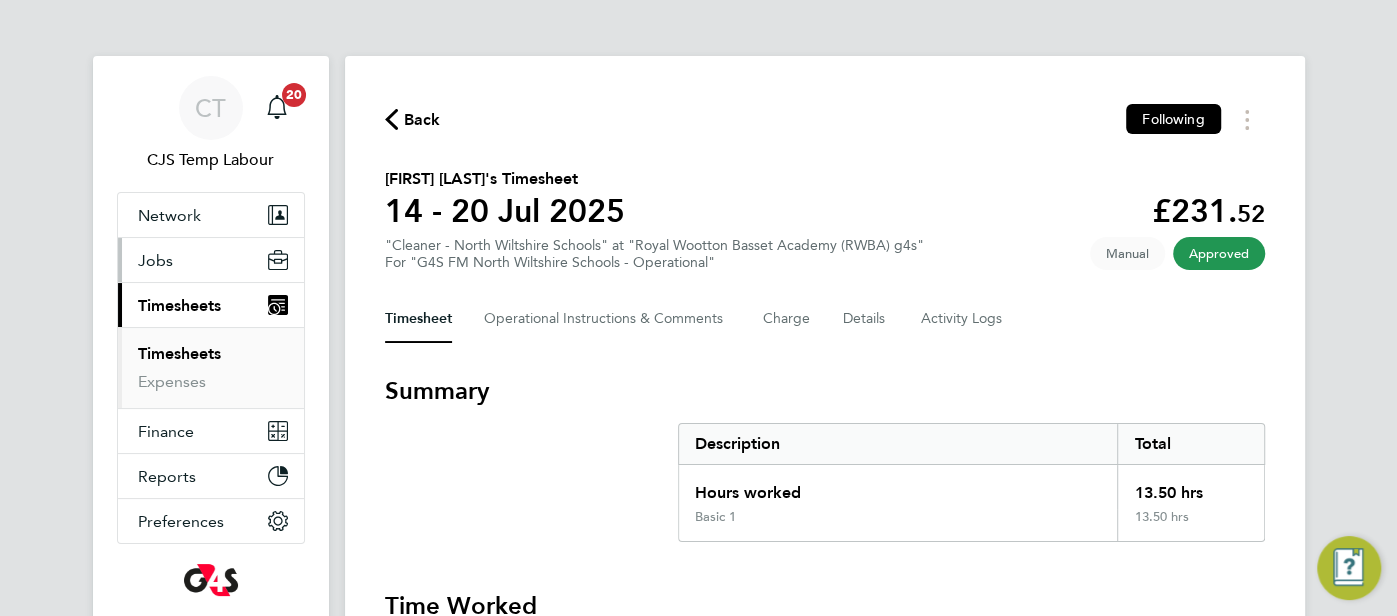 click on "Jobs" at bounding box center [155, 260] 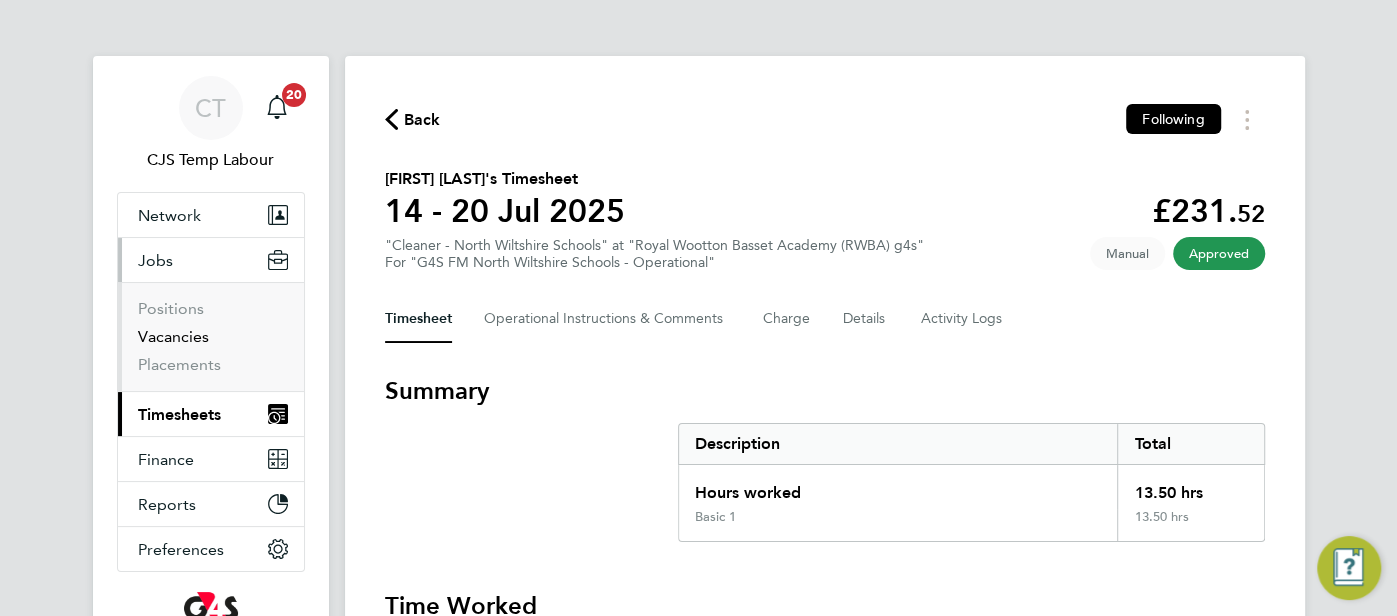 click on "Vacancies" at bounding box center (173, 336) 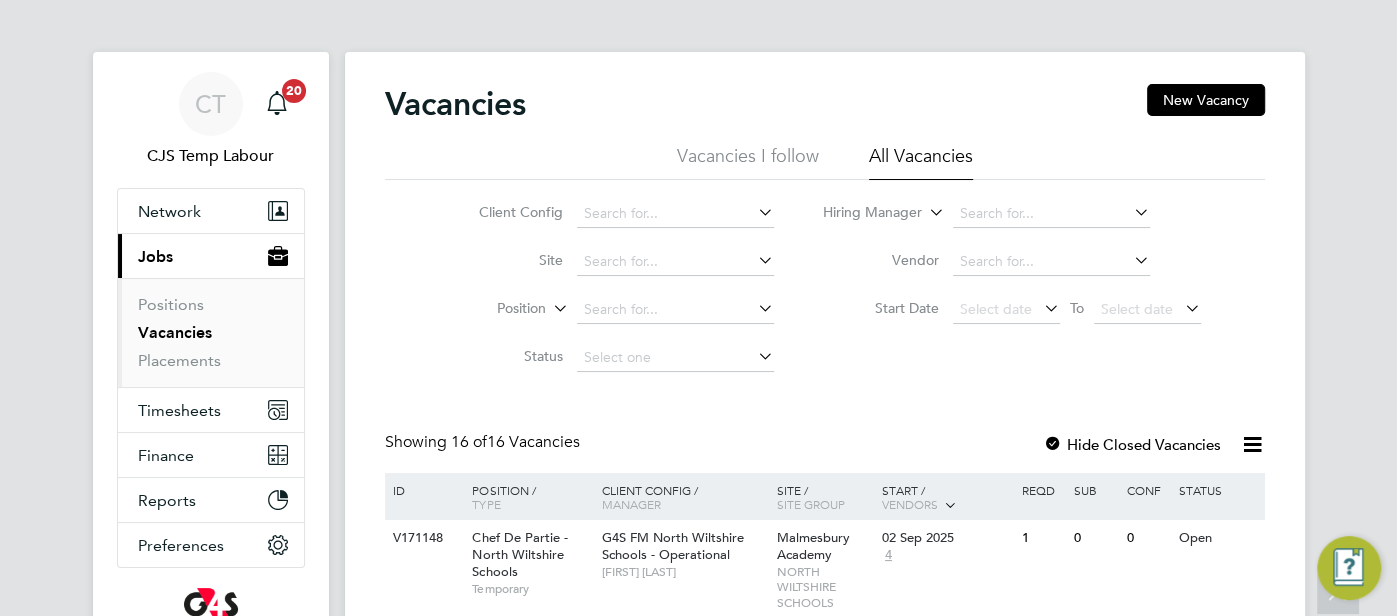 scroll, scrollTop: 0, scrollLeft: 0, axis: both 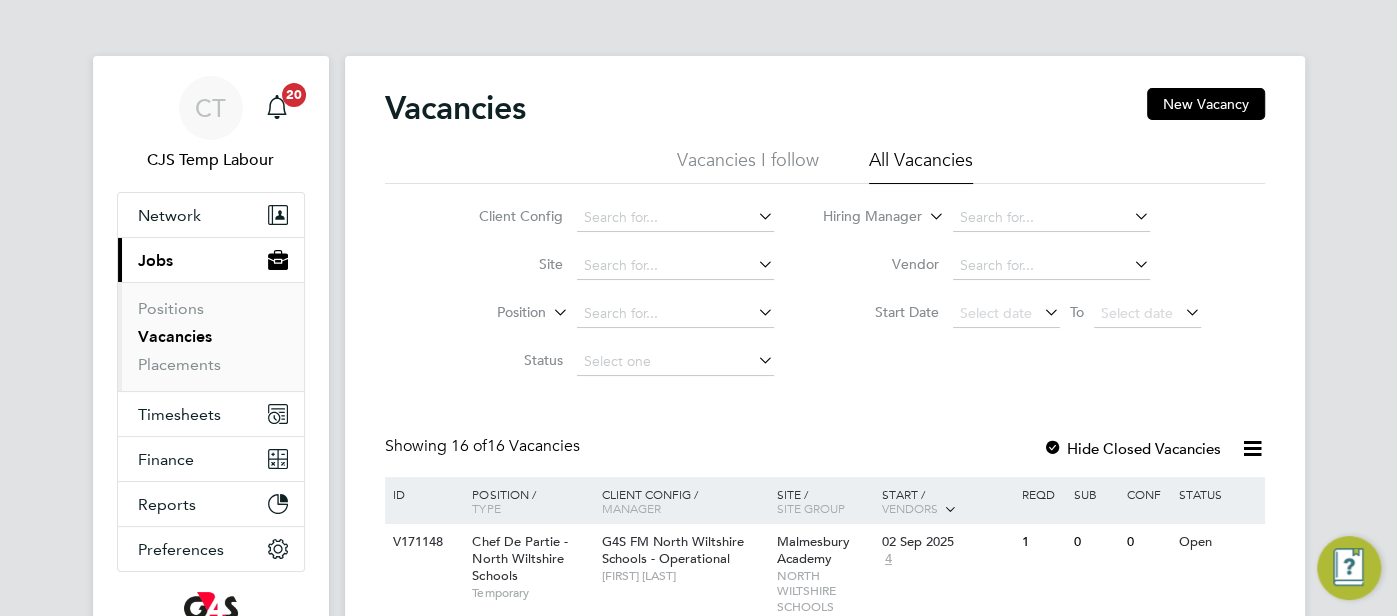 click 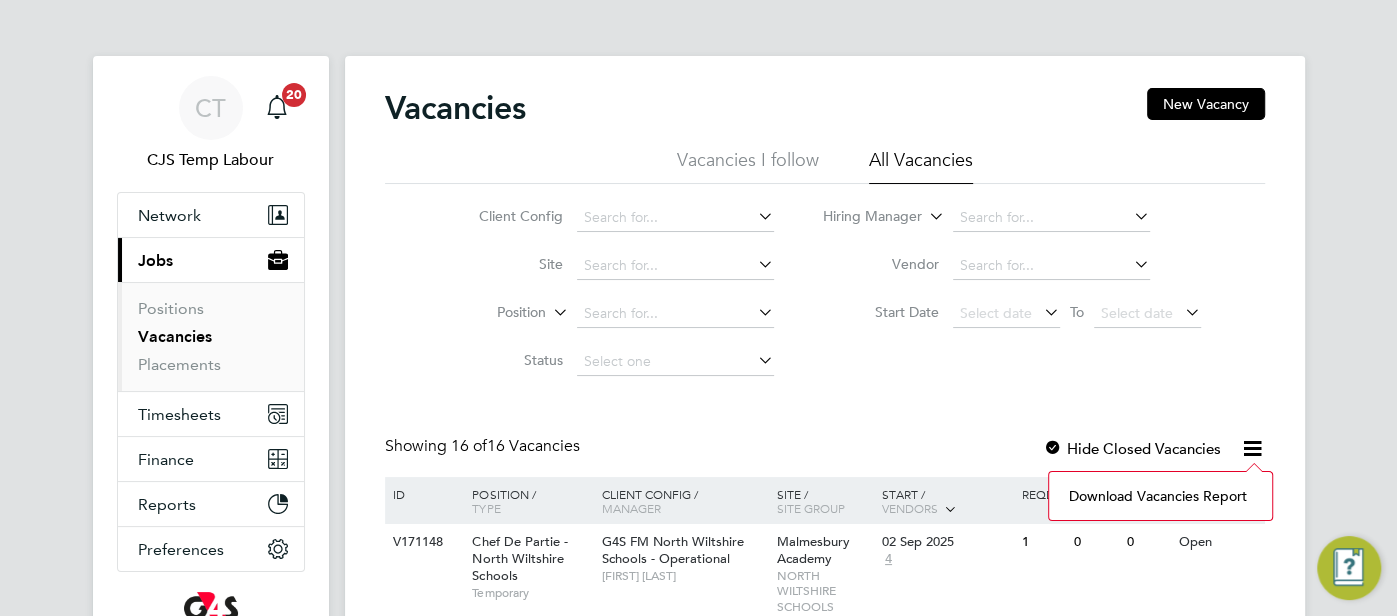 click on "Download vacancies report" 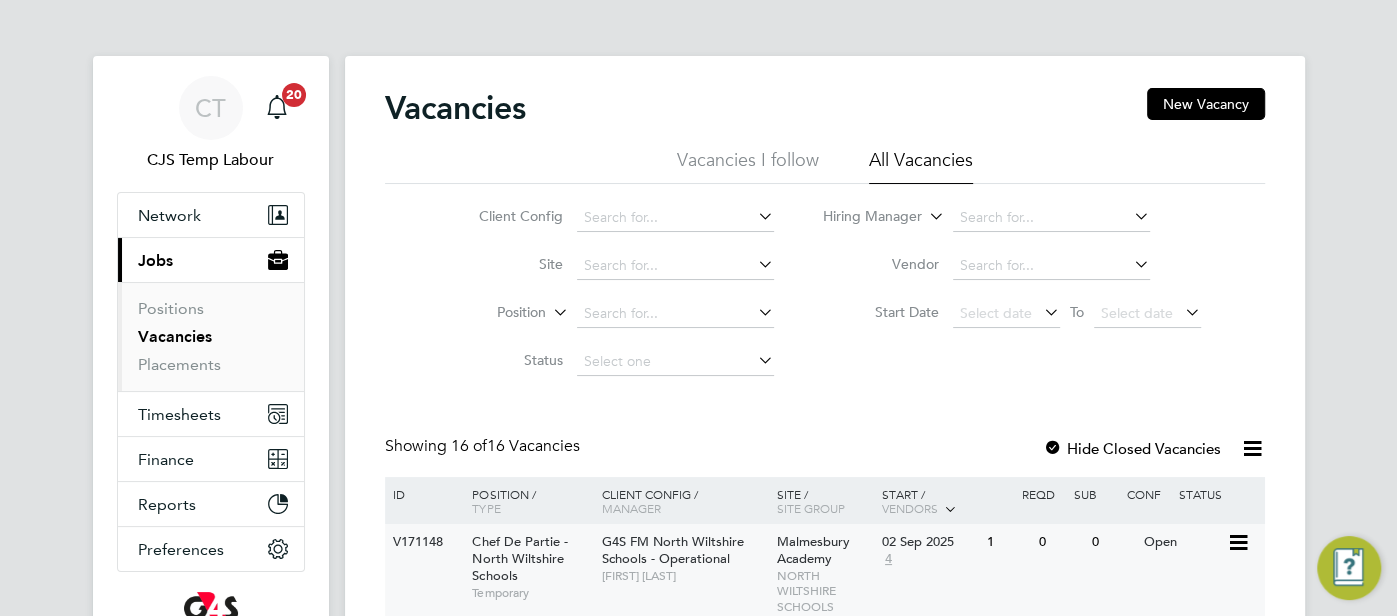 click on "Malmesbury Academy   NORTH WILTSHIRE SCHOOLS" 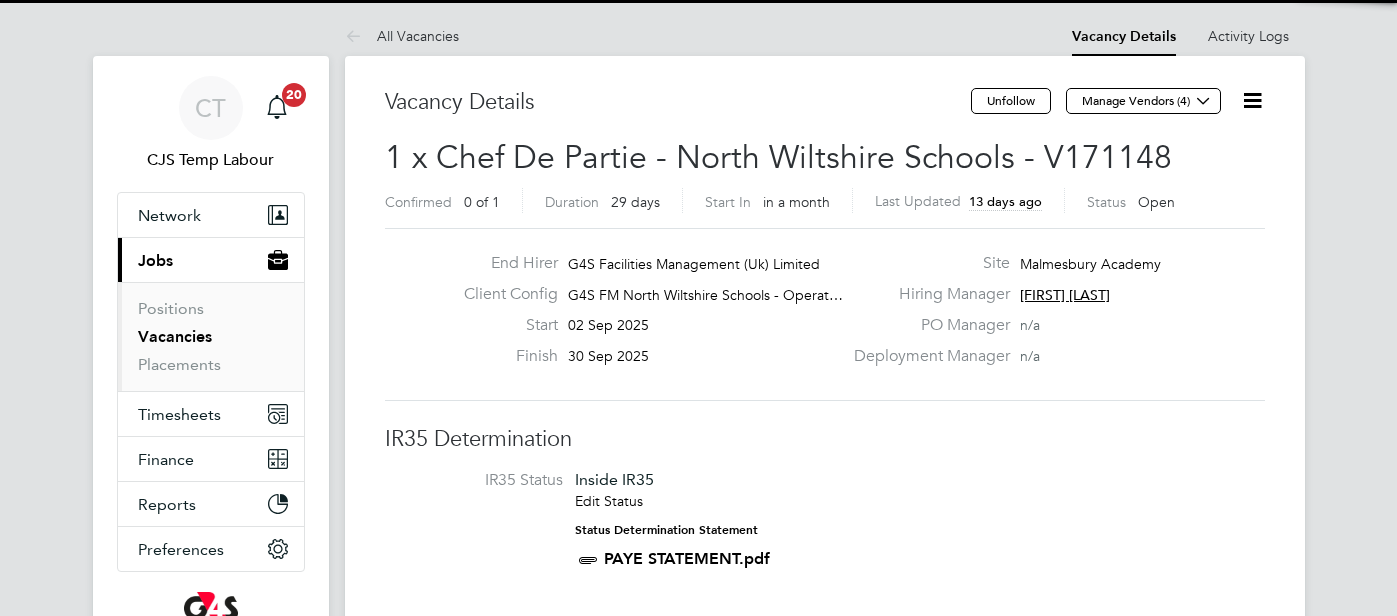 scroll, scrollTop: 0, scrollLeft: 0, axis: both 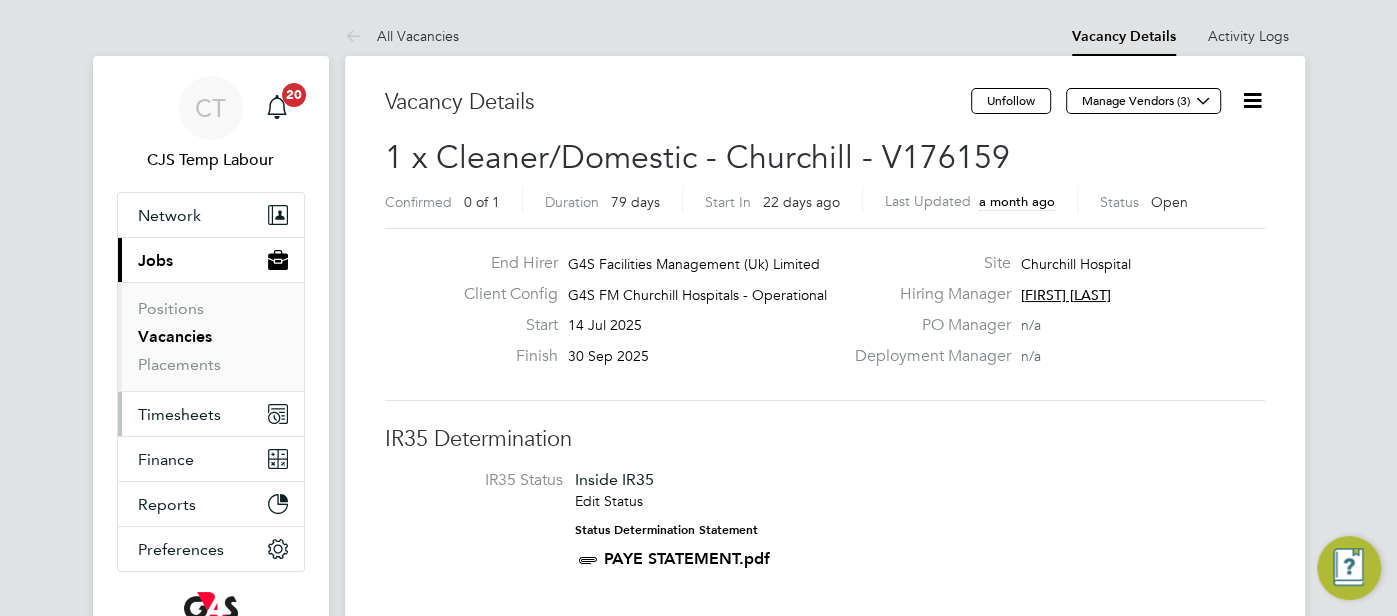click on "Timesheets" at bounding box center [179, 414] 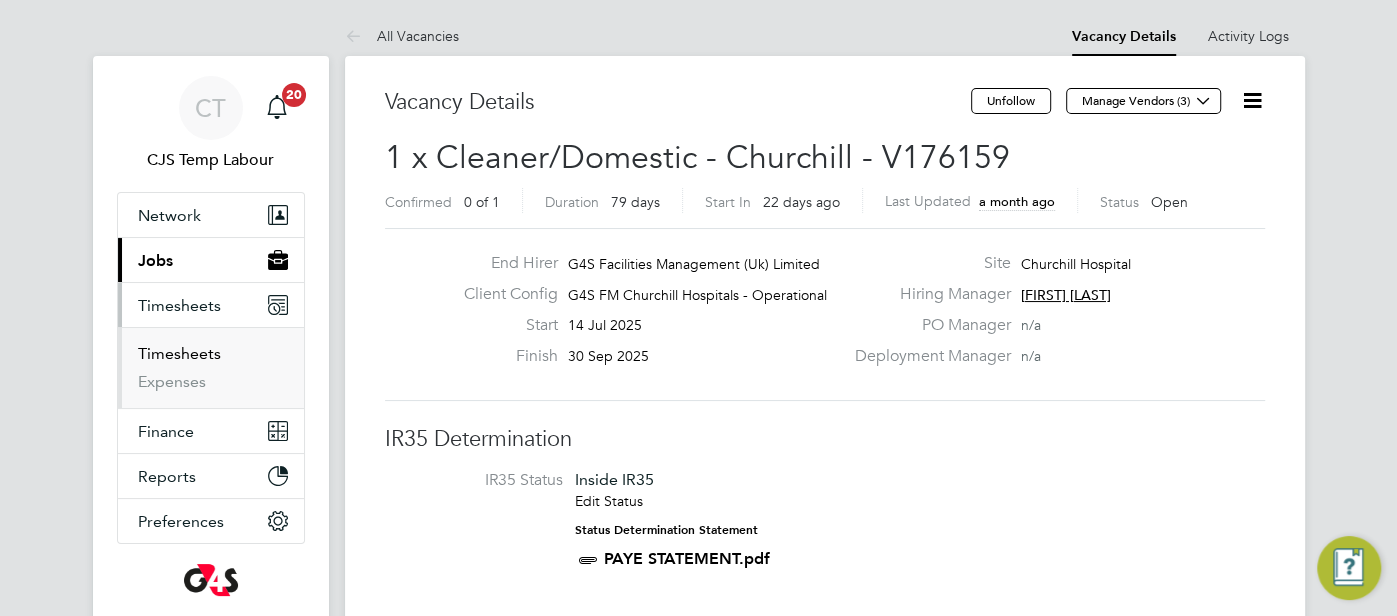 click on "Timesheets" at bounding box center [179, 353] 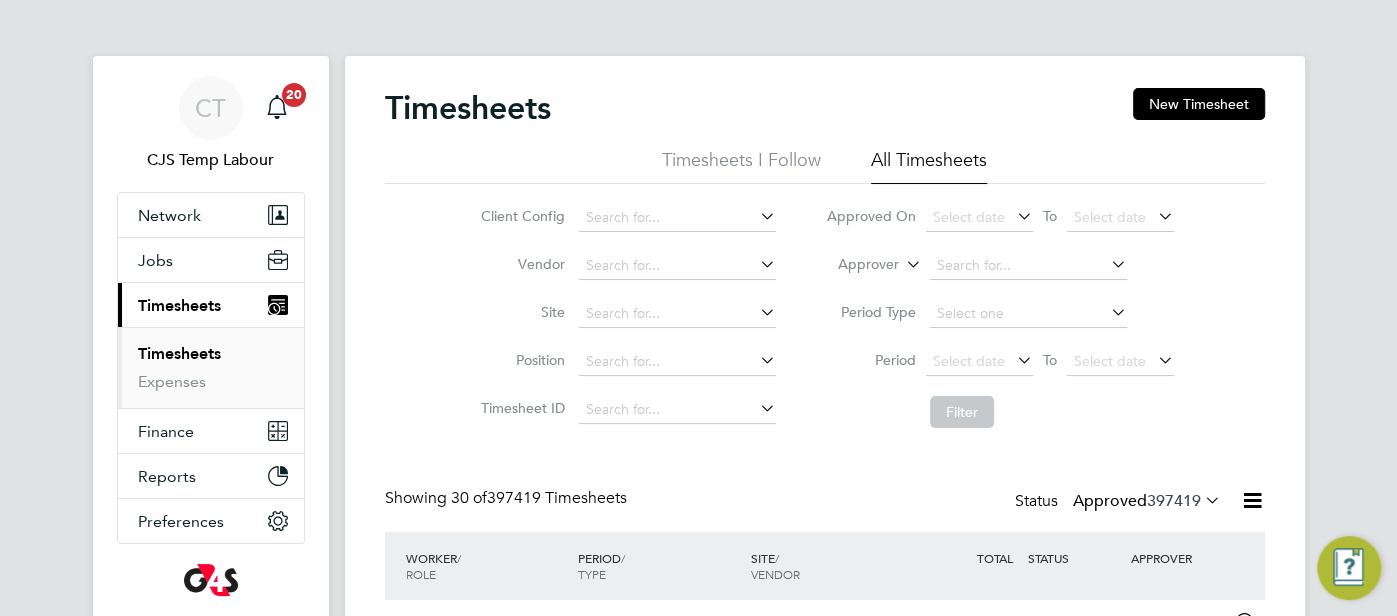 scroll, scrollTop: 10, scrollLeft: 10, axis: both 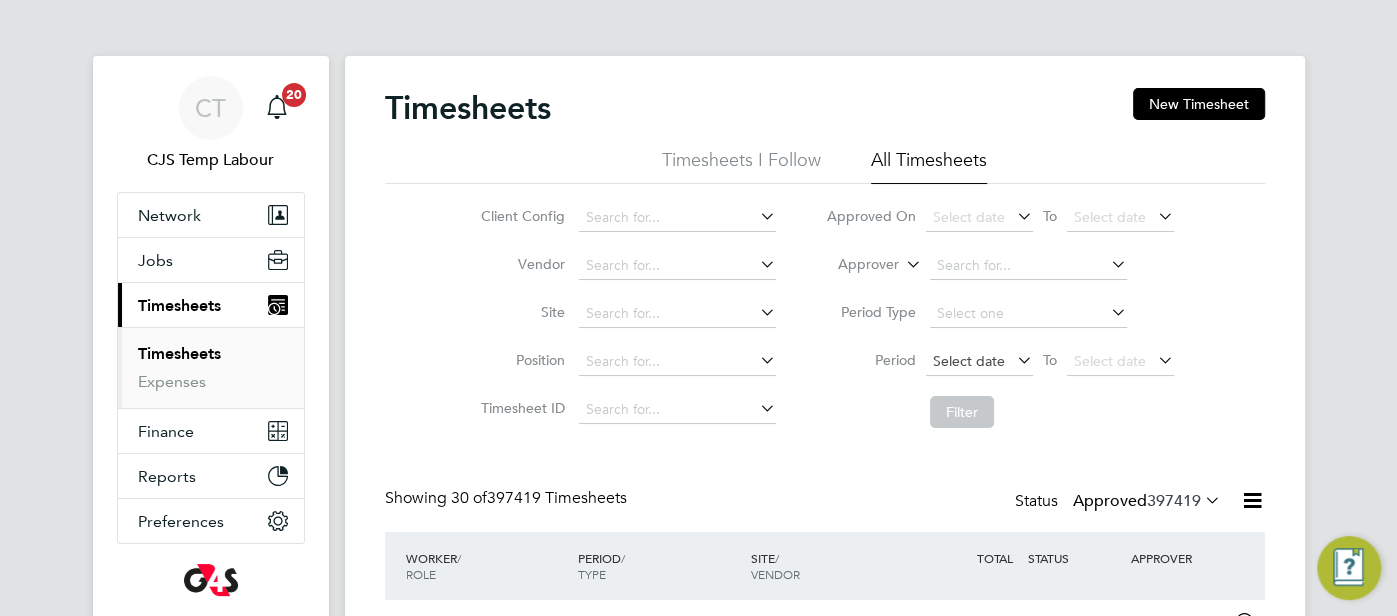click on "Select date" 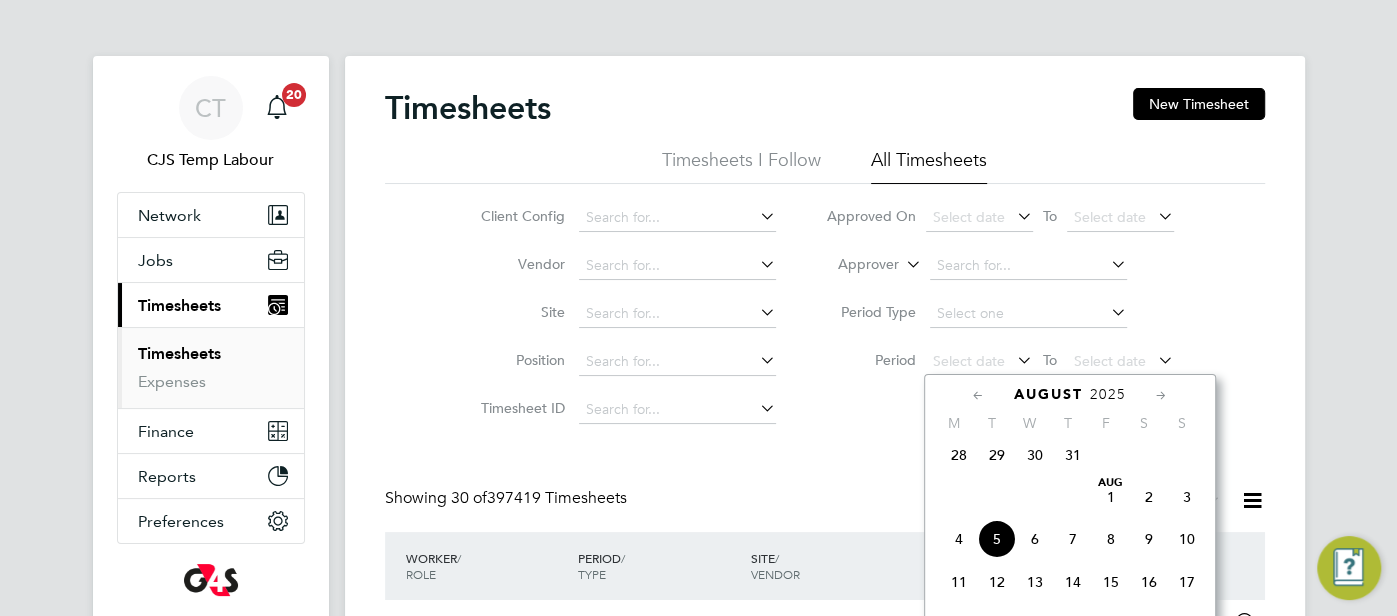 click 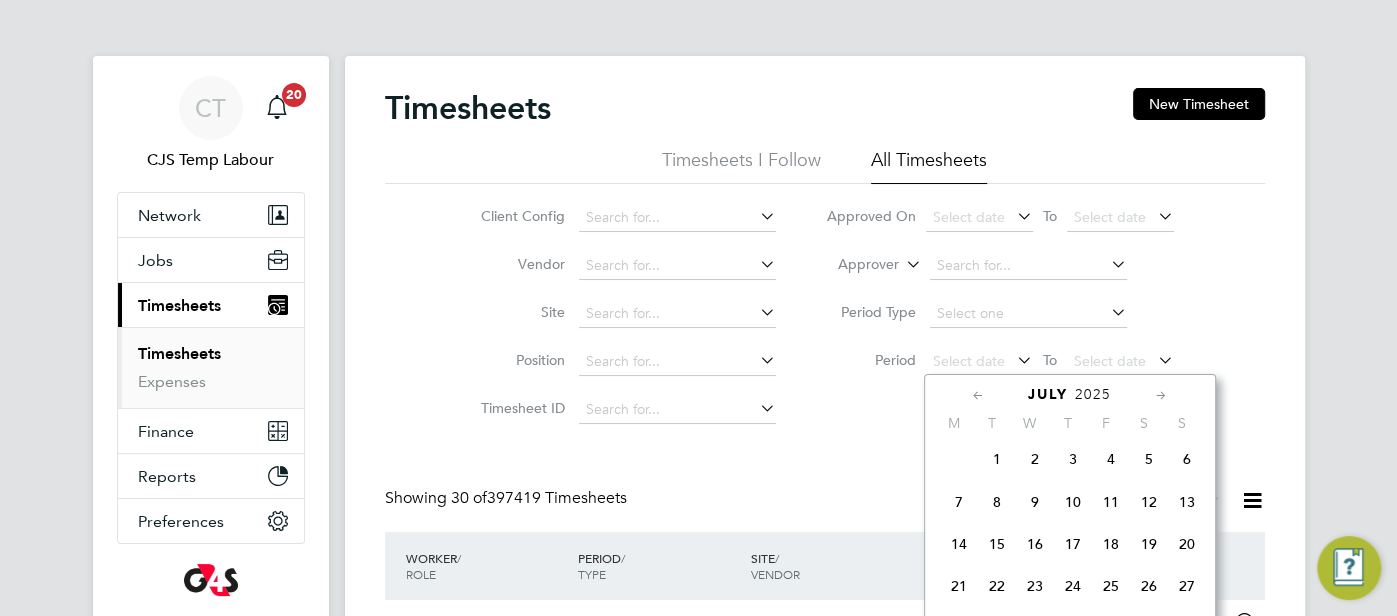 click 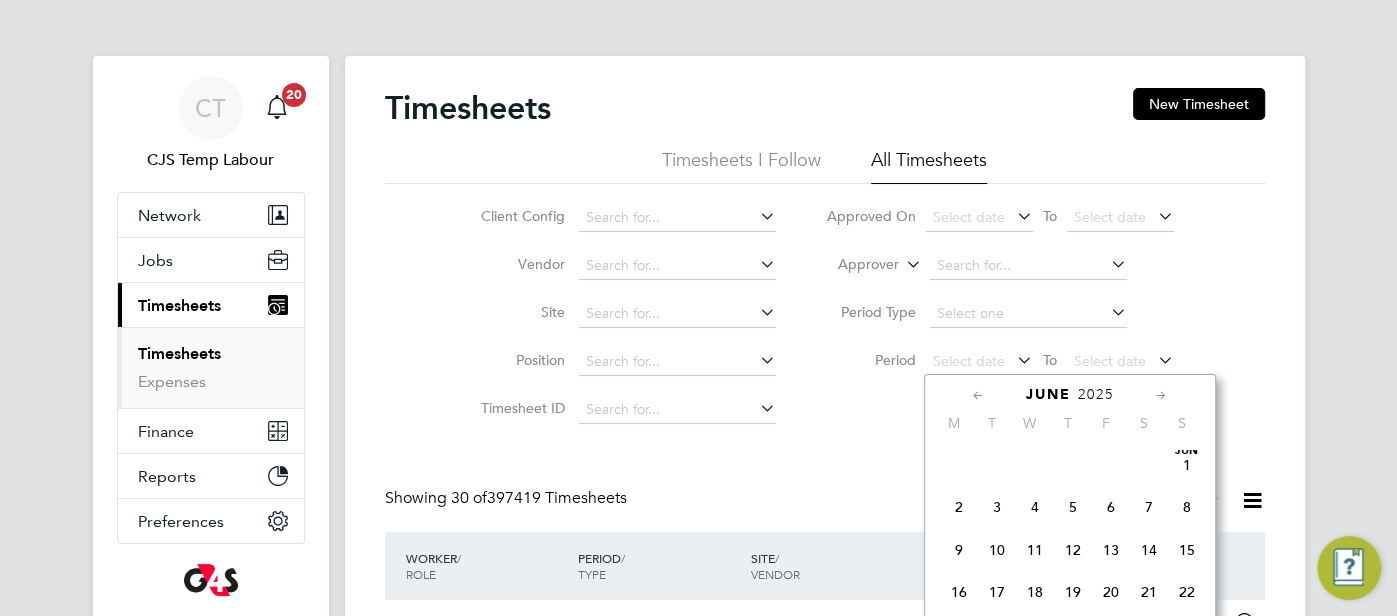 click 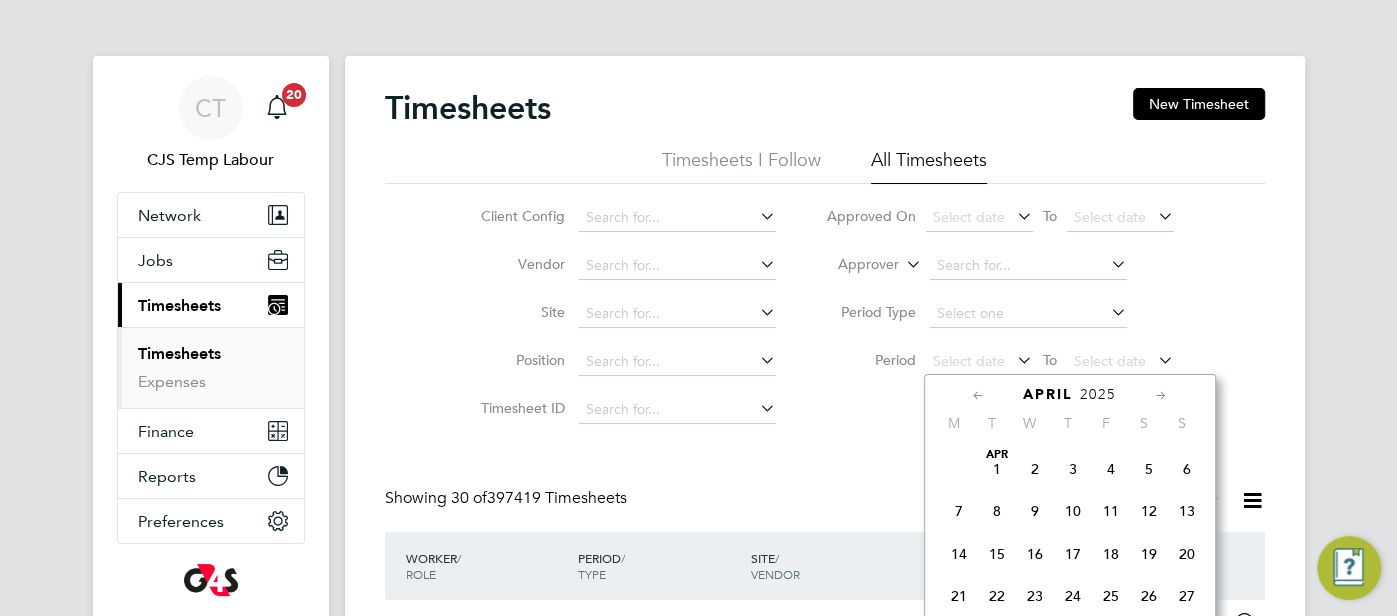 click 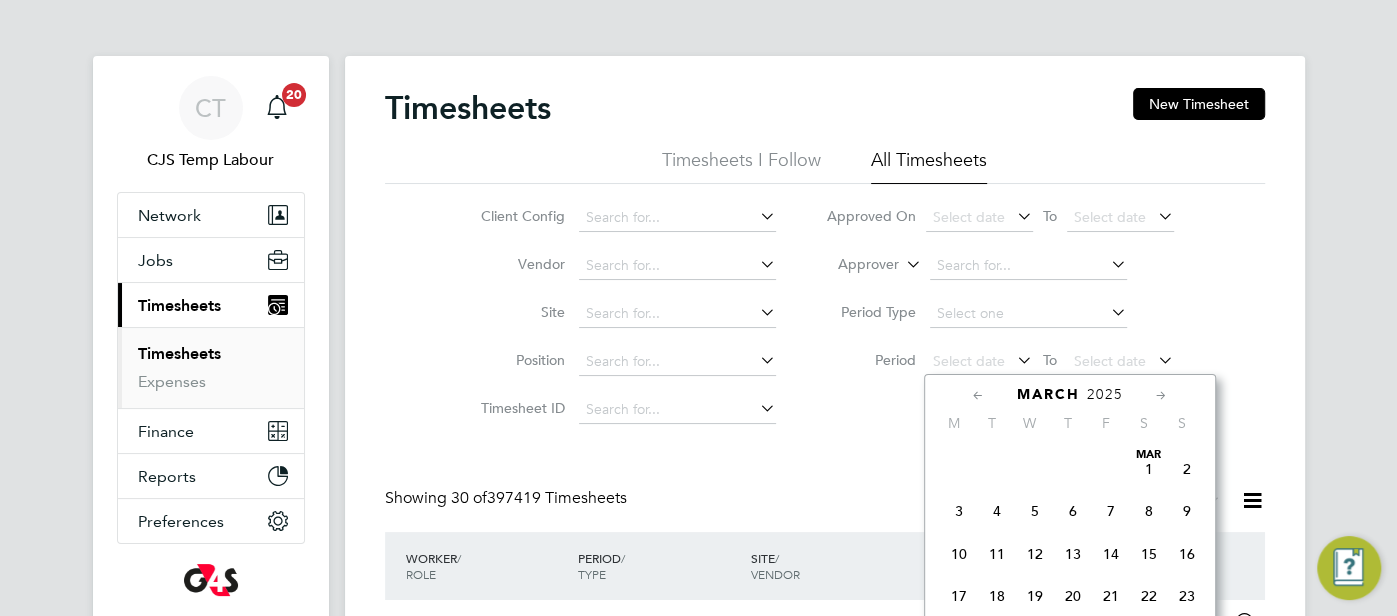 click 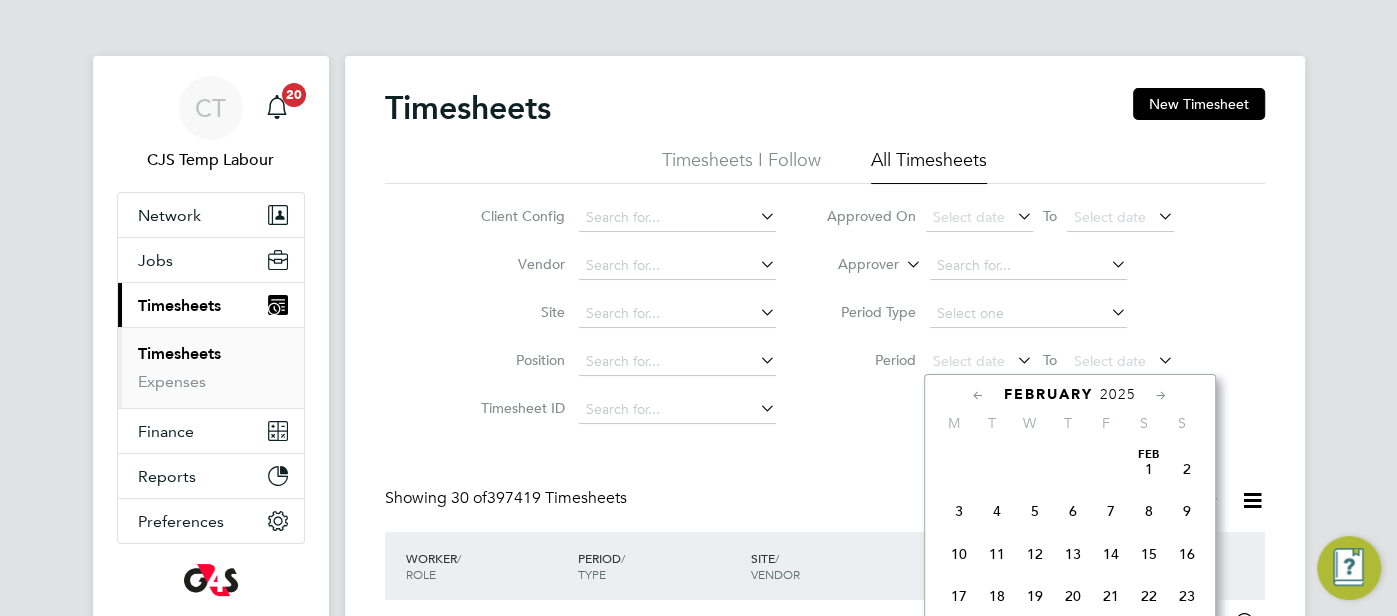 click 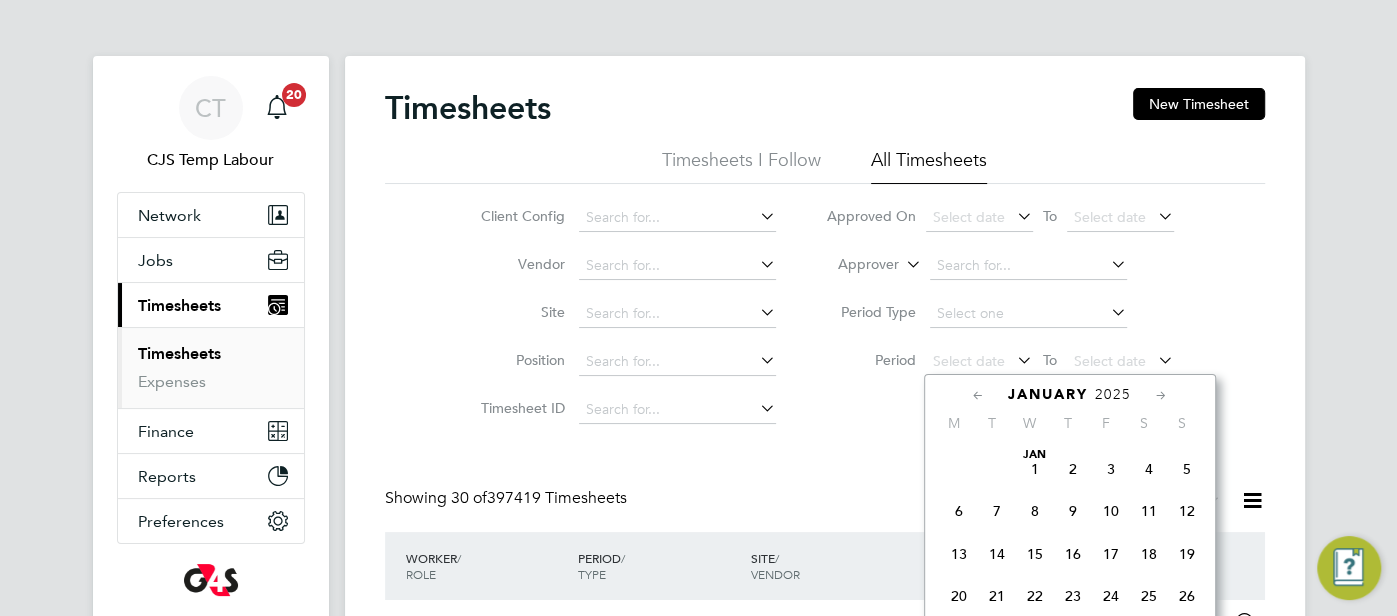 click 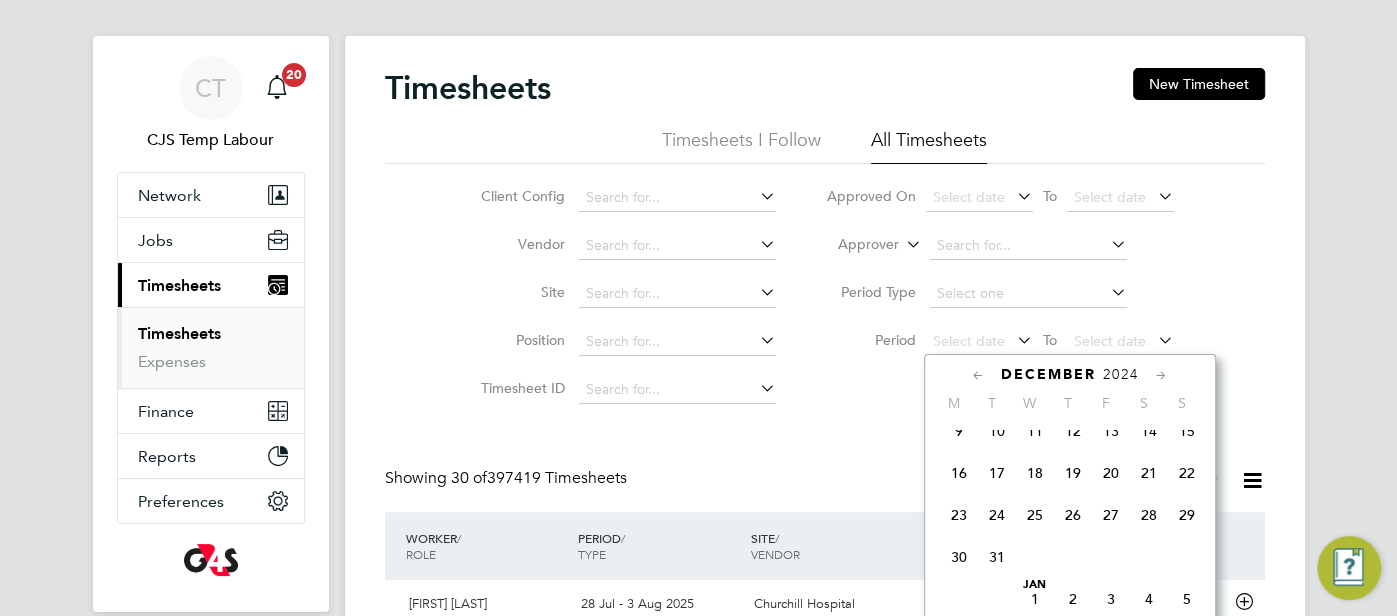 click on "30" 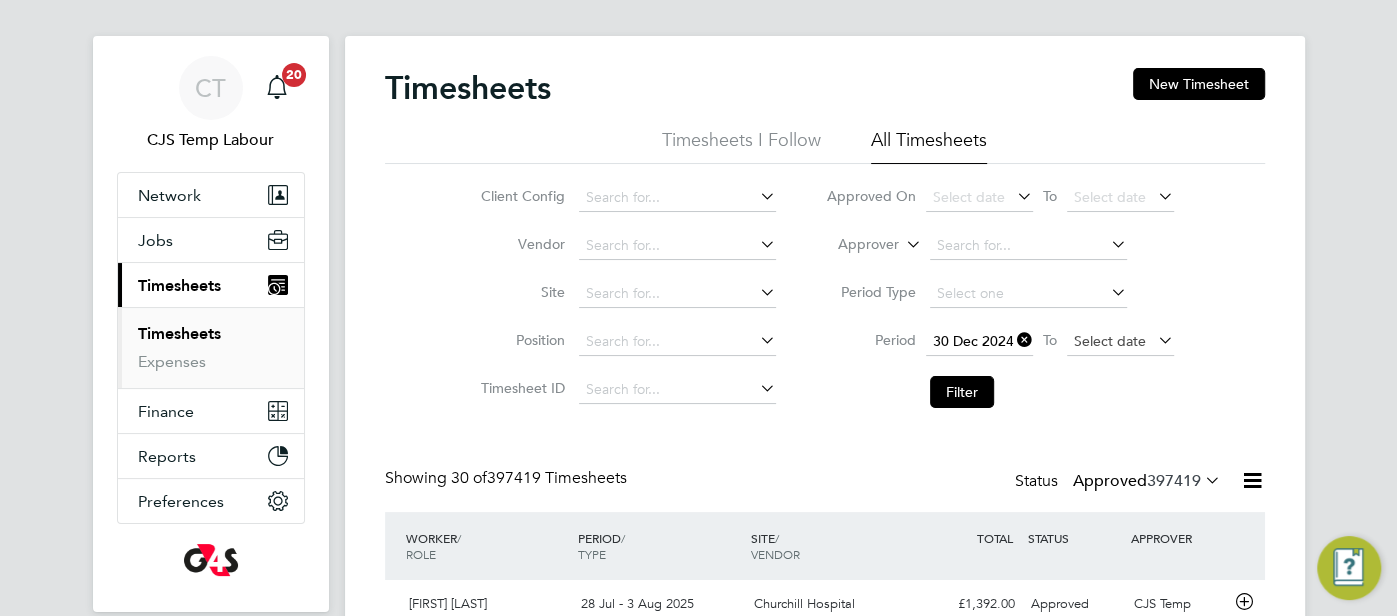 click on "Select date" 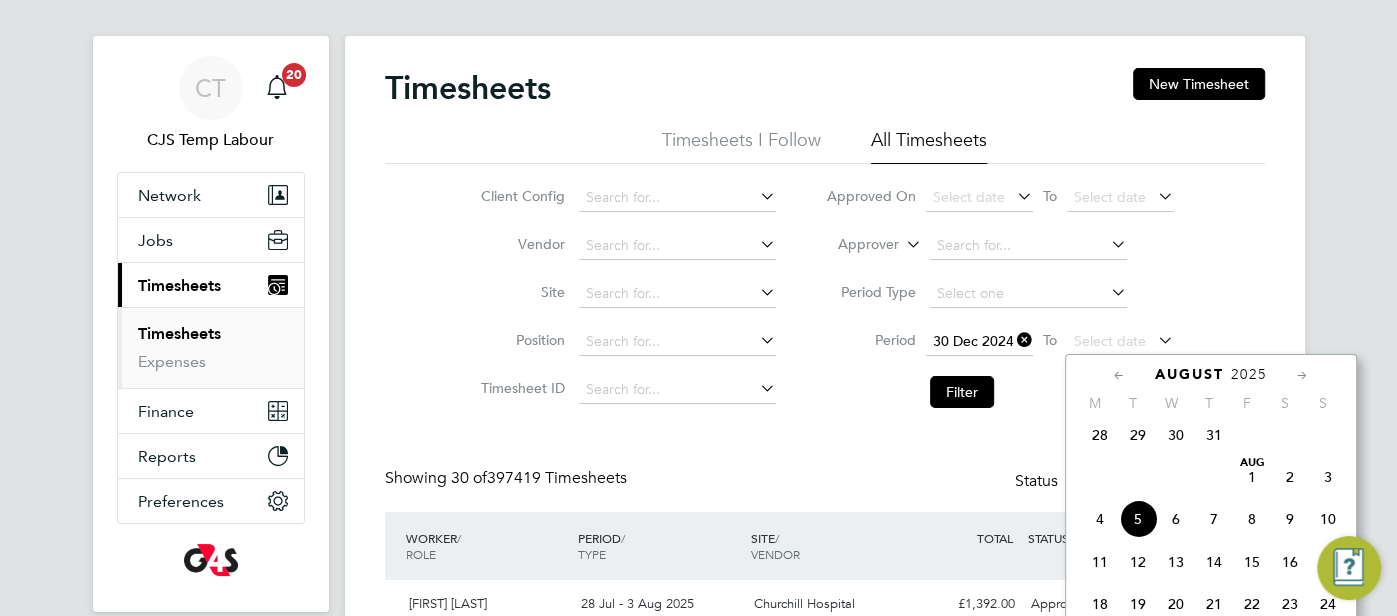 click on "3" 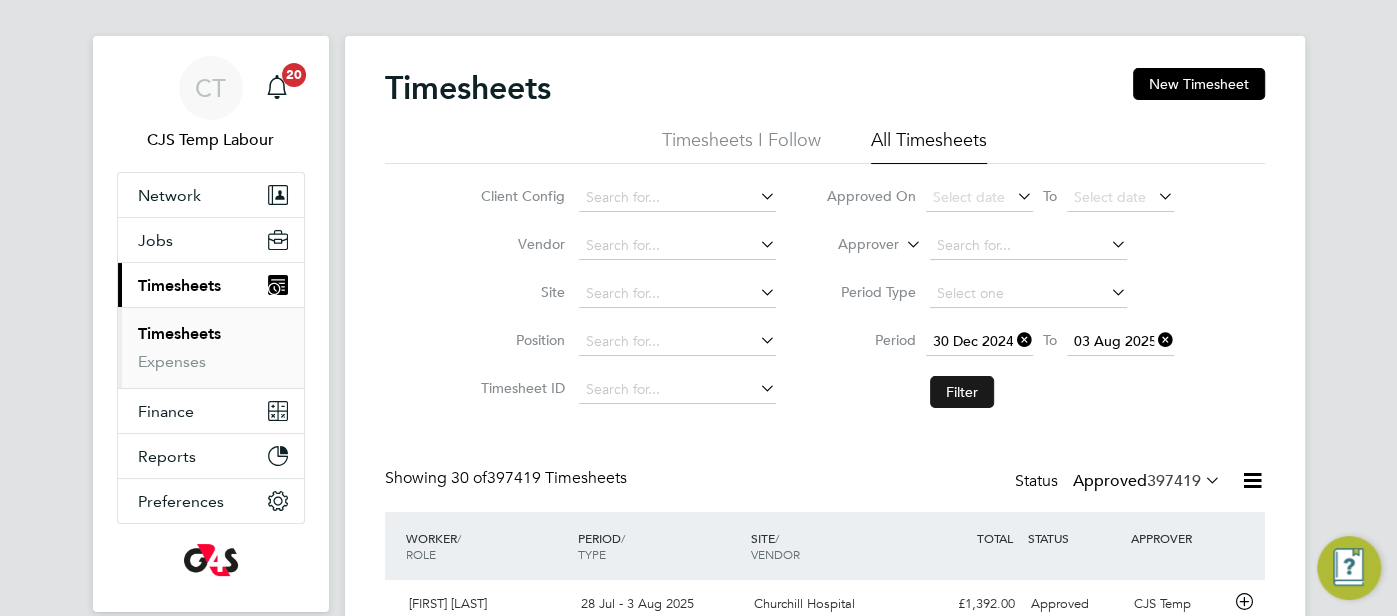 click on "Filter" 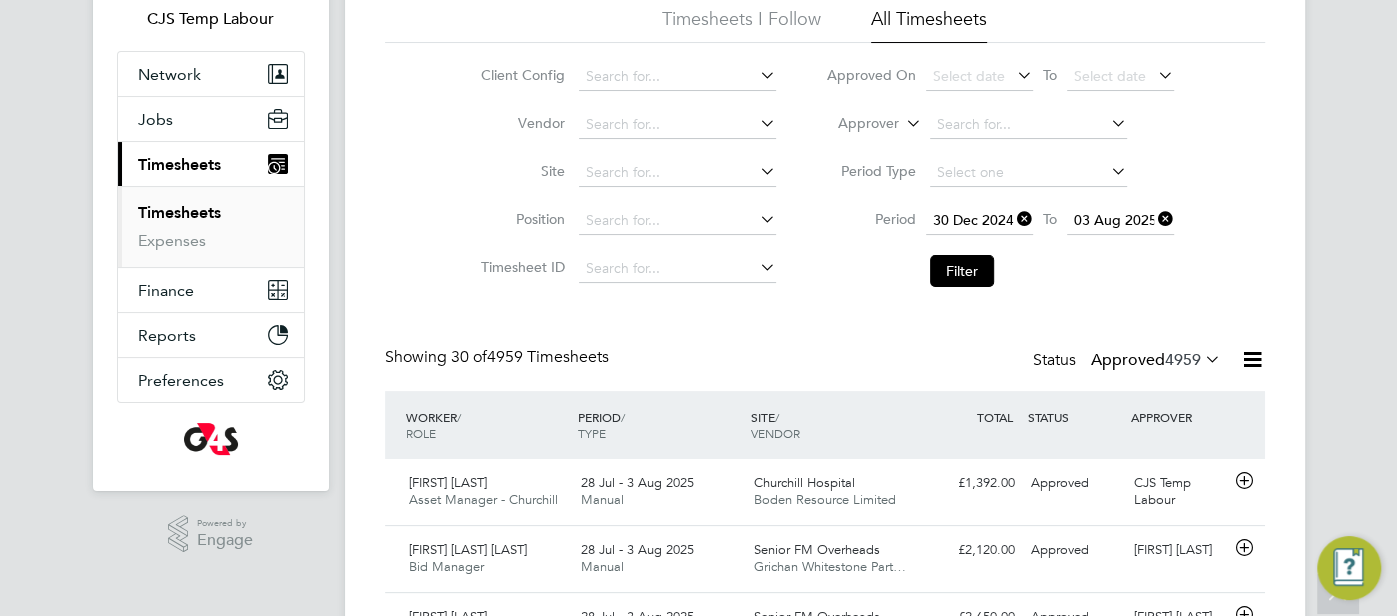 click 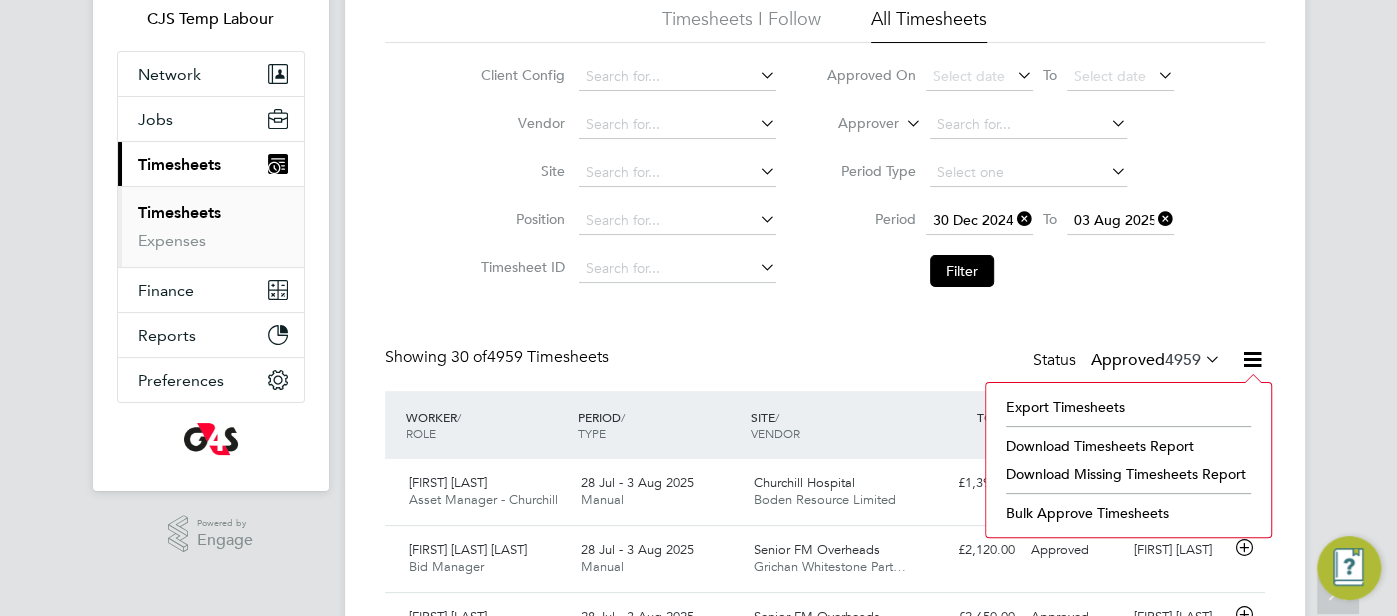 click on "Download Timesheets Report" 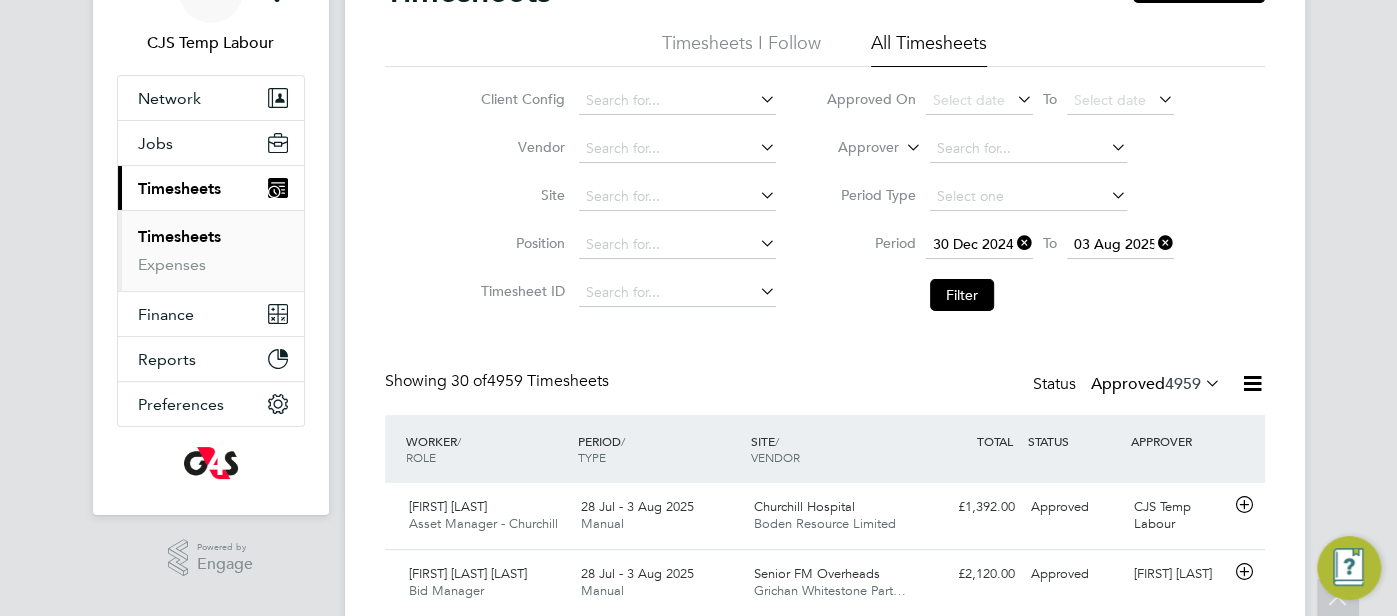 scroll, scrollTop: 0, scrollLeft: 0, axis: both 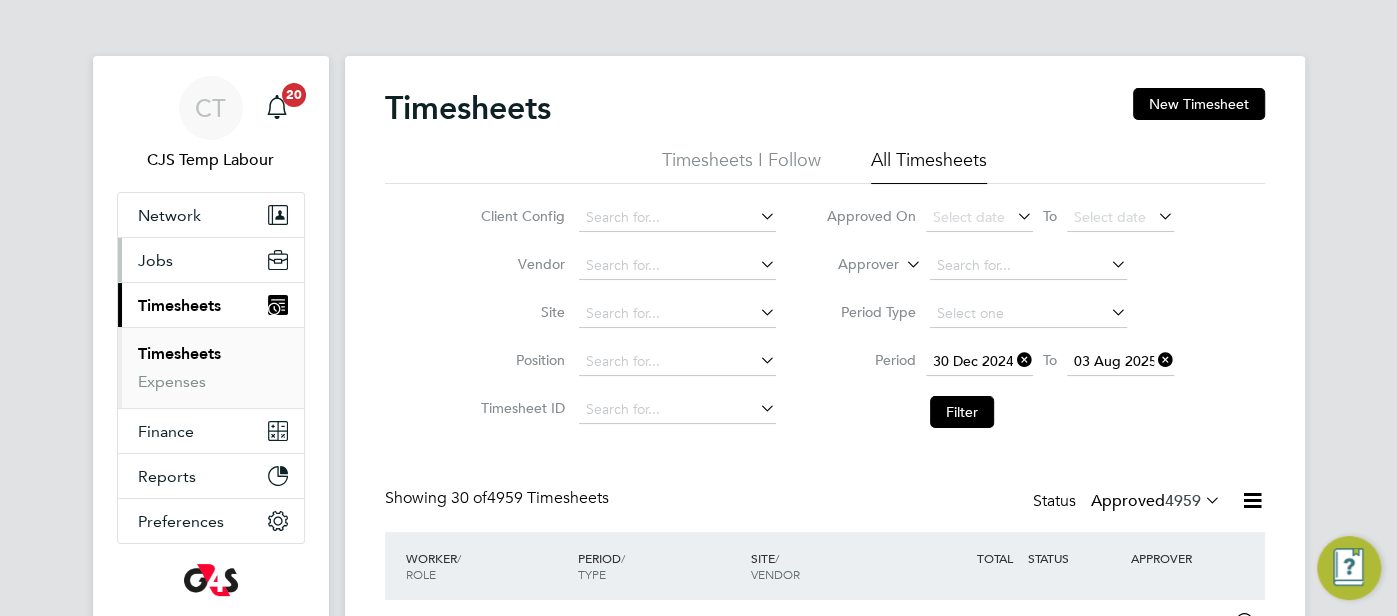 click on "Jobs" at bounding box center (211, 260) 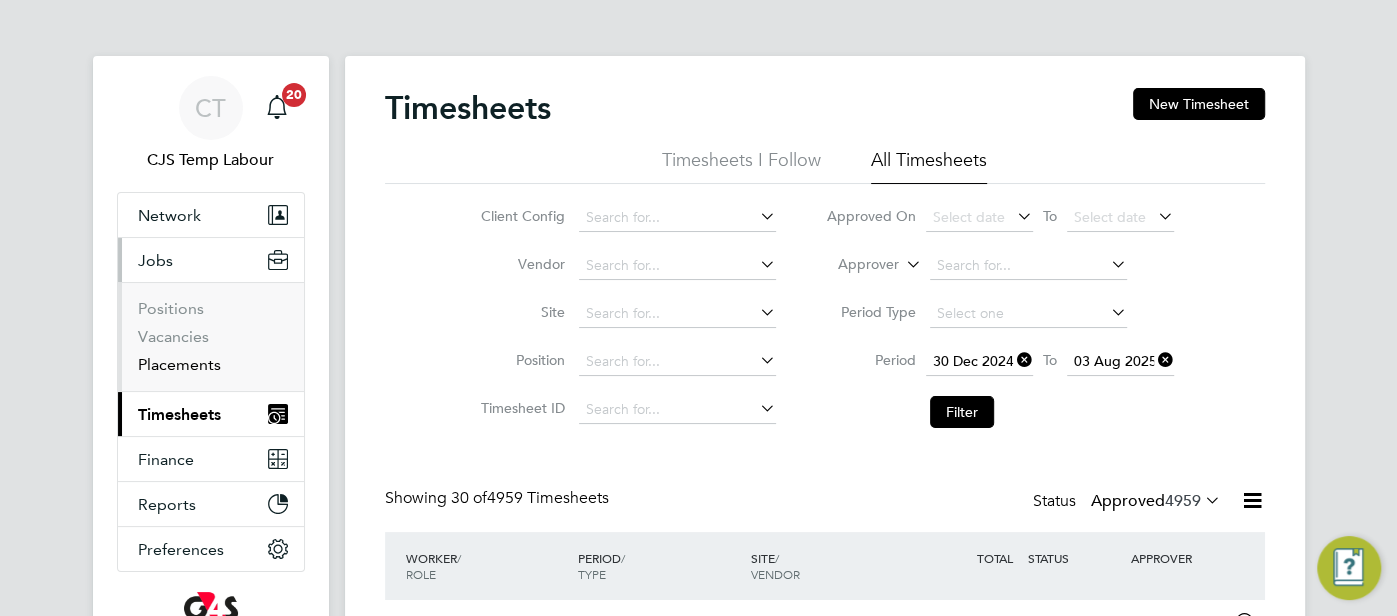 click on "Placements" at bounding box center (179, 364) 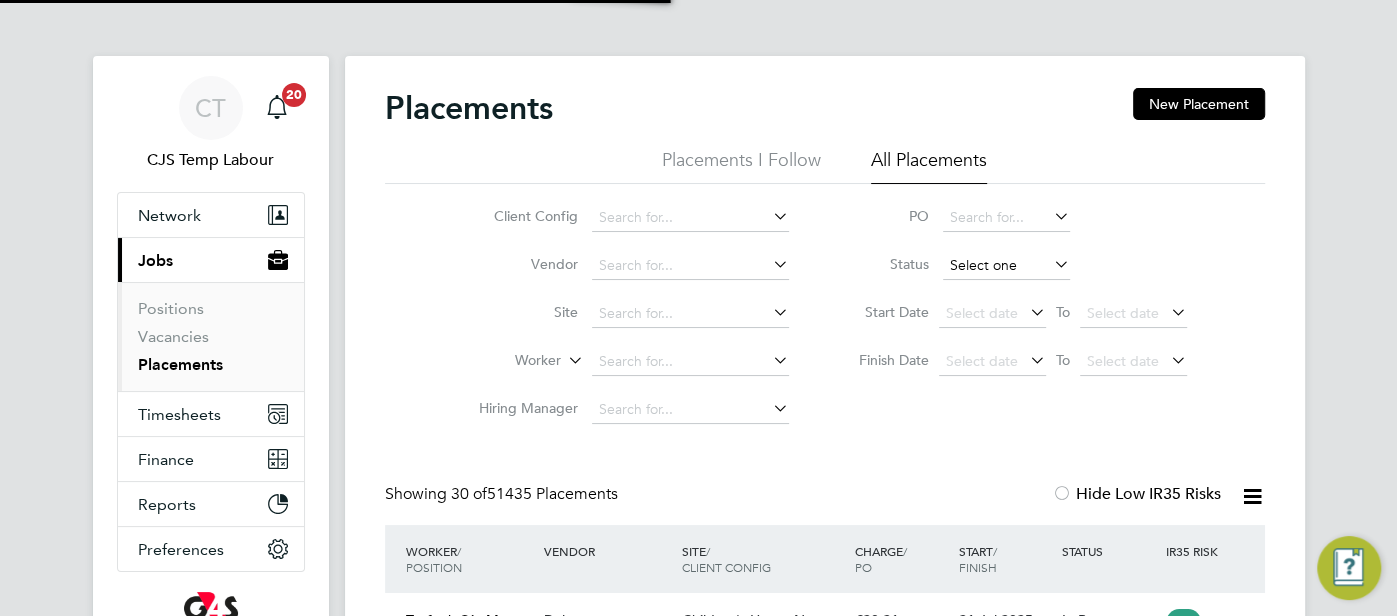 click 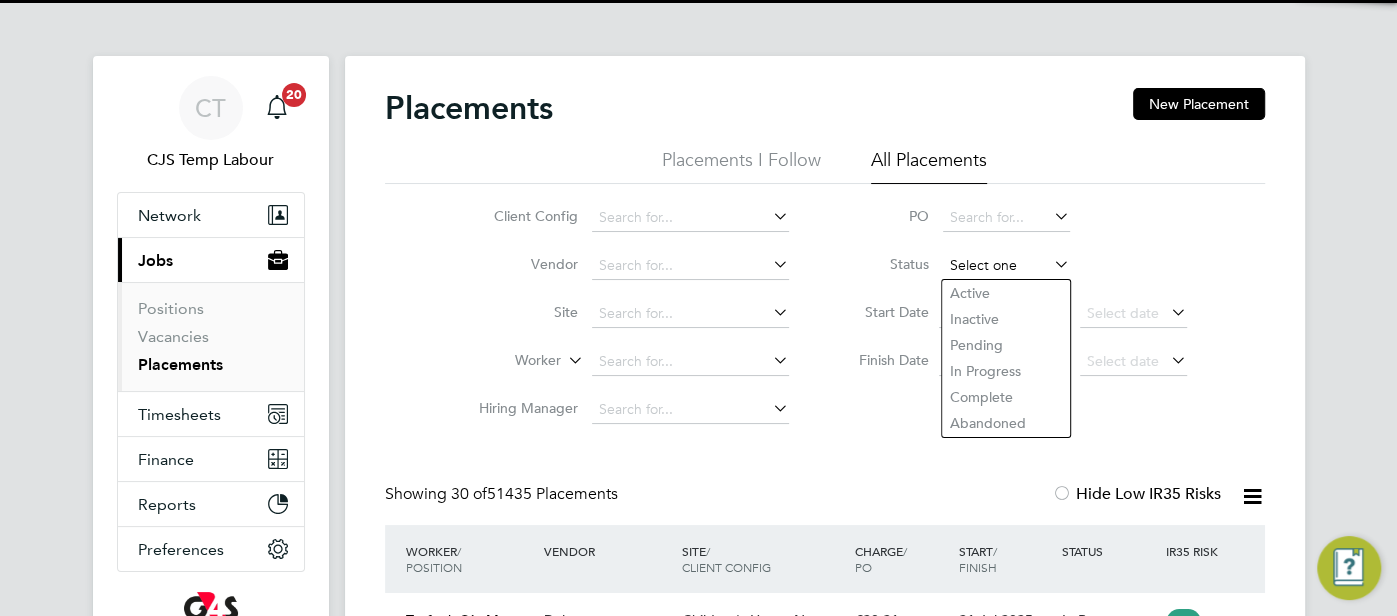 scroll, scrollTop: 10, scrollLeft: 9, axis: both 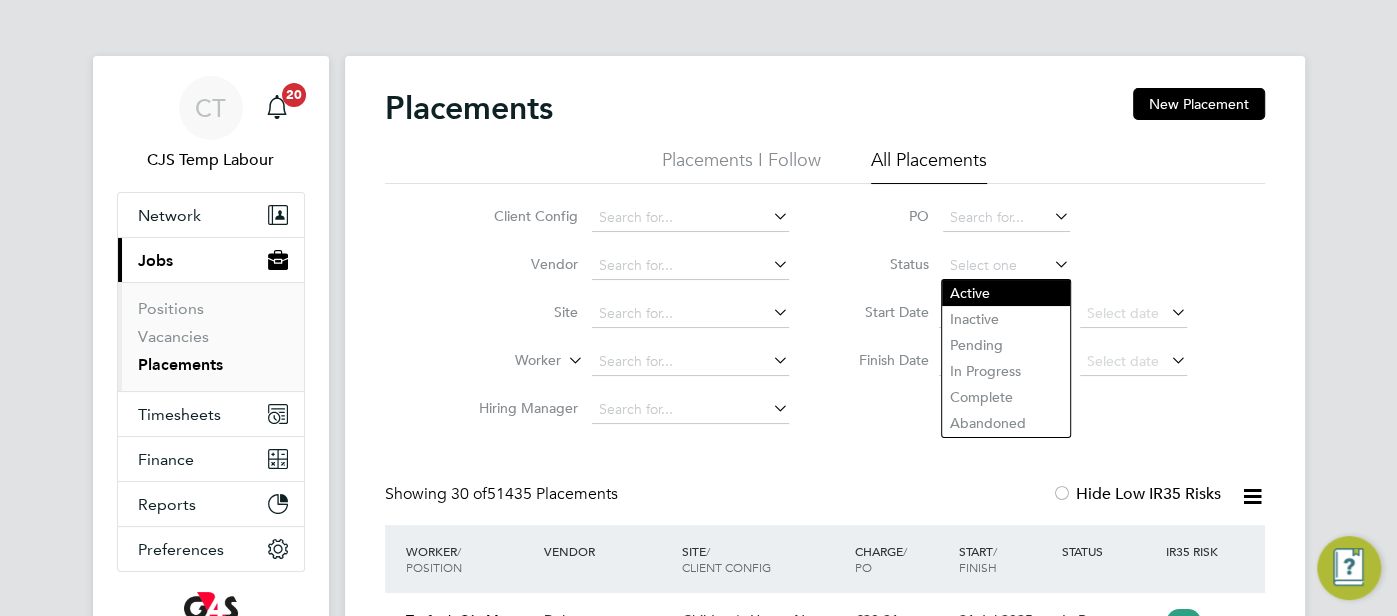 click on "Active" 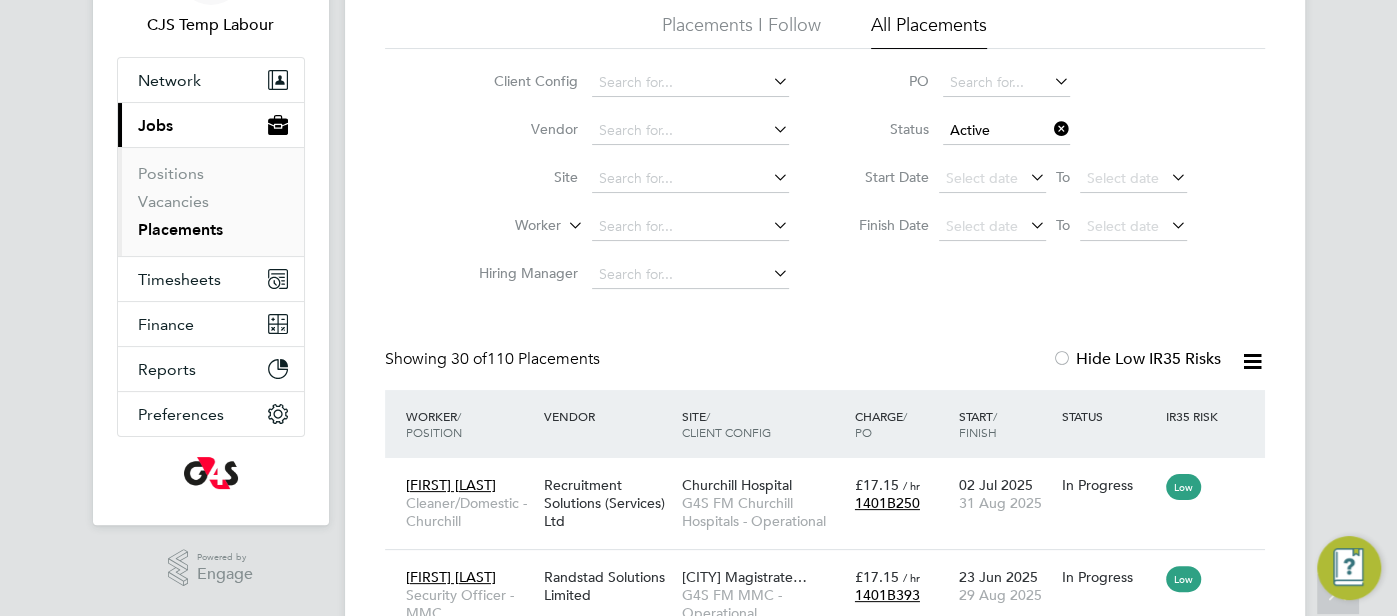 click 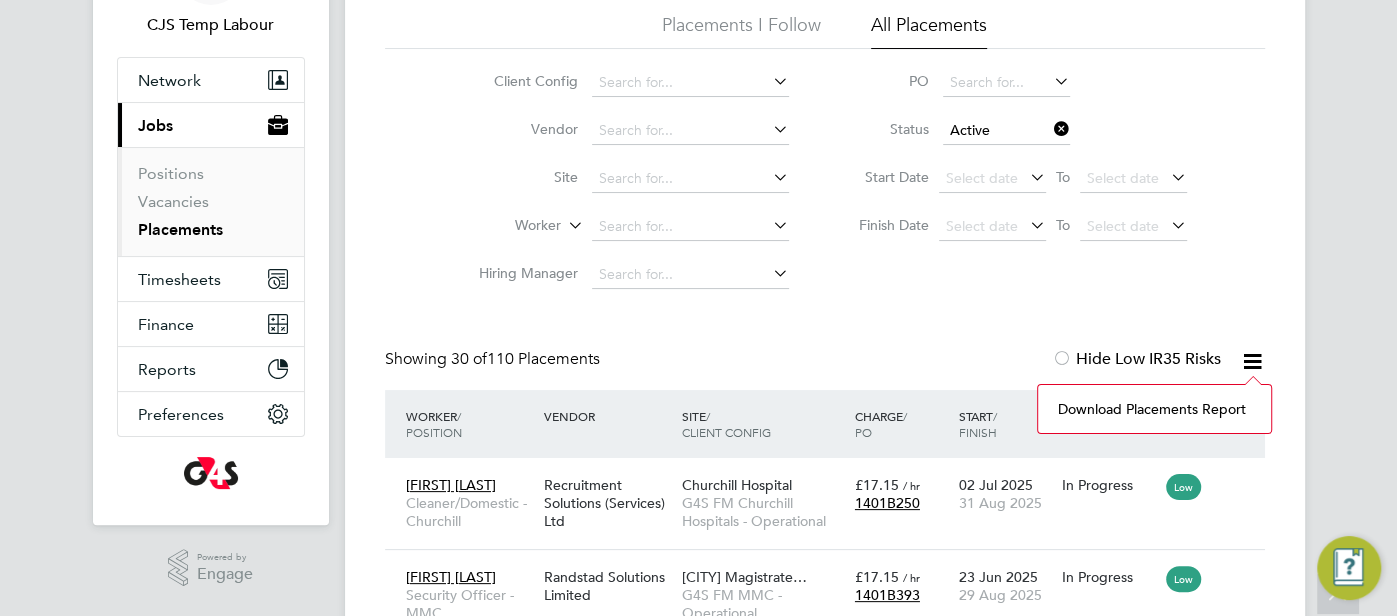 click on "Download Placements Report" 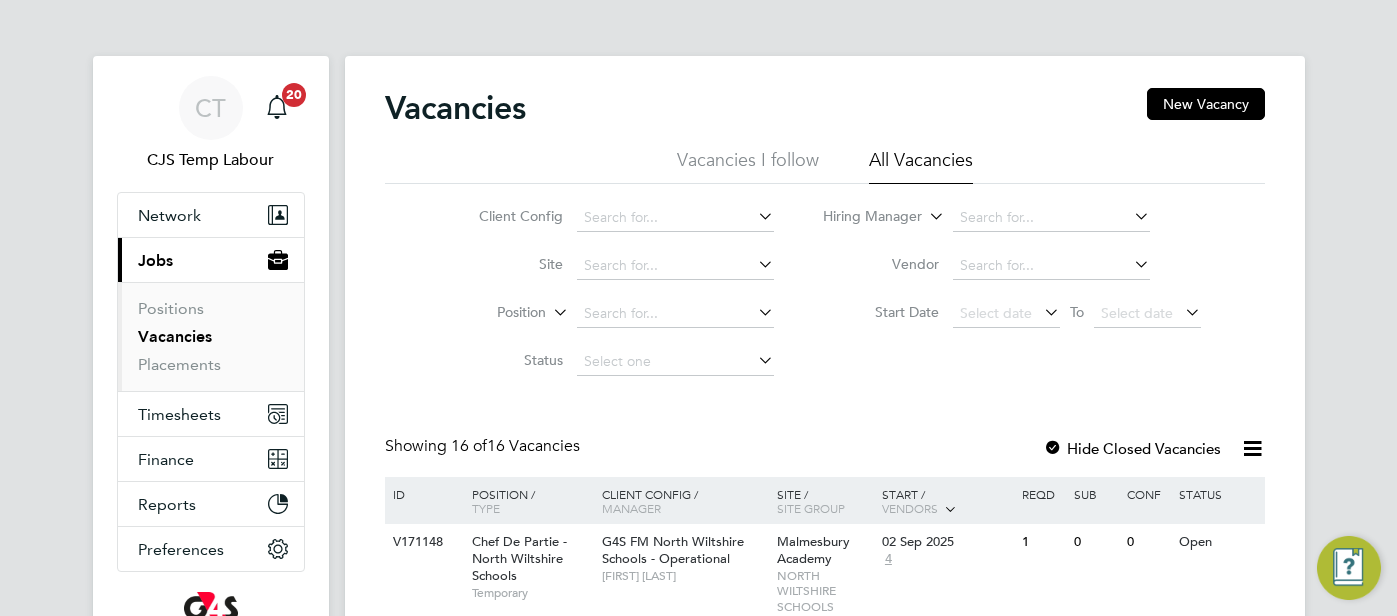 scroll, scrollTop: 0, scrollLeft: 0, axis: both 